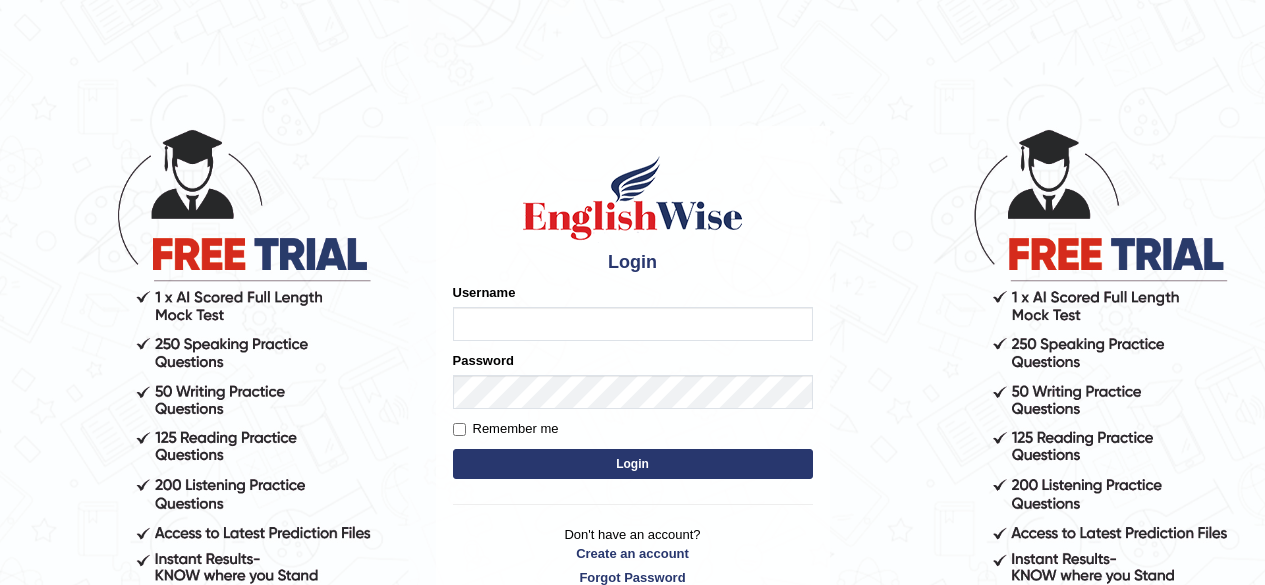 scroll, scrollTop: 0, scrollLeft: 0, axis: both 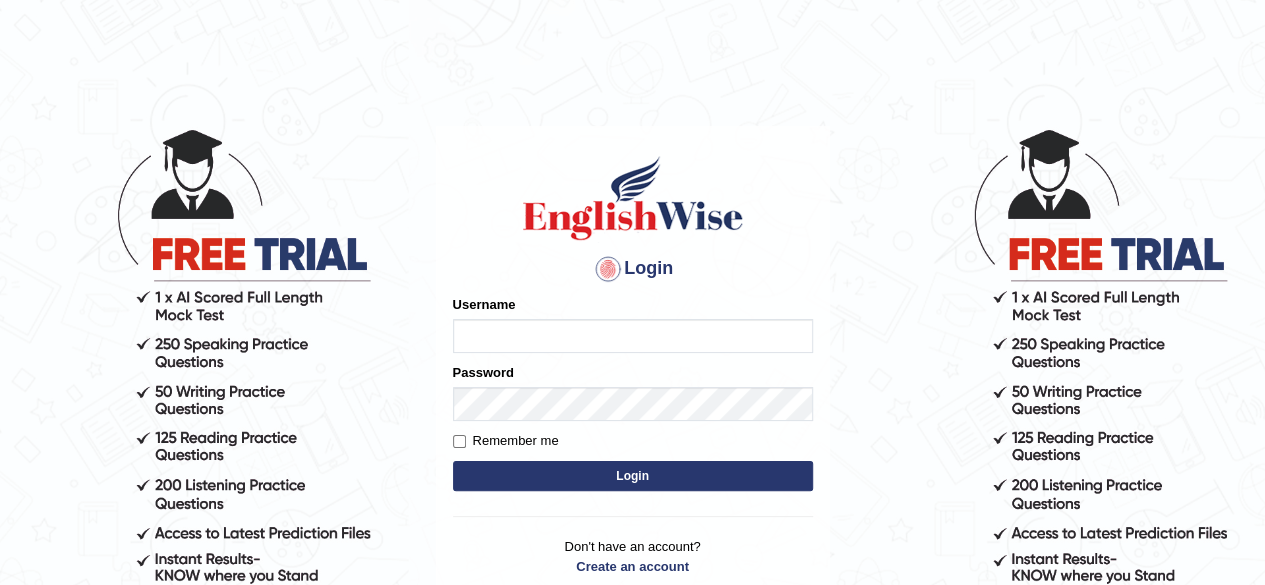 click on "Username" at bounding box center (633, 336) 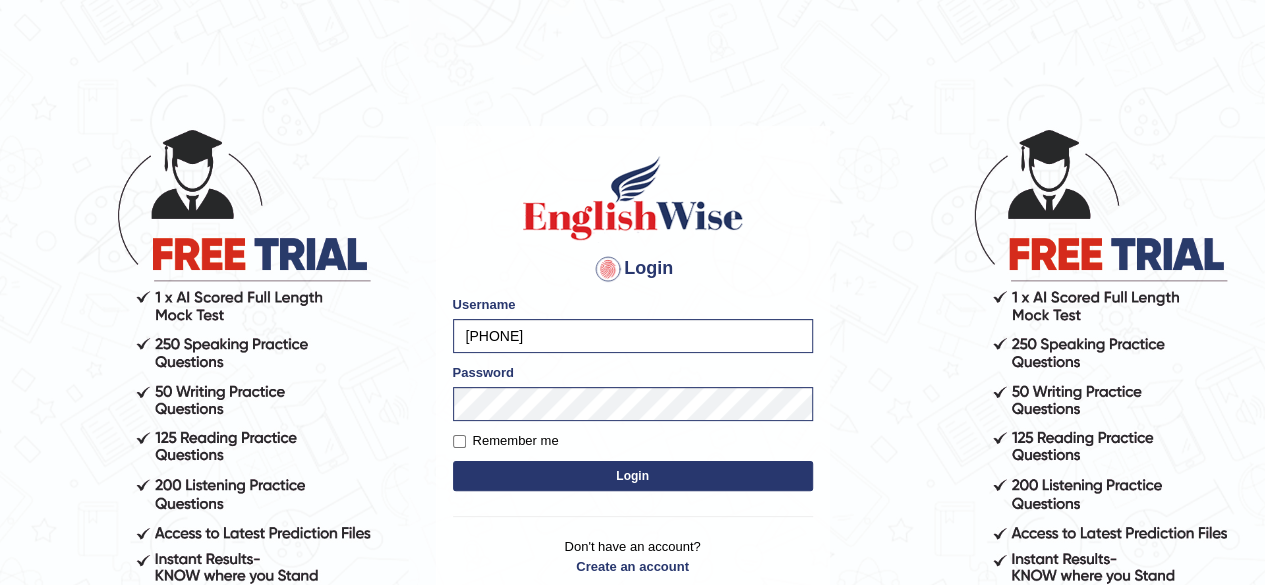 click on "Login" at bounding box center [633, 476] 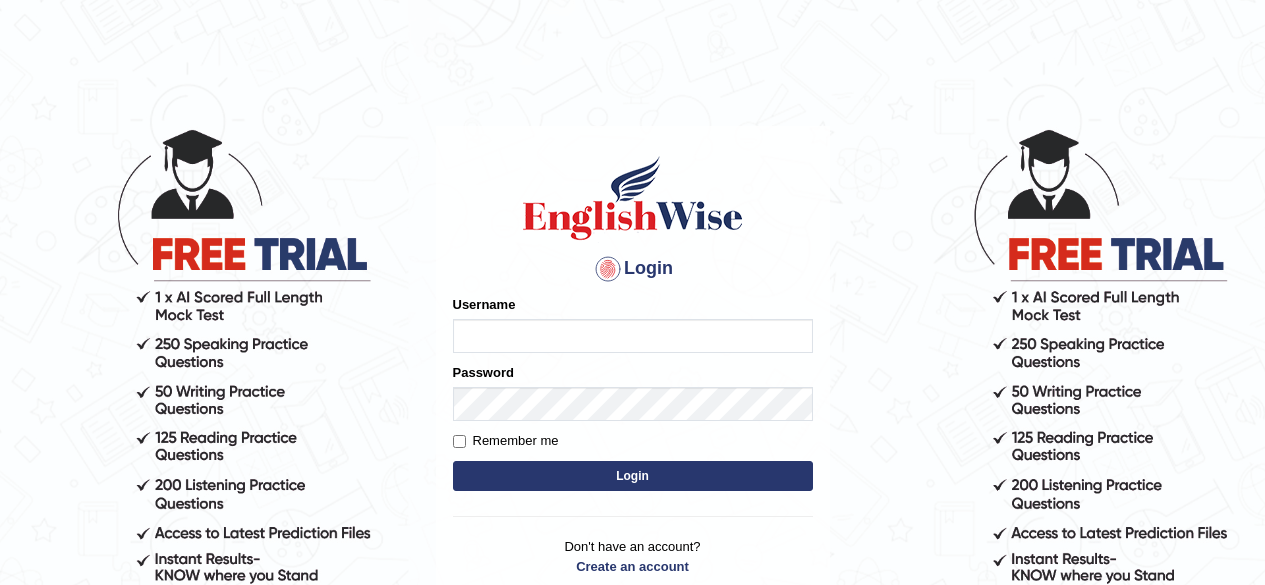 scroll, scrollTop: 0, scrollLeft: 0, axis: both 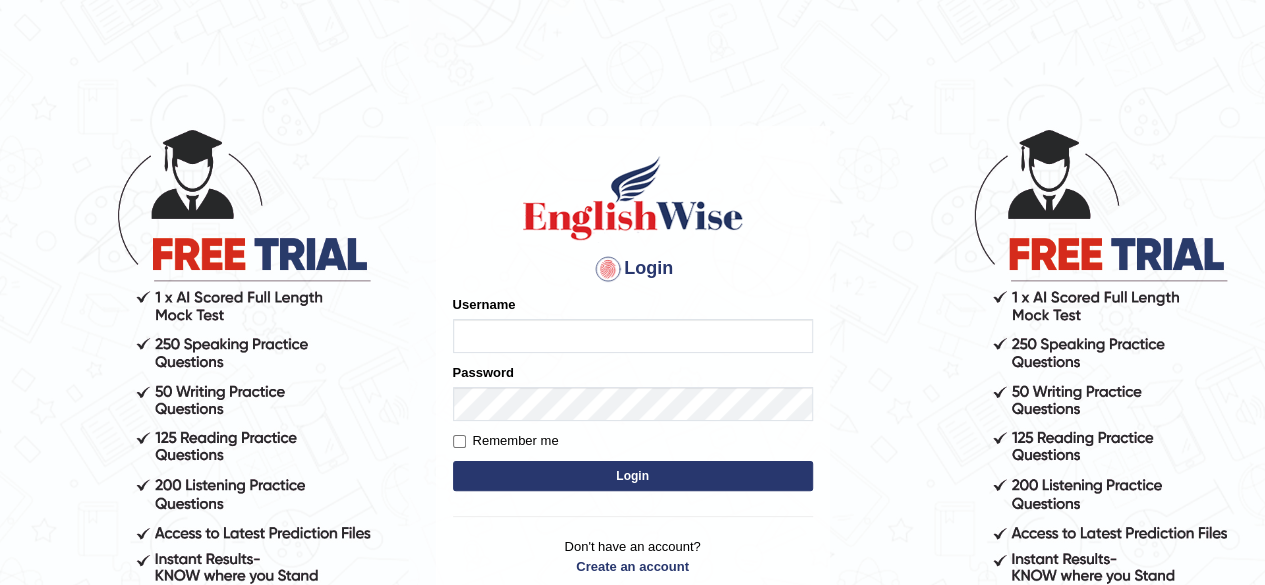 click on "Username" at bounding box center (633, 336) 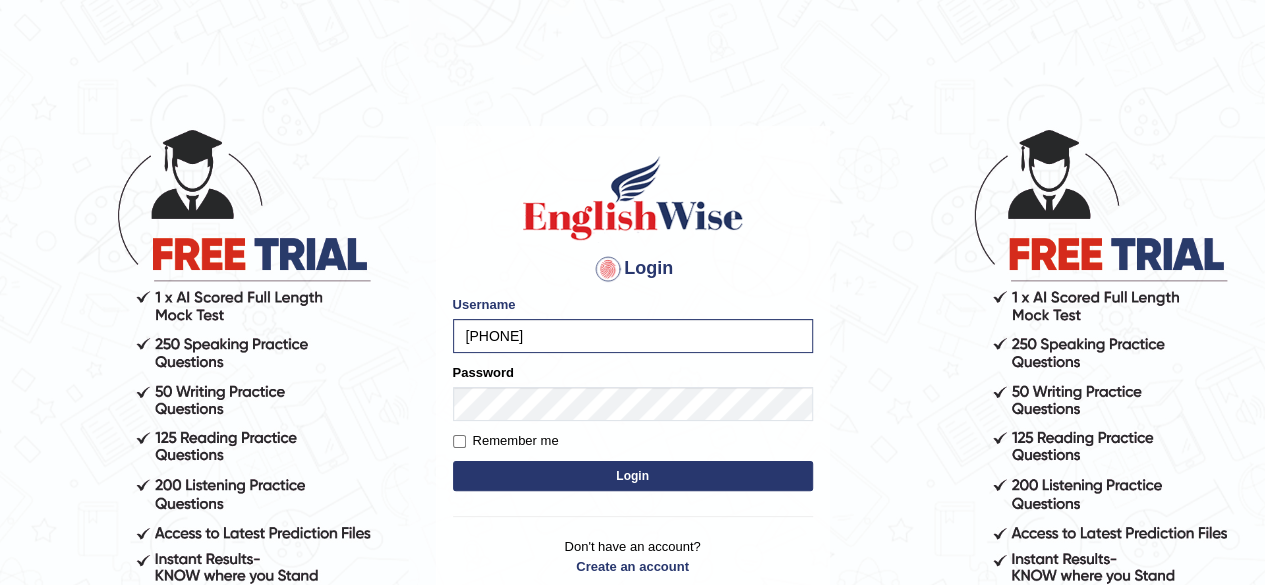 click on "Login" at bounding box center (633, 476) 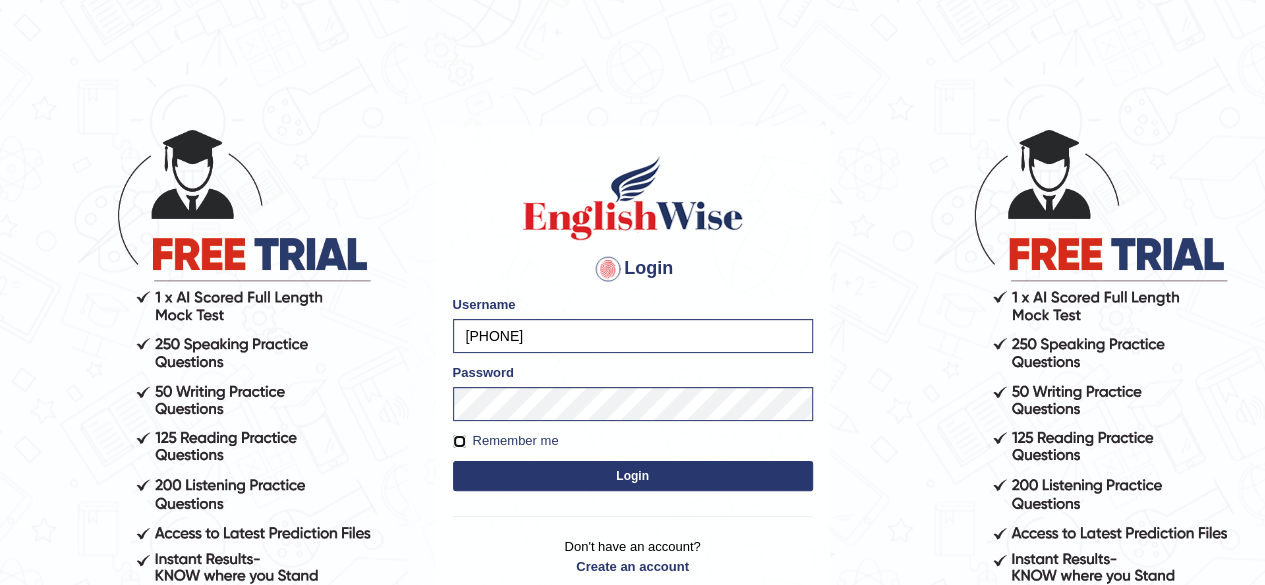 click on "Remember me" at bounding box center (459, 441) 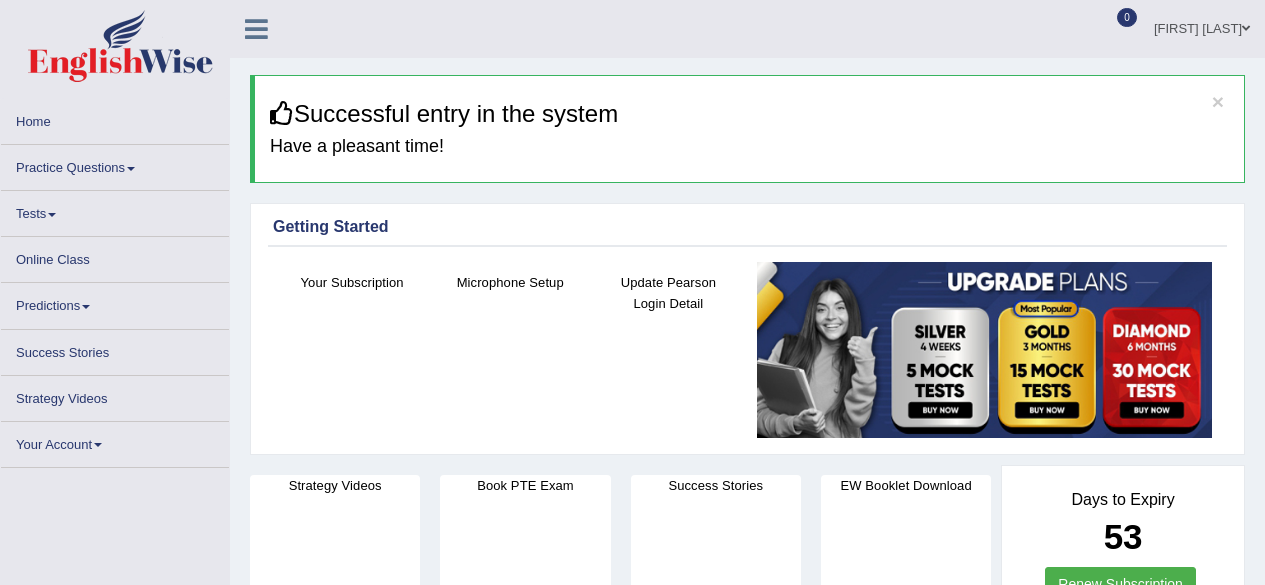 scroll, scrollTop: 0, scrollLeft: 0, axis: both 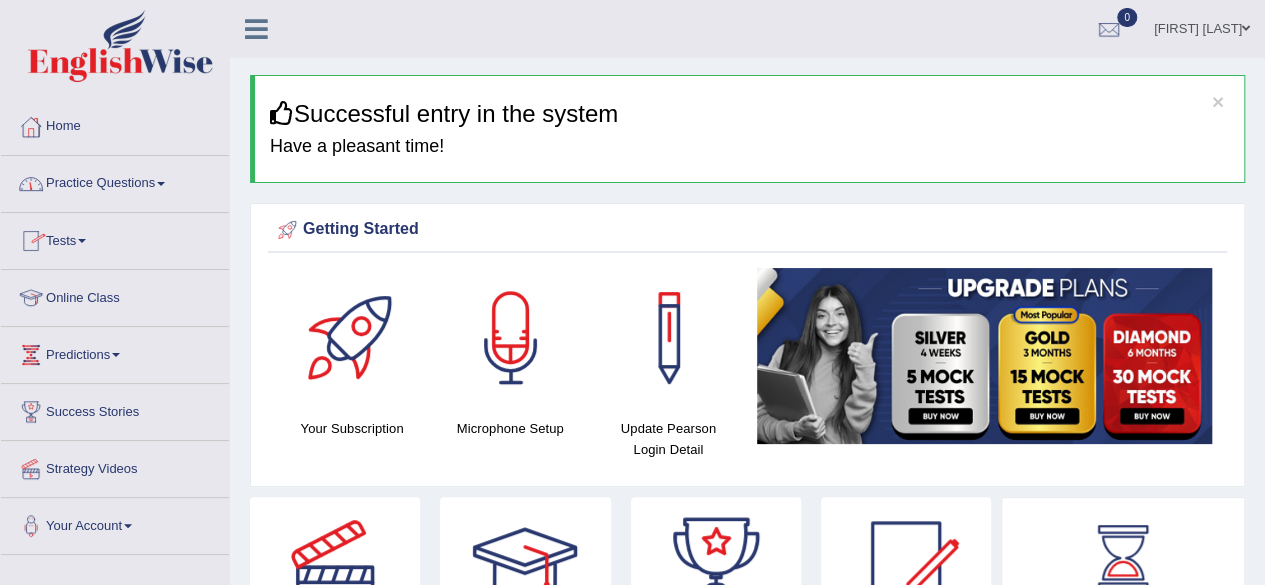 click on "Practice Questions" at bounding box center (115, 181) 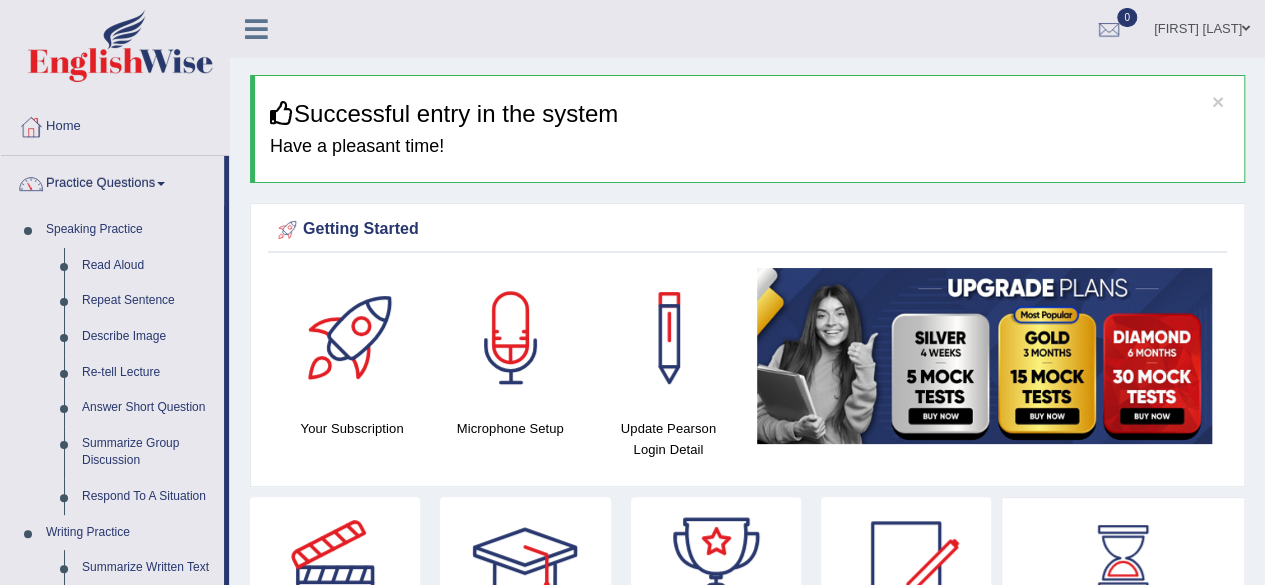 click on "Practice Questions" at bounding box center (112, 181) 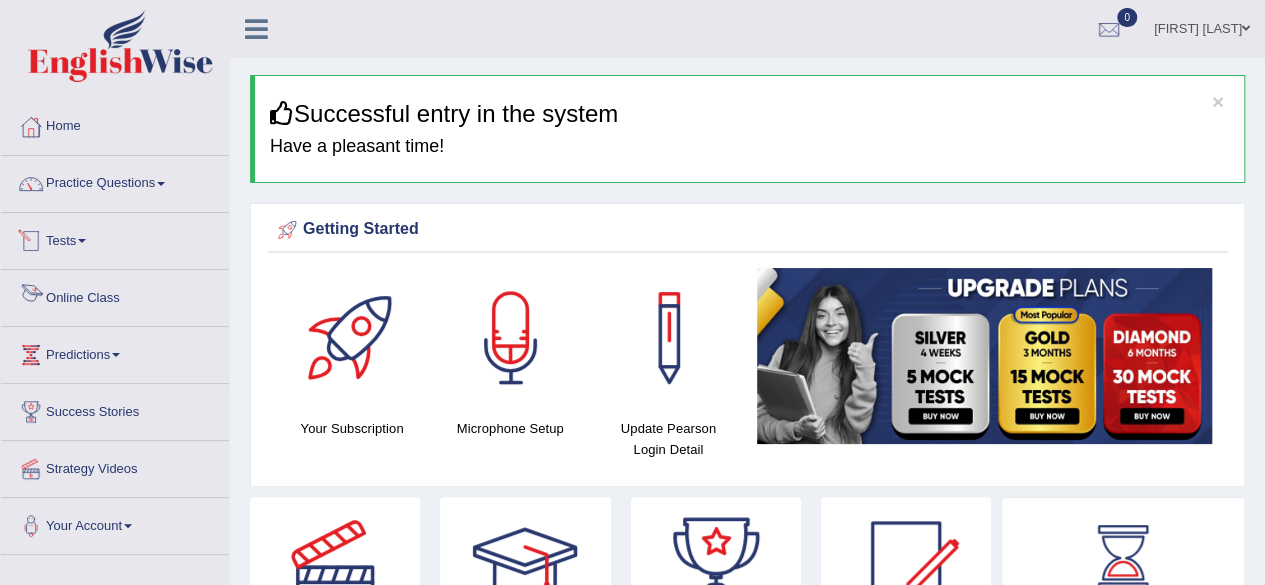 click on "Online Class" at bounding box center (115, 295) 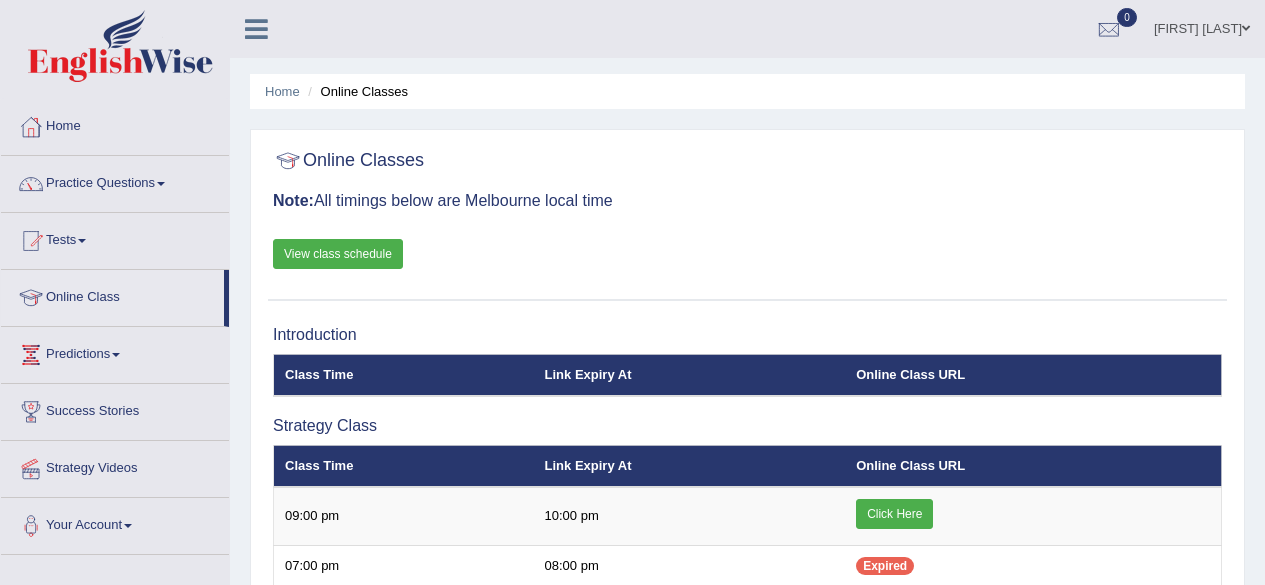 scroll, scrollTop: 0, scrollLeft: 0, axis: both 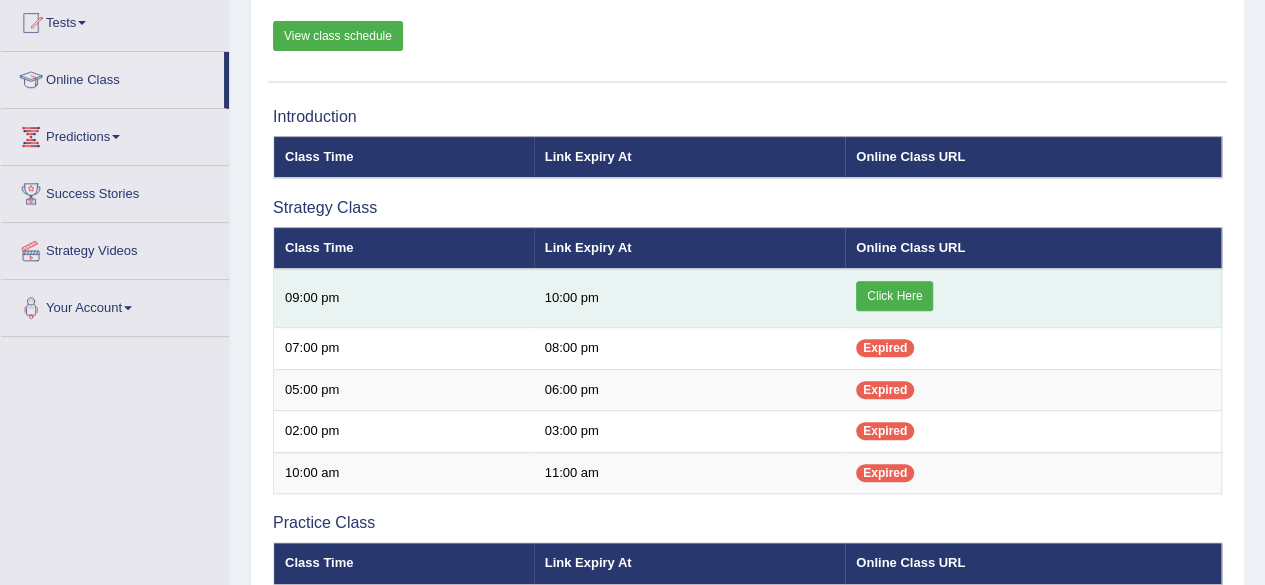 click on "Click Here" at bounding box center [894, 296] 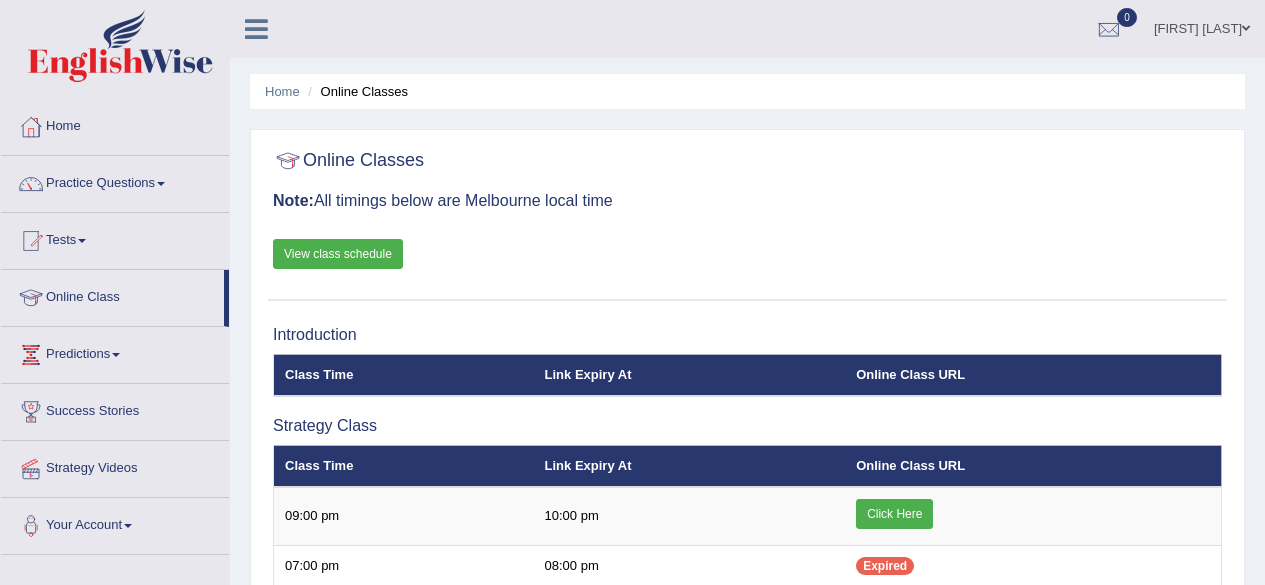 scroll, scrollTop: 218, scrollLeft: 0, axis: vertical 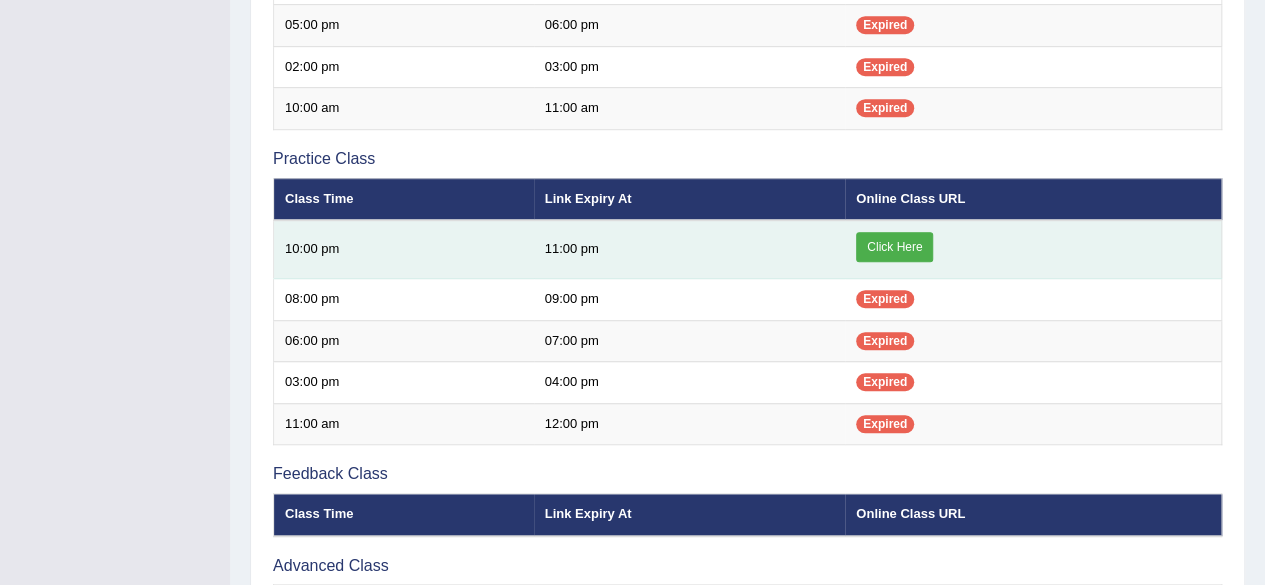 click on "Click Here" at bounding box center [894, 247] 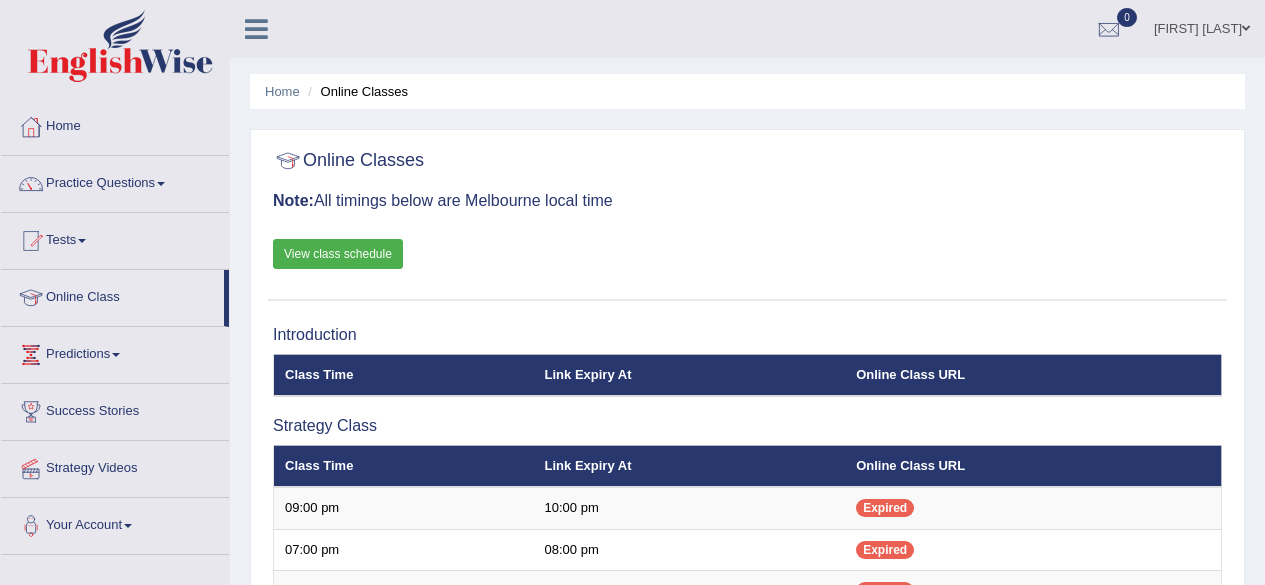 scroll, scrollTop: 566, scrollLeft: 0, axis: vertical 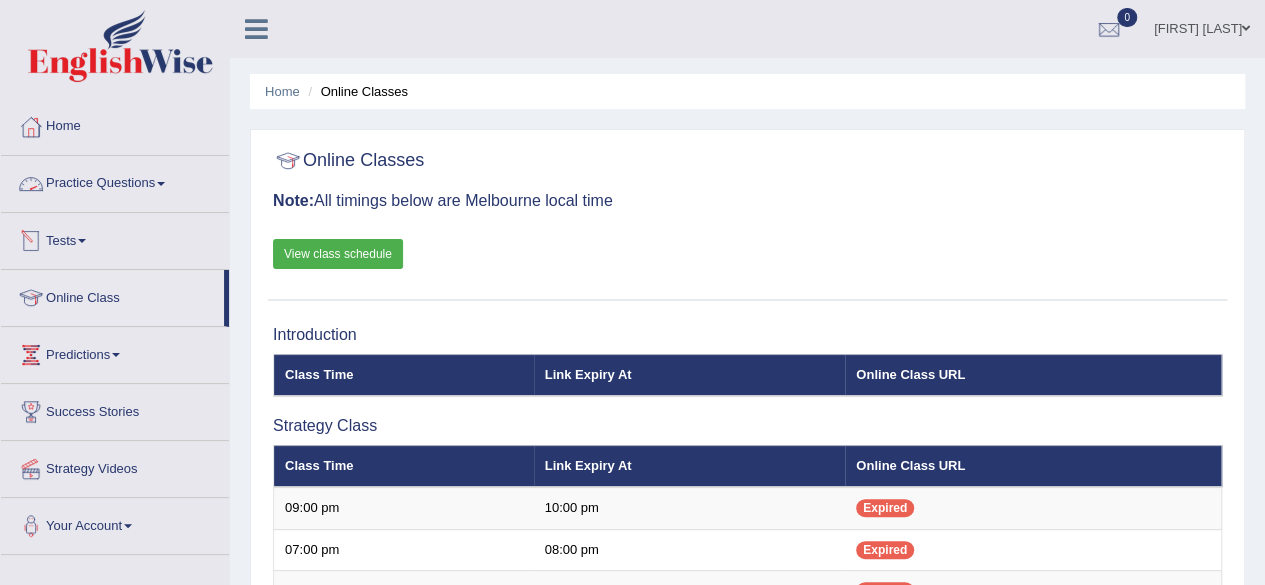 click on "Practice Questions" at bounding box center [115, 181] 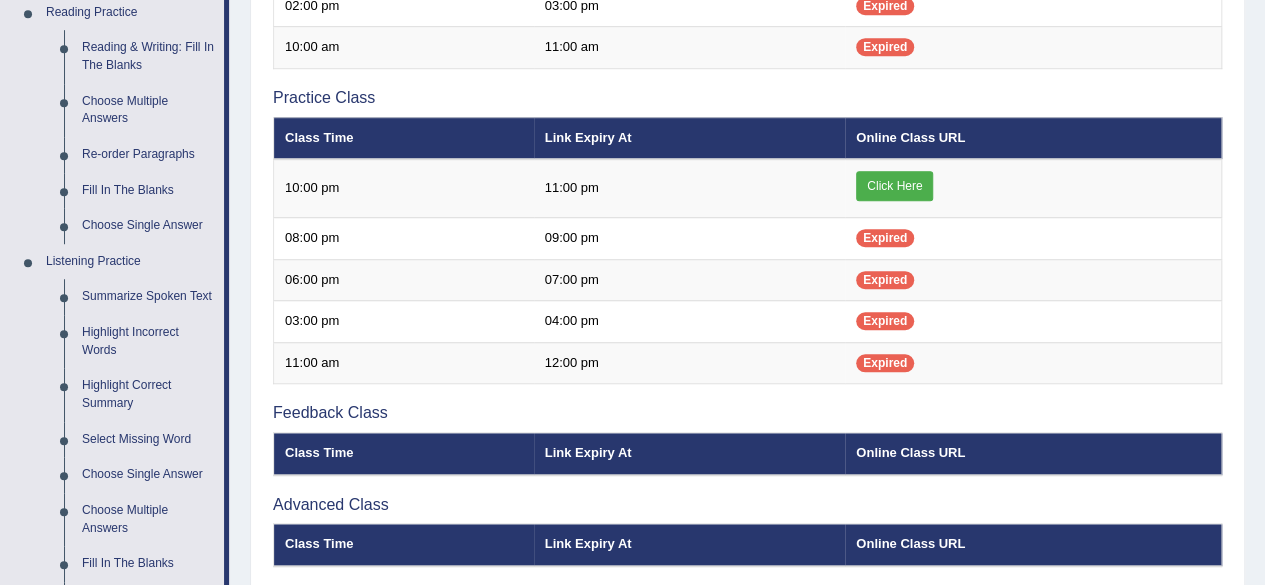 scroll, scrollTop: 628, scrollLeft: 0, axis: vertical 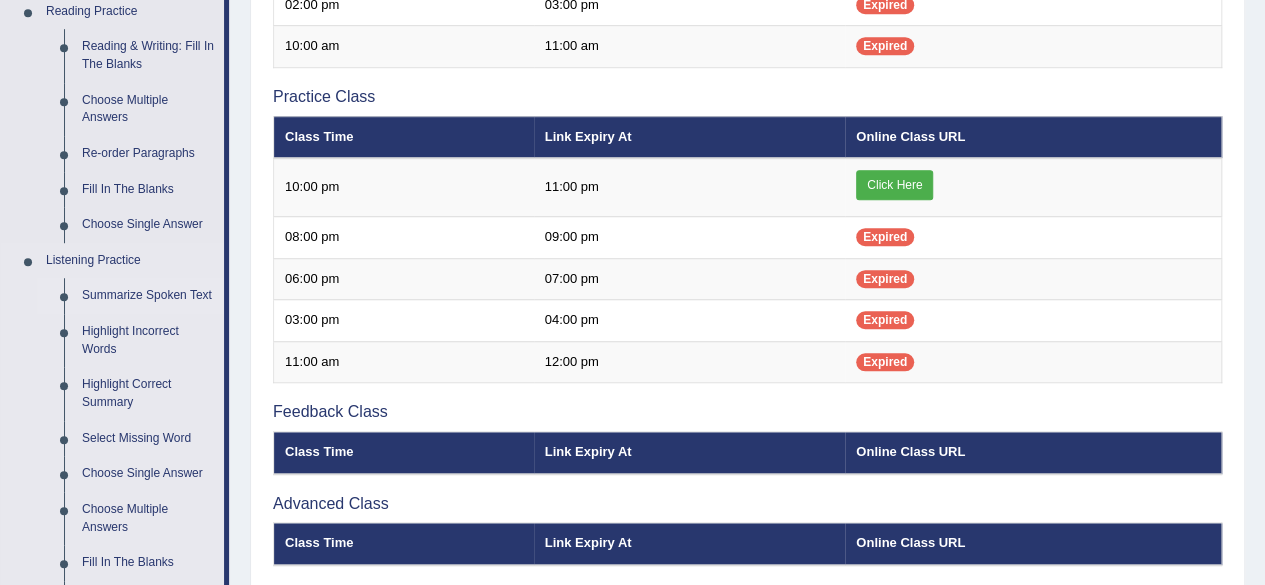 click on "Summarize Spoken Text" at bounding box center [148, 296] 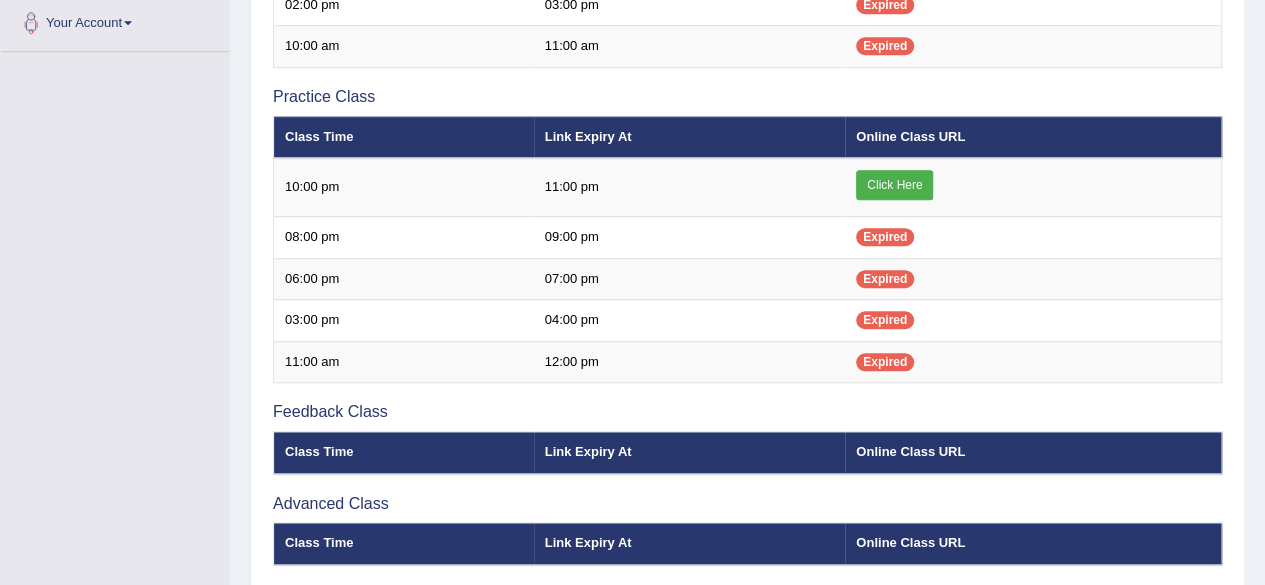 scroll, scrollTop: 278, scrollLeft: 0, axis: vertical 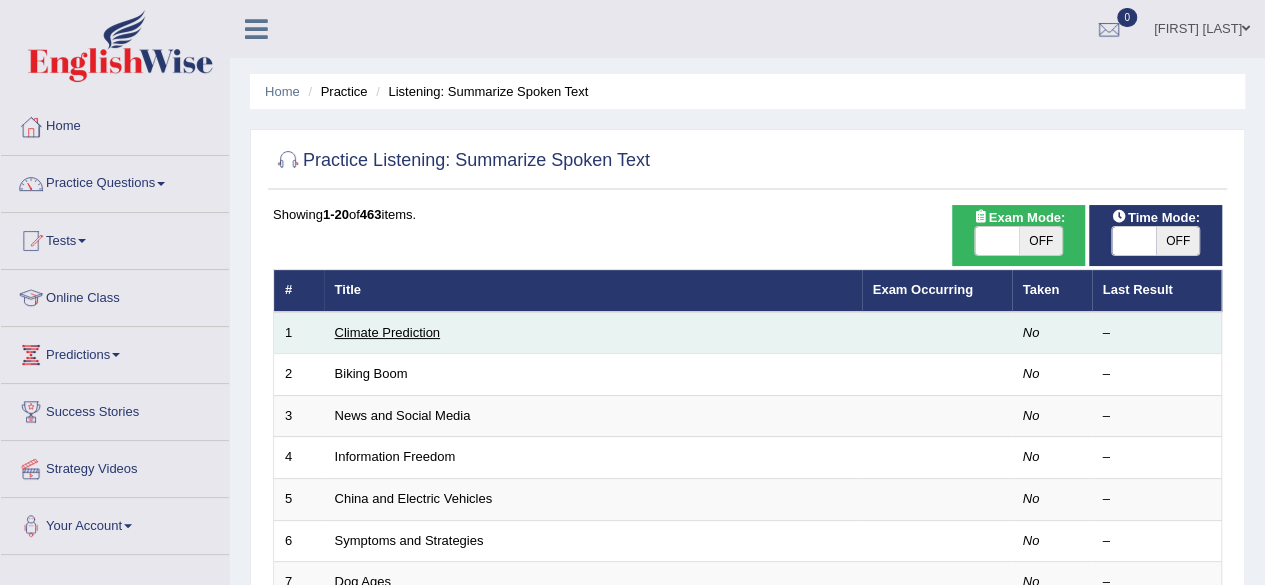 click on "Climate Prediction" at bounding box center (388, 332) 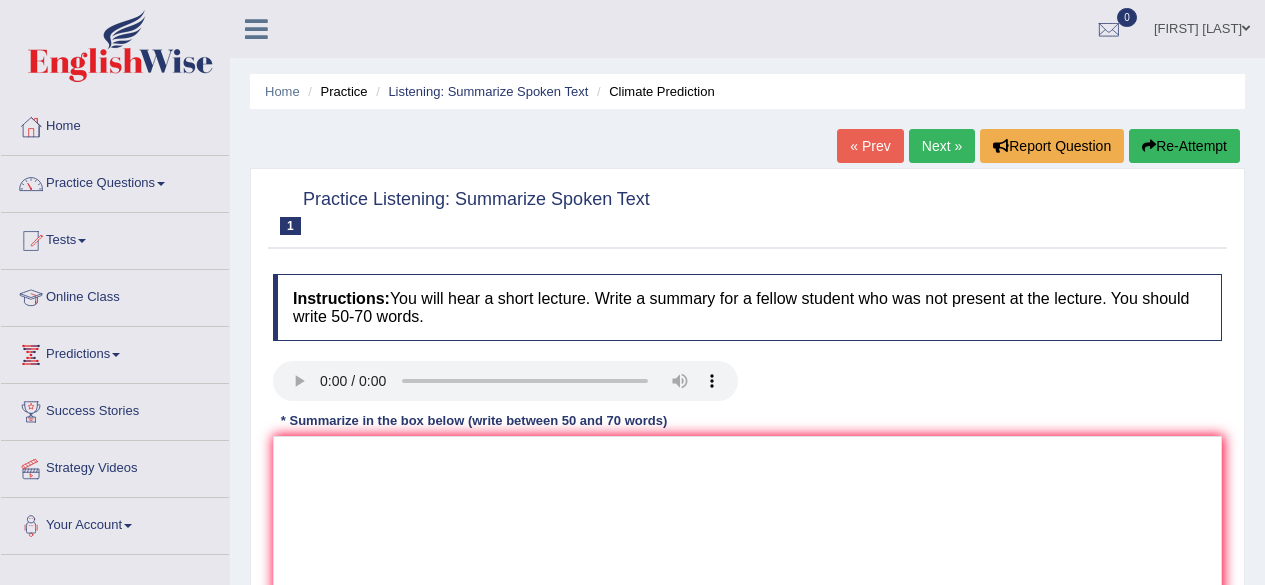 scroll, scrollTop: 0, scrollLeft: 0, axis: both 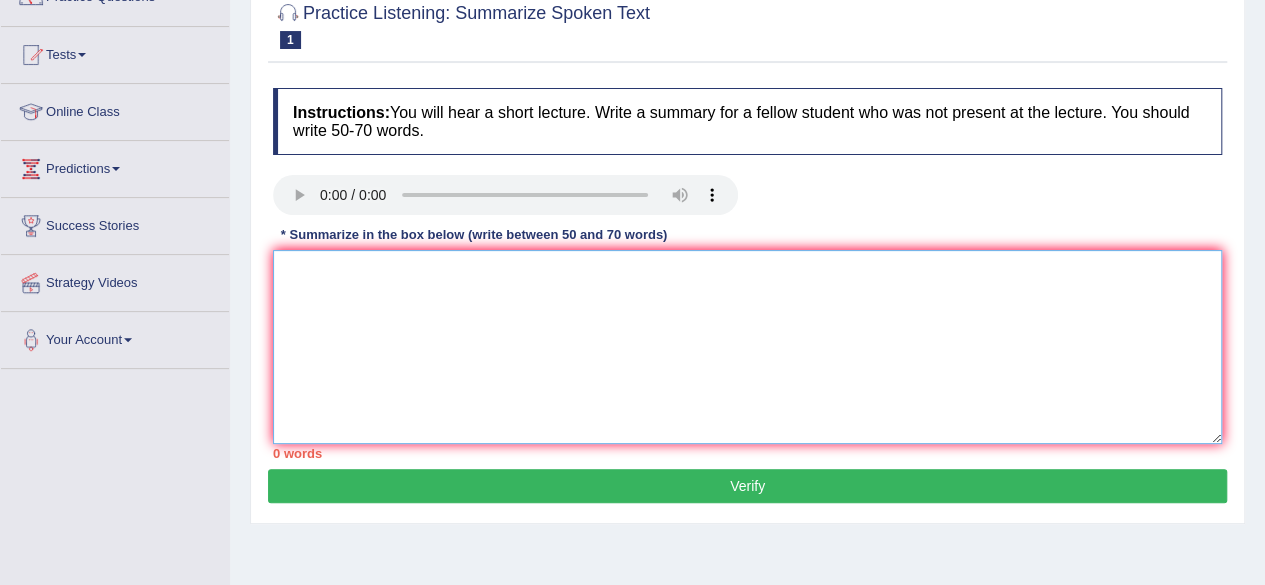 click at bounding box center [747, 347] 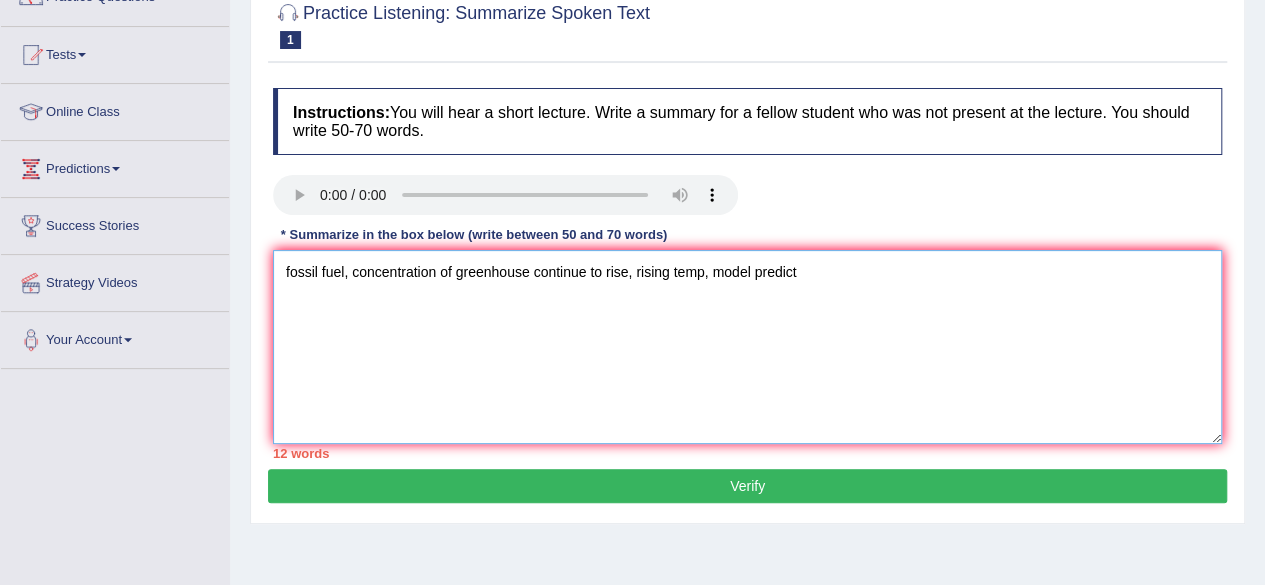 type on "fossil fuel, concentration of greenhouse continue to rise, rising temp, model predict" 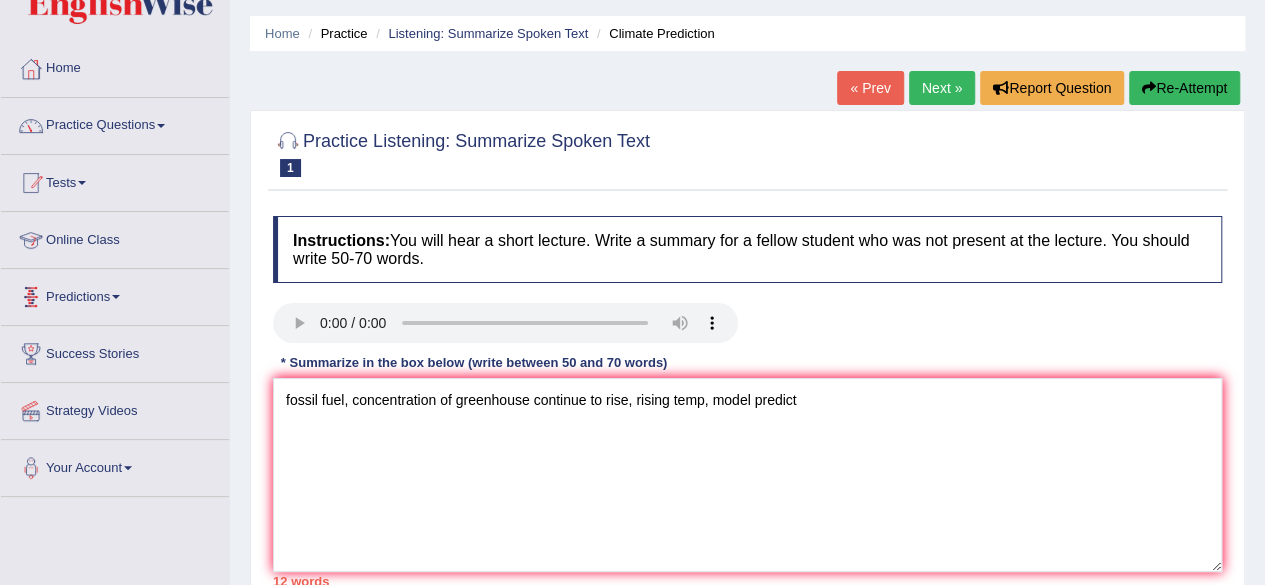 scroll, scrollTop: 0, scrollLeft: 0, axis: both 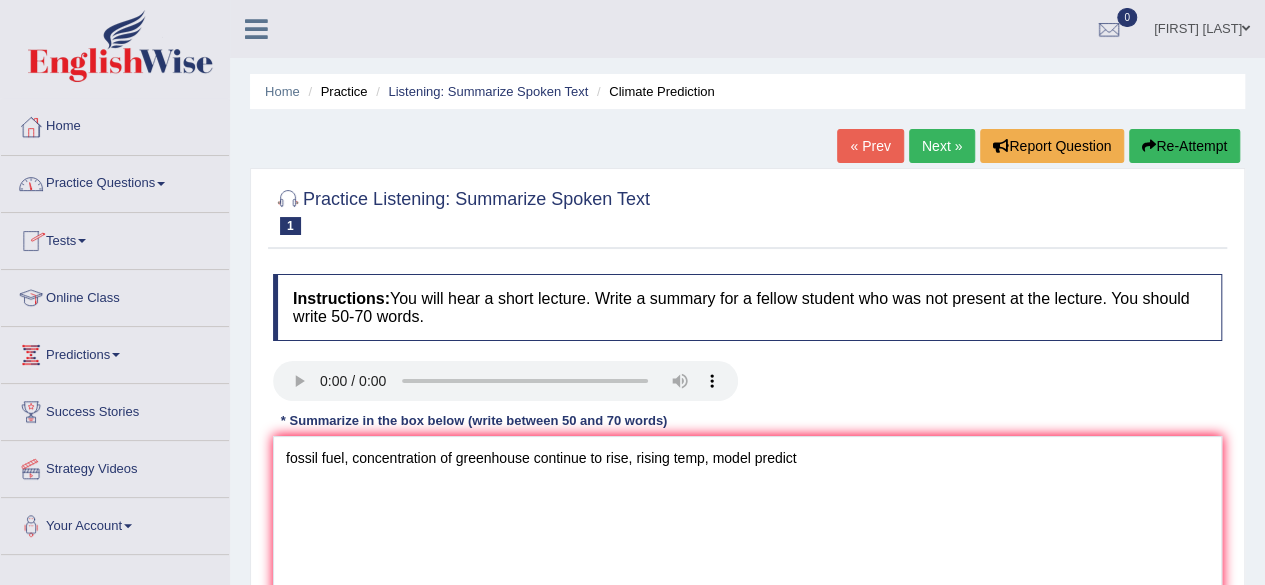click on "Practice Questions" at bounding box center [115, 181] 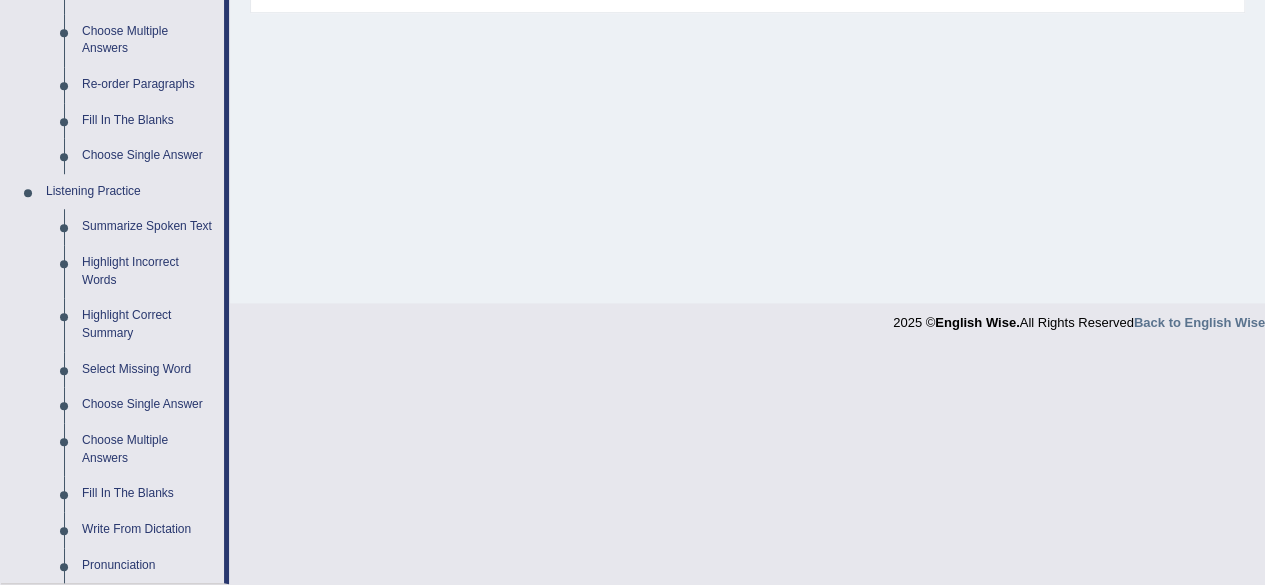 scroll, scrollTop: 698, scrollLeft: 0, axis: vertical 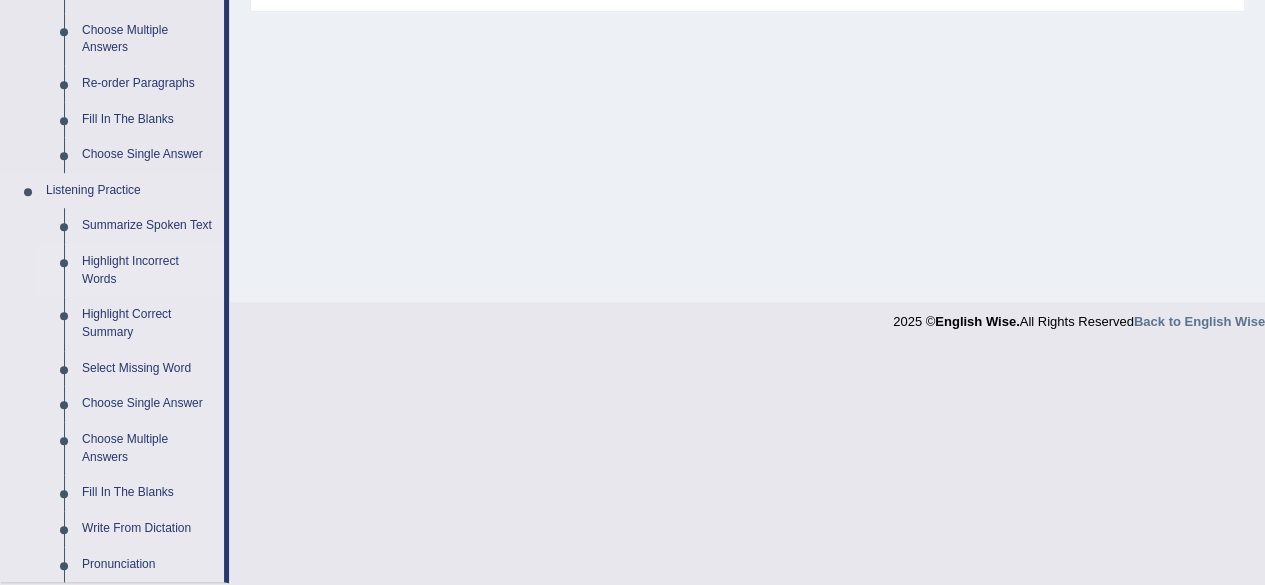 click on "Highlight Incorrect Words" at bounding box center (148, 270) 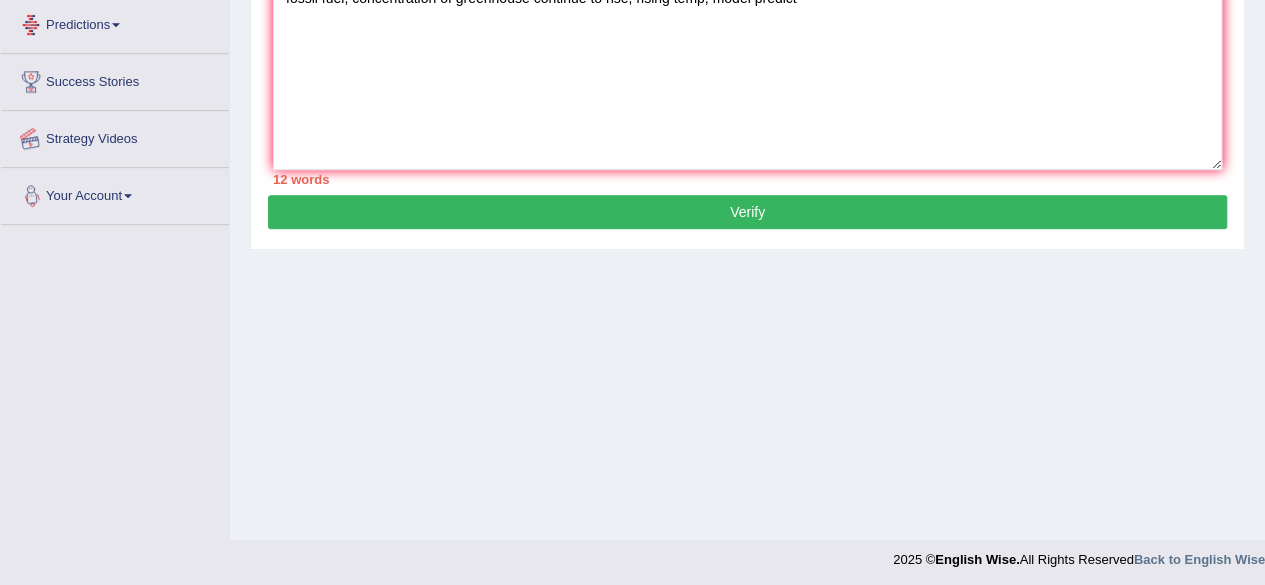 scroll, scrollTop: 464, scrollLeft: 0, axis: vertical 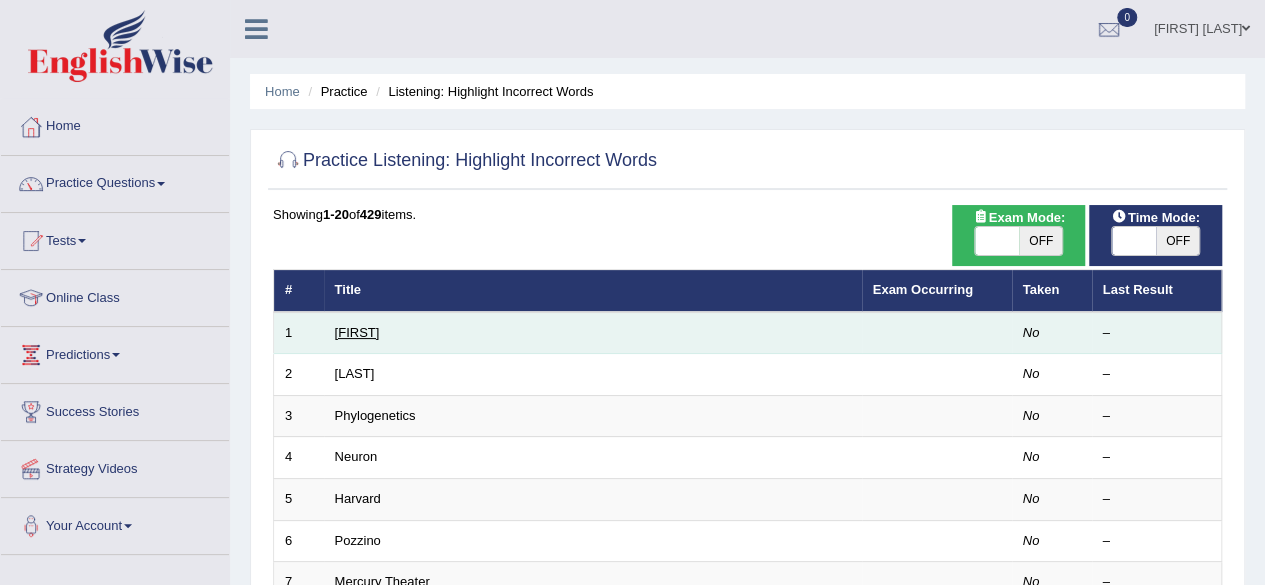 click on "Harold" at bounding box center [357, 332] 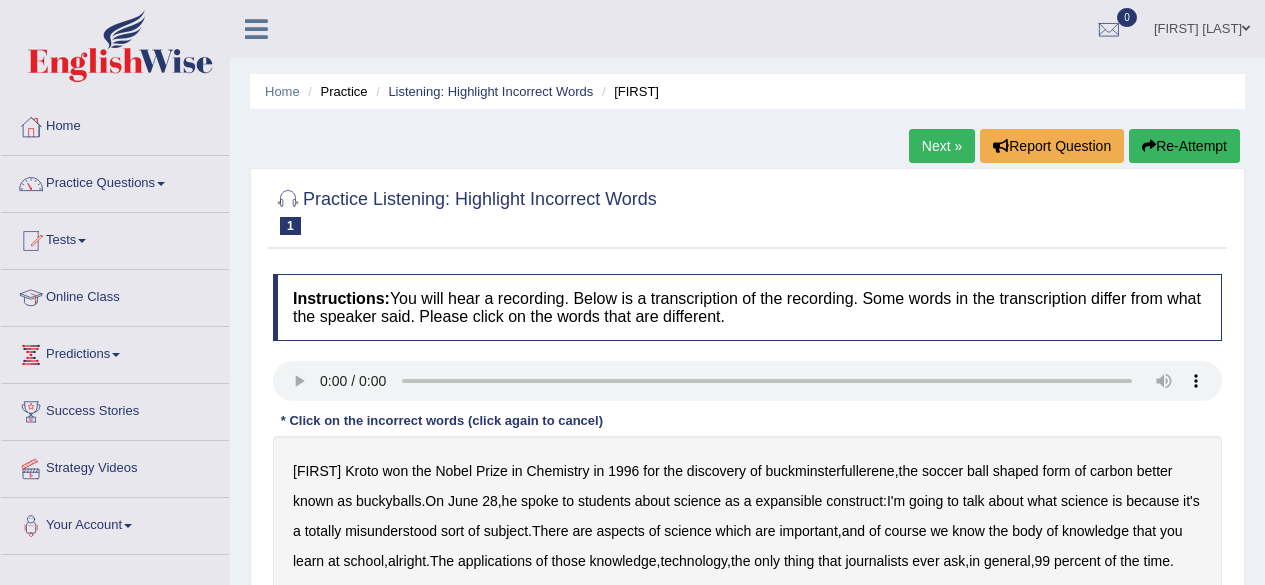 scroll, scrollTop: 0, scrollLeft: 0, axis: both 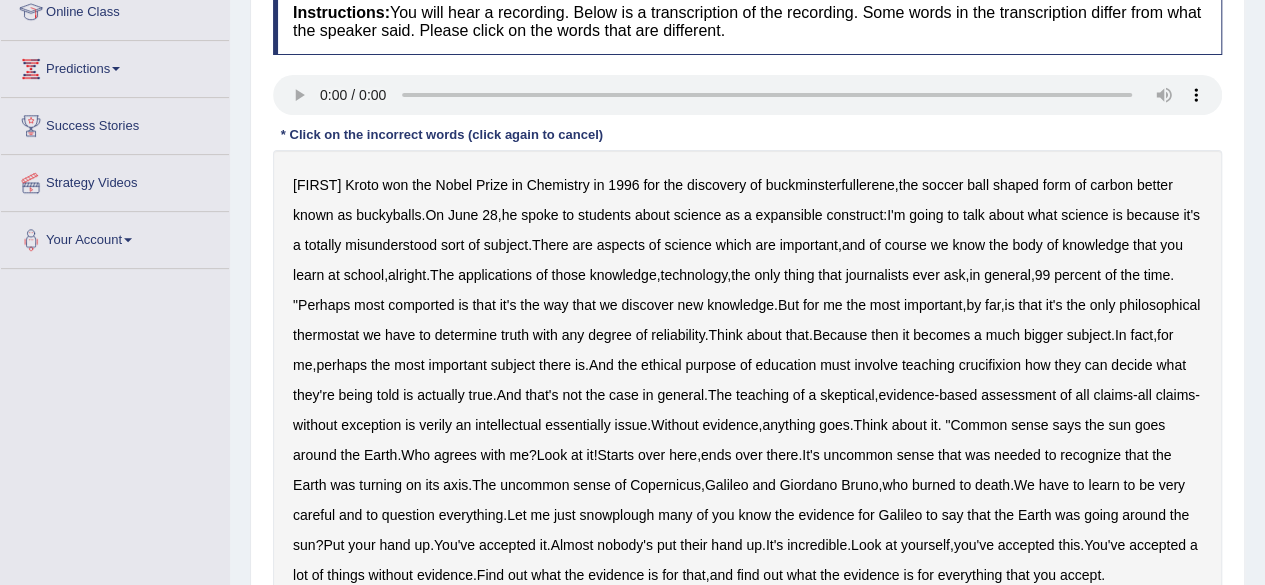 click on "expansible" at bounding box center (788, 215) 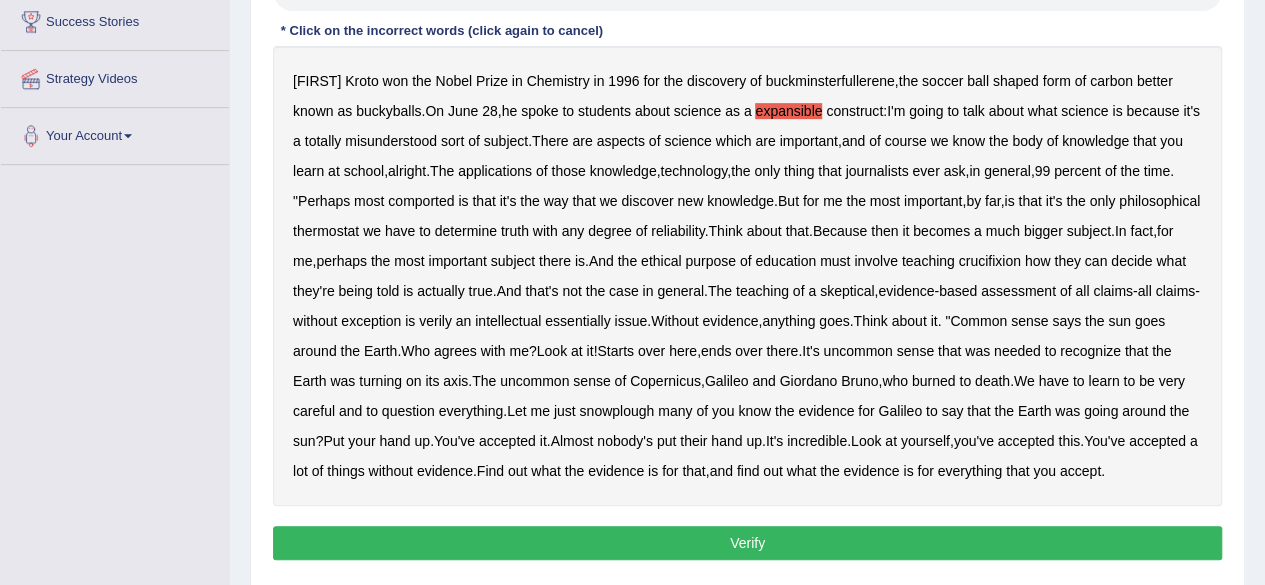 scroll, scrollTop: 392, scrollLeft: 0, axis: vertical 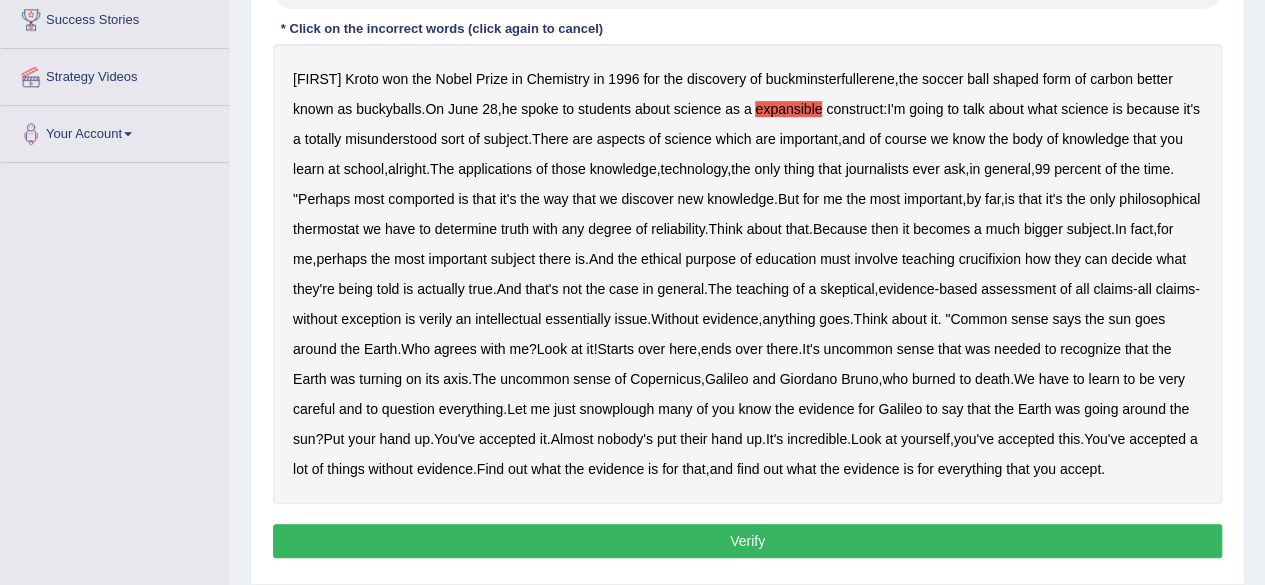 click on "comported" at bounding box center [421, 199] 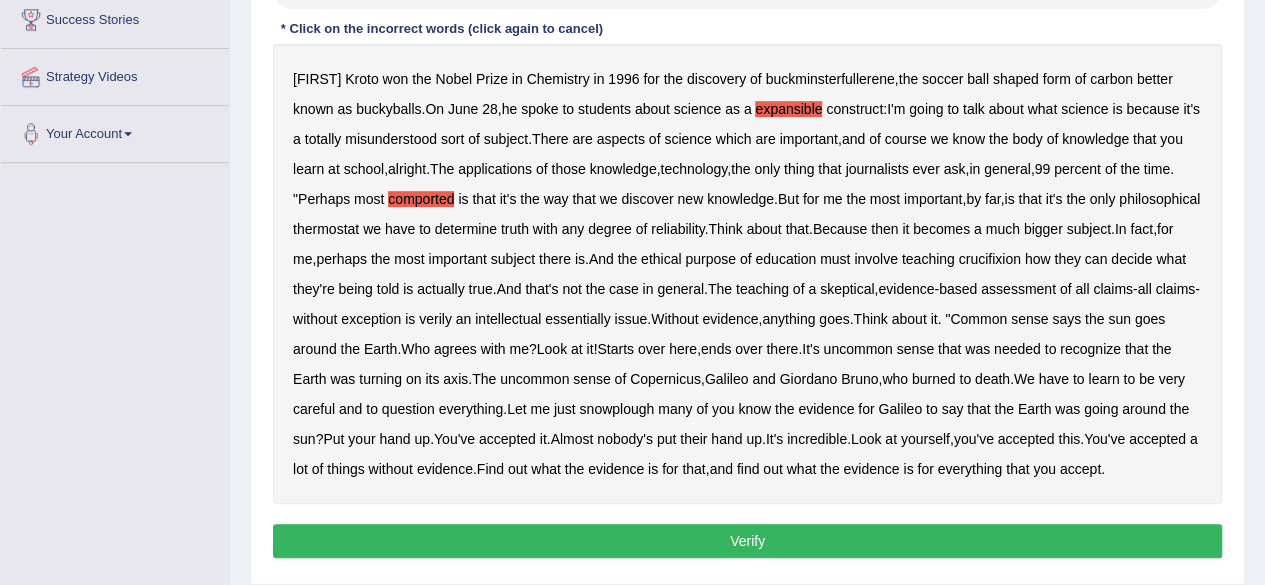 click on "thermostat" at bounding box center (326, 229) 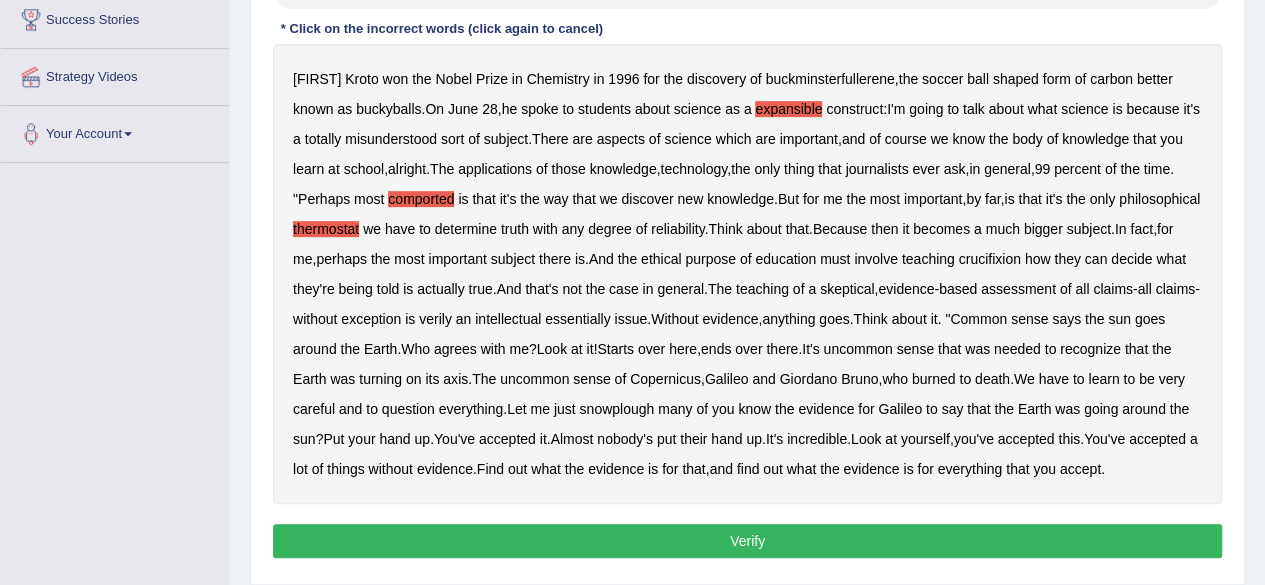 click on "Because" at bounding box center (840, 229) 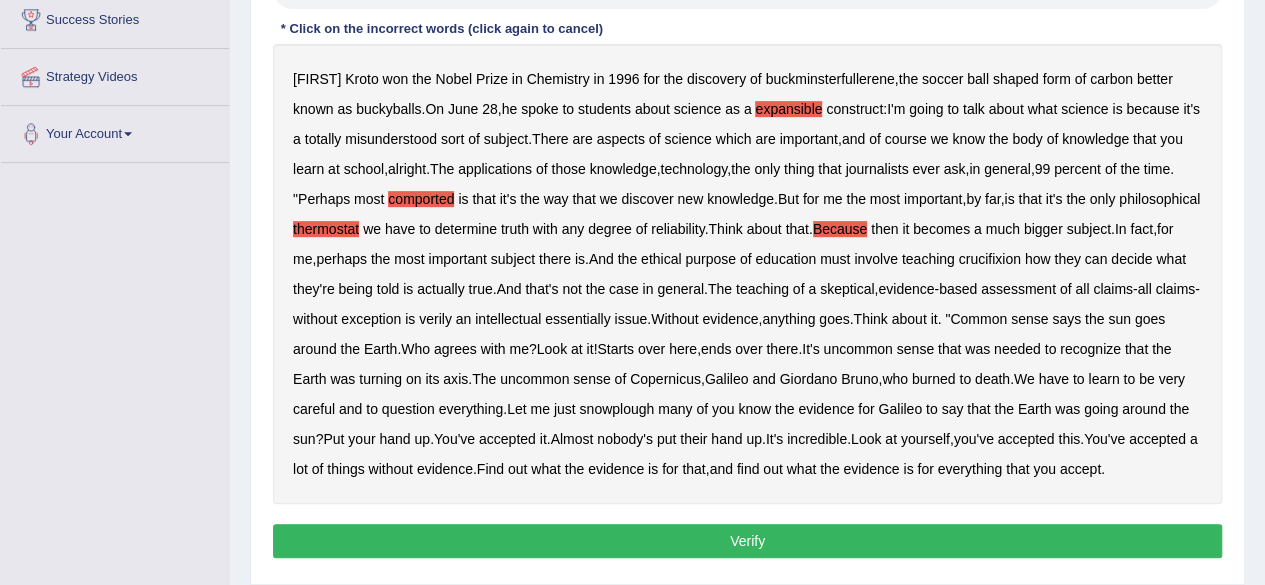 click on "Because" at bounding box center (840, 229) 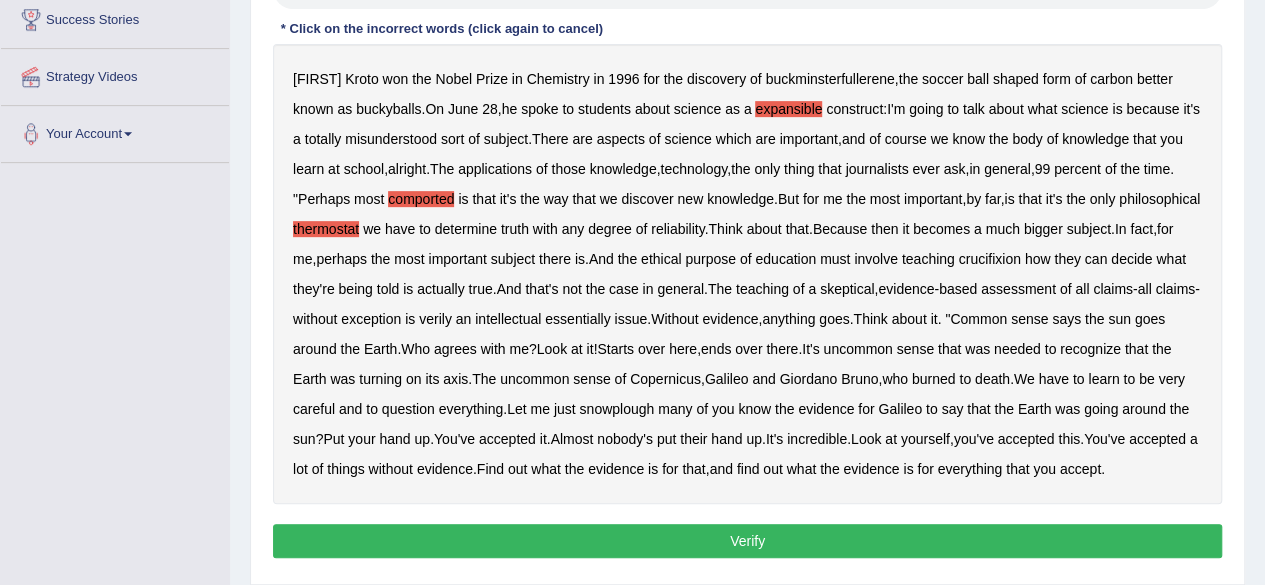 click on "crucifixion" at bounding box center [990, 259] 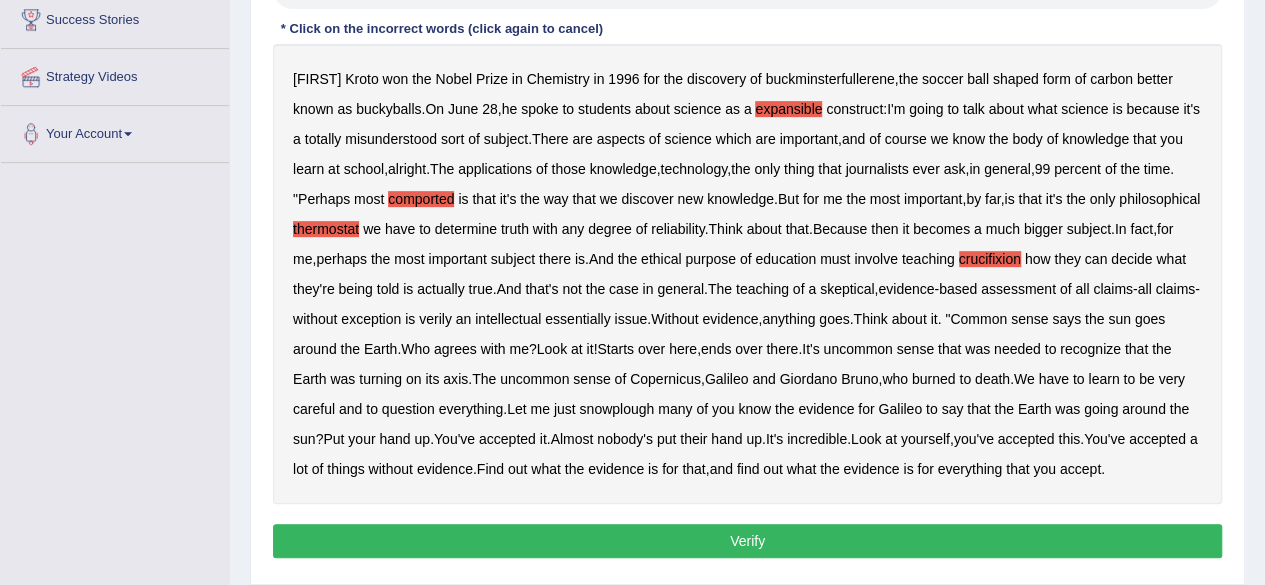 click on "verily" at bounding box center [435, 319] 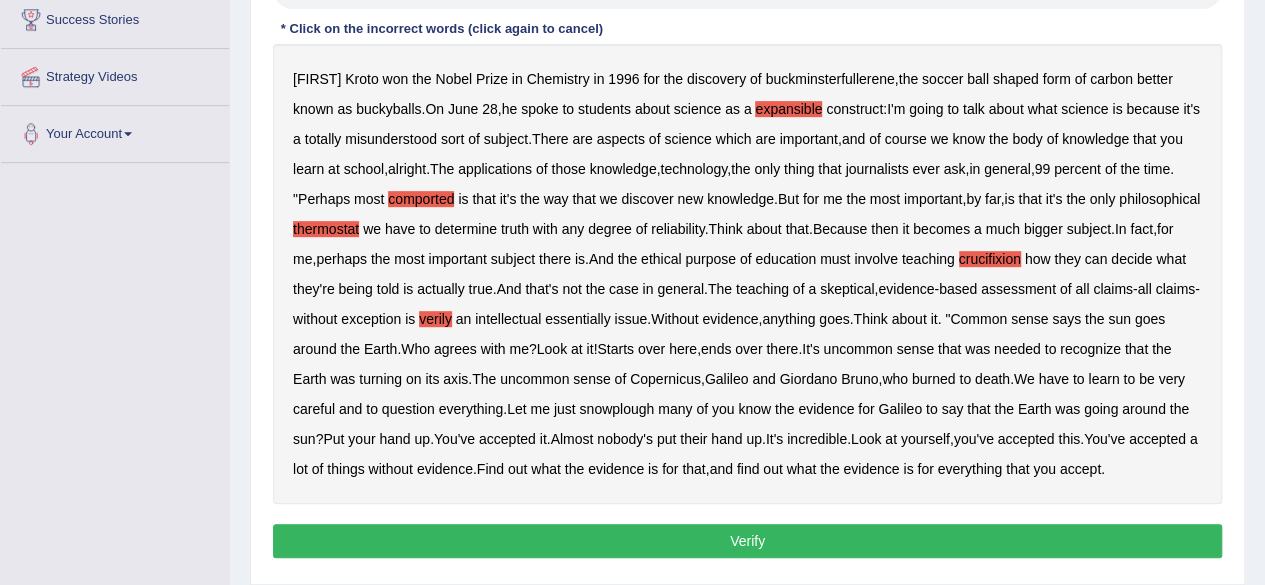 click on "essentially" at bounding box center [577, 319] 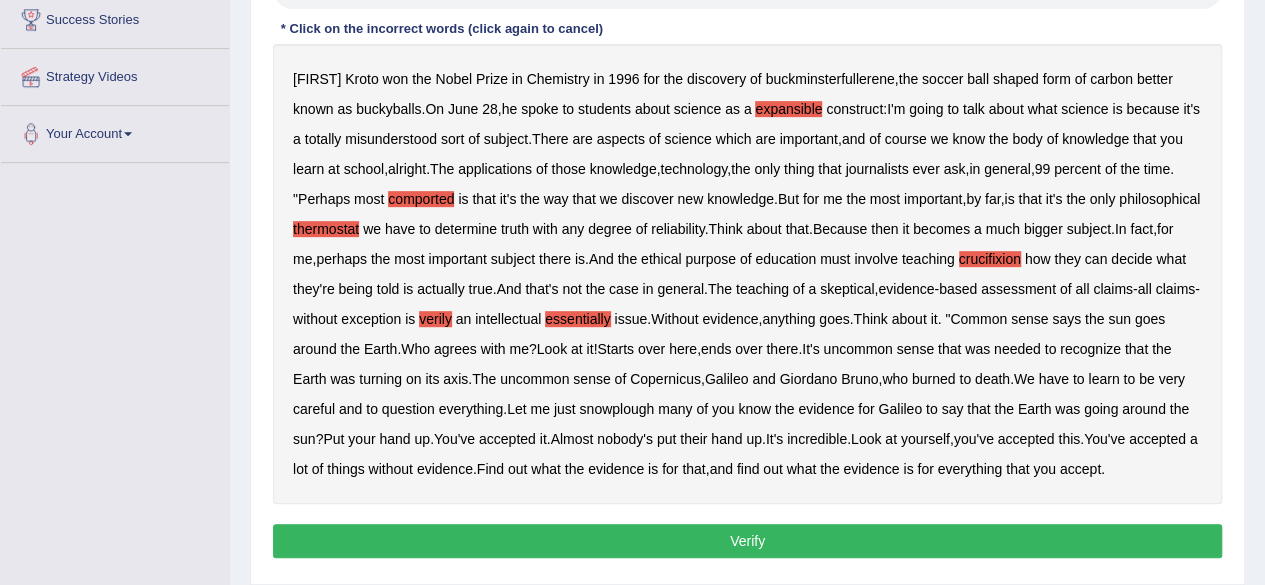 click on "snowplough" at bounding box center (616, 409) 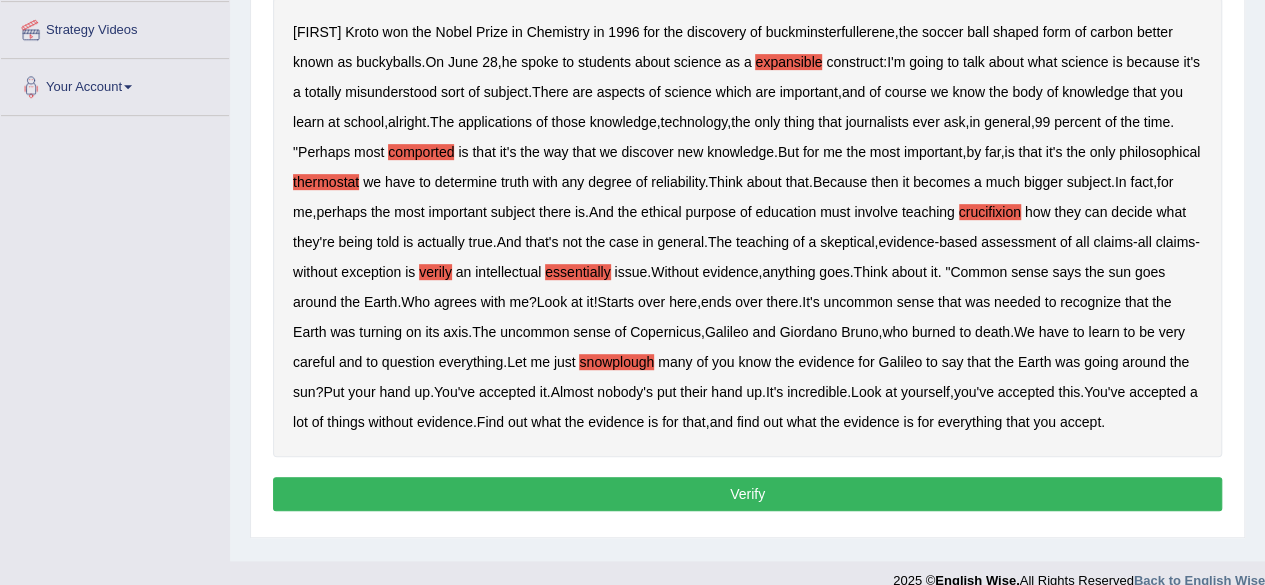 scroll, scrollTop: 456, scrollLeft: 0, axis: vertical 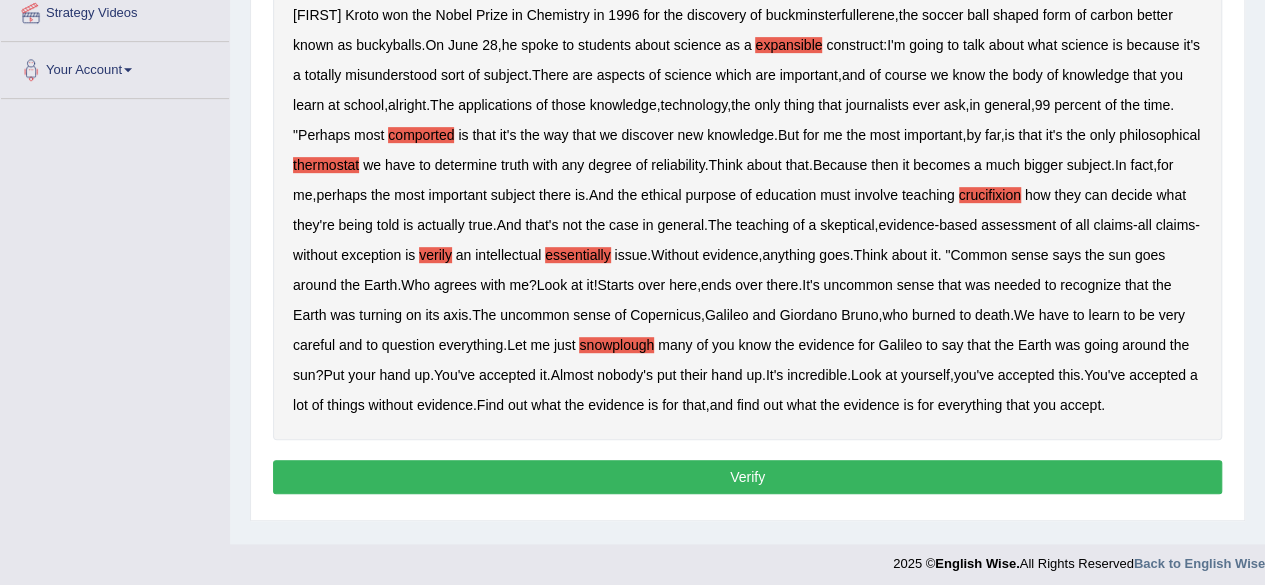 click on "Verify" at bounding box center (747, 477) 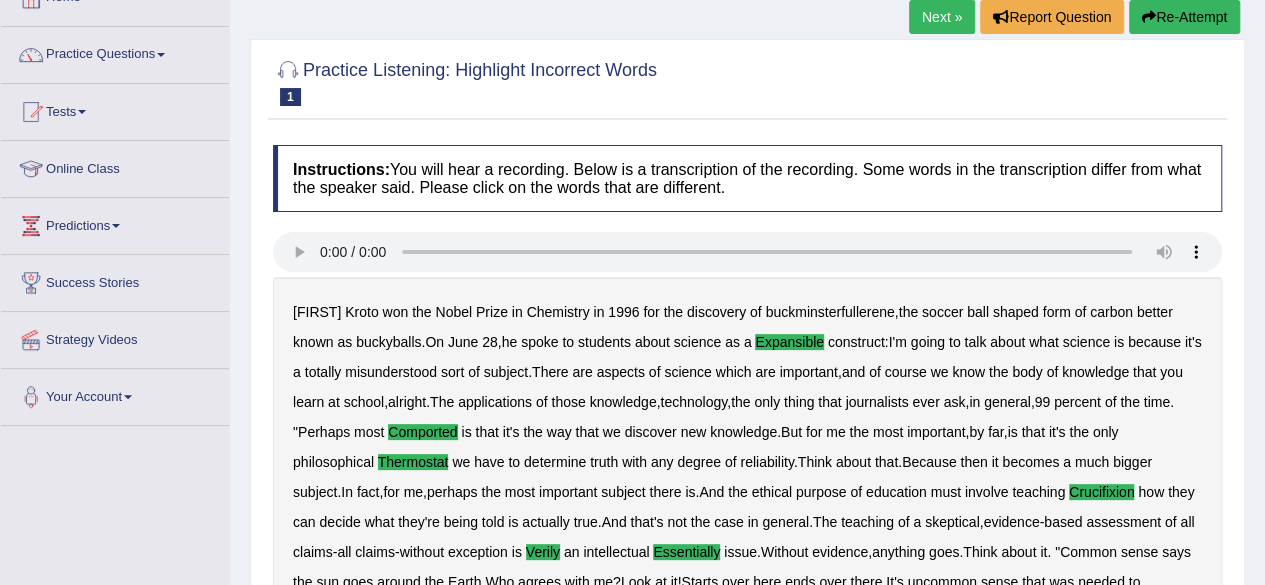 scroll, scrollTop: 0, scrollLeft: 0, axis: both 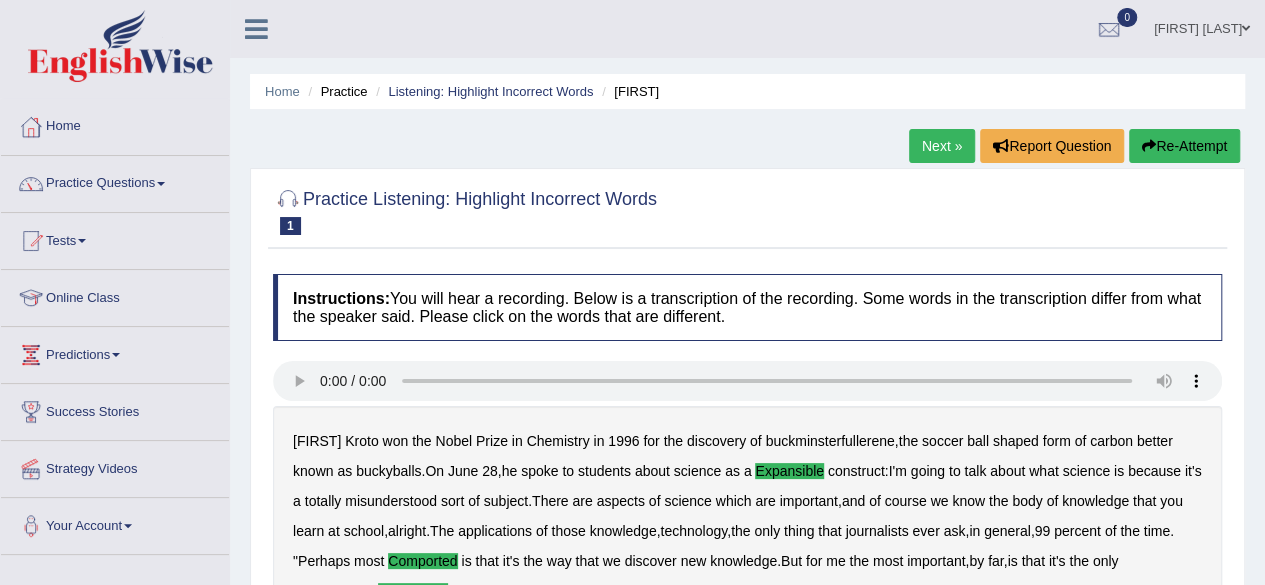 click on "Next »" at bounding box center (942, 146) 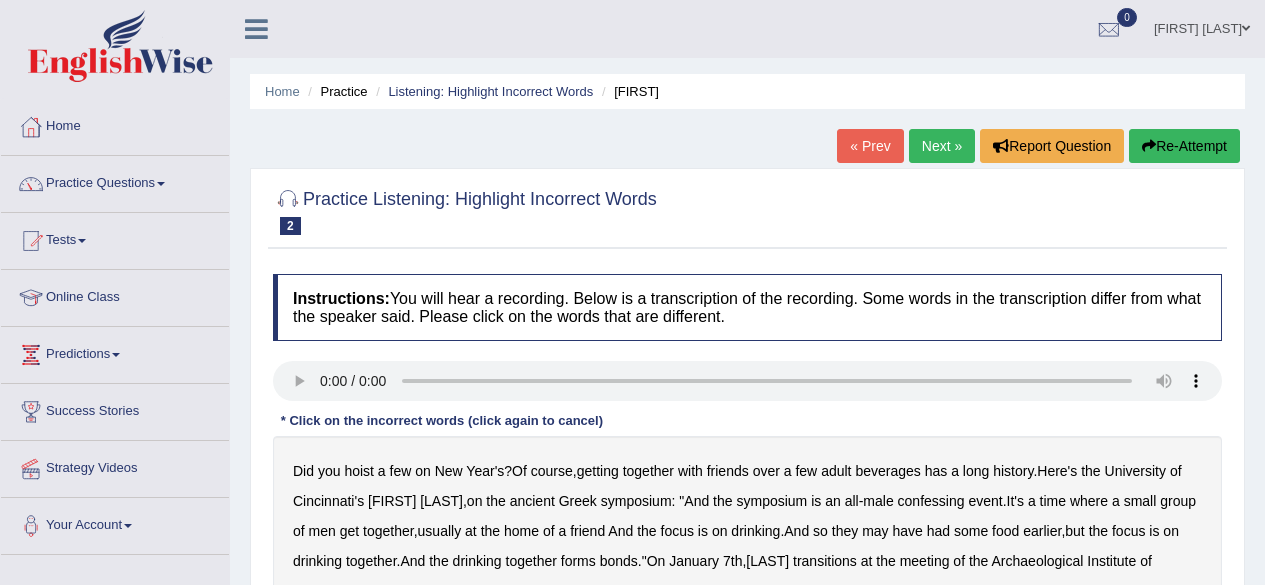 scroll, scrollTop: 0, scrollLeft: 0, axis: both 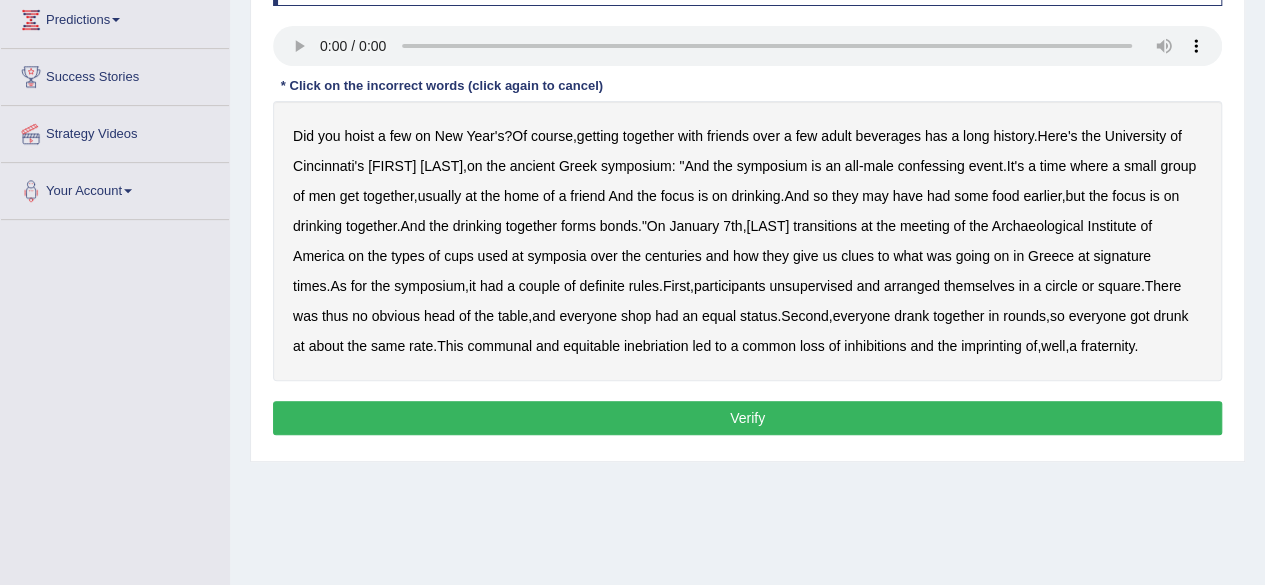 click on "confessing" at bounding box center (931, 166) 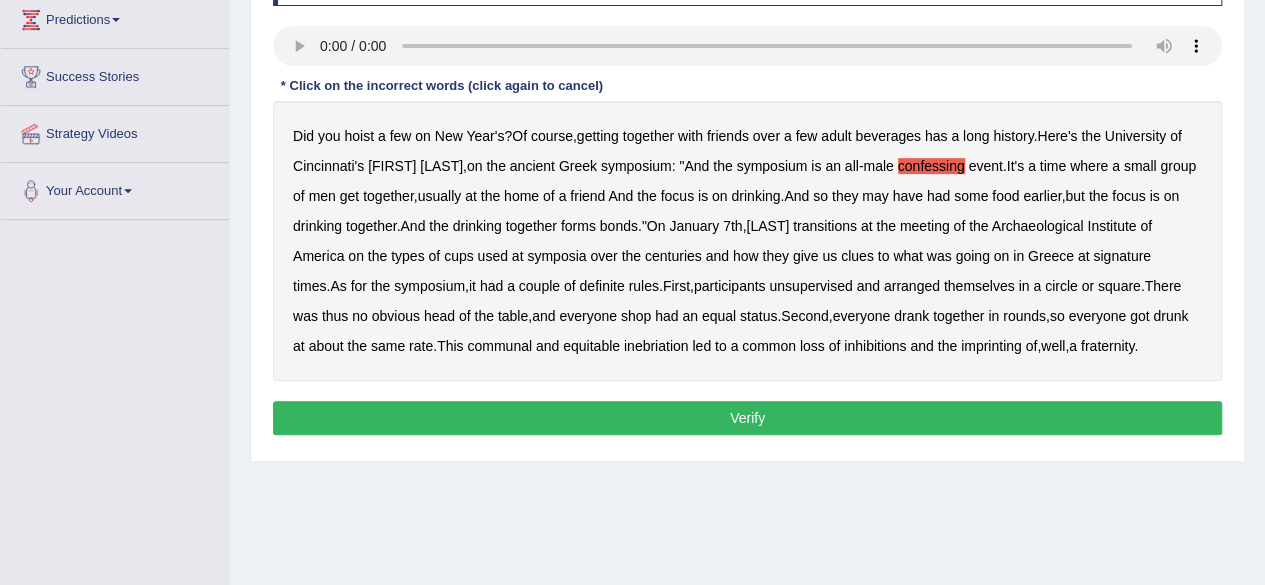 click on "transitions" at bounding box center (825, 226) 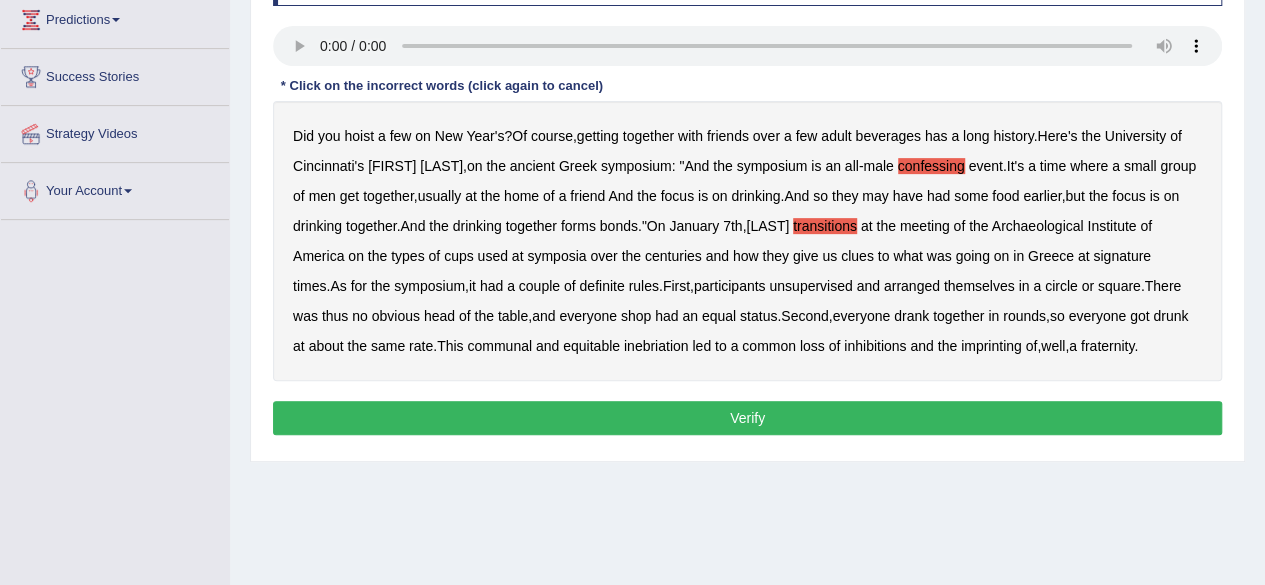 click on "signature" at bounding box center [1122, 256] 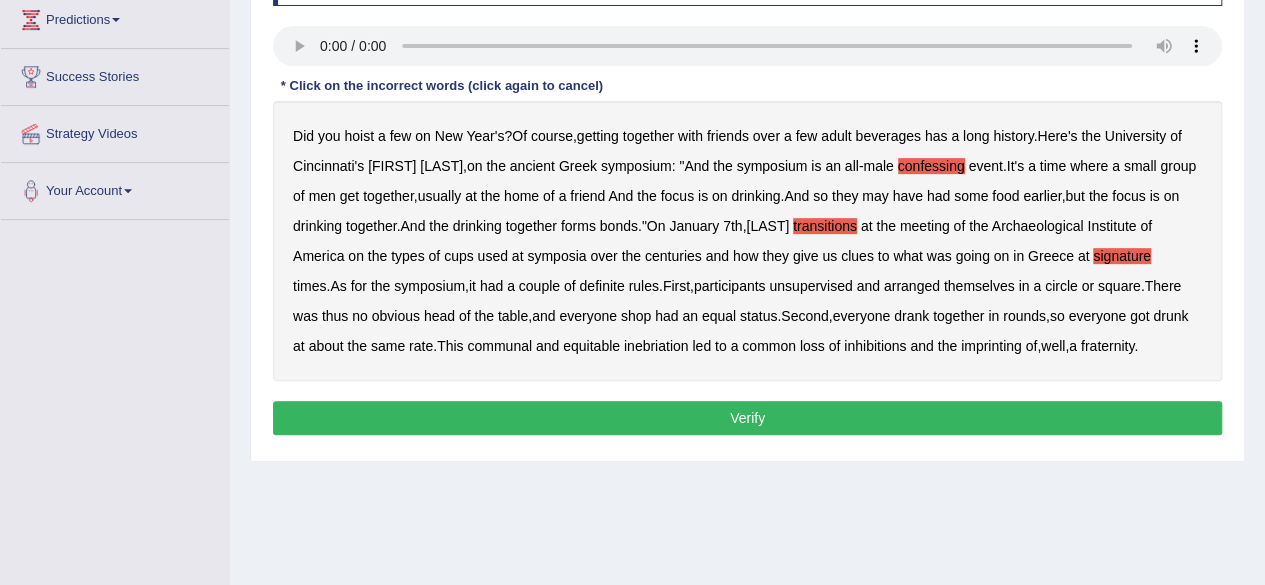 click on "unsupervised" at bounding box center [810, 286] 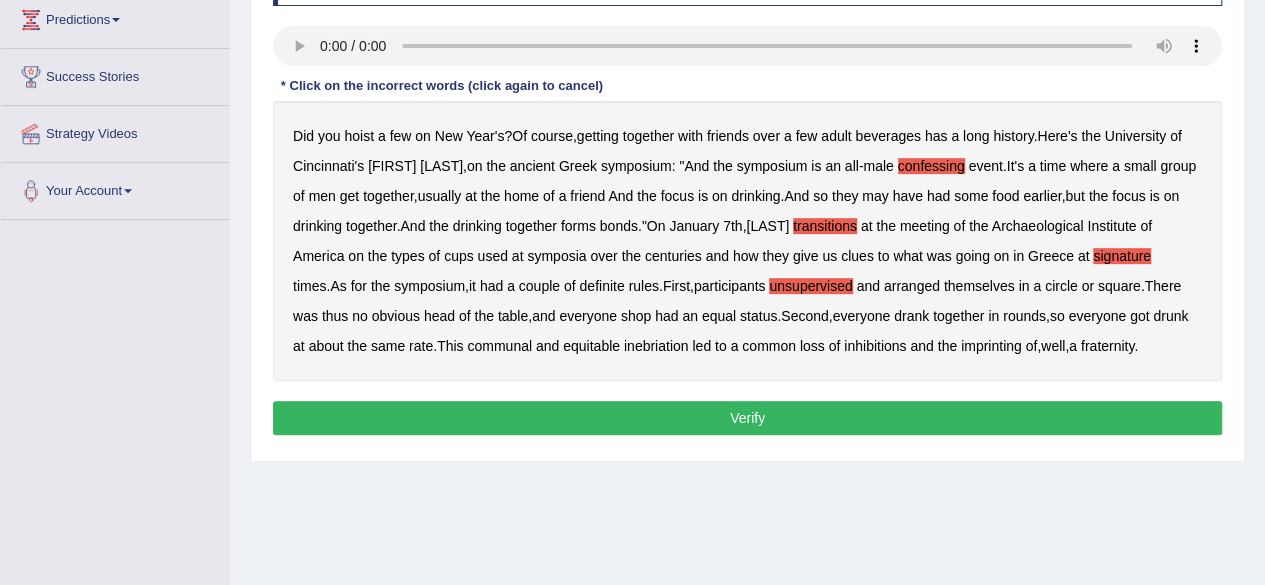 click on "Verify" at bounding box center [747, 418] 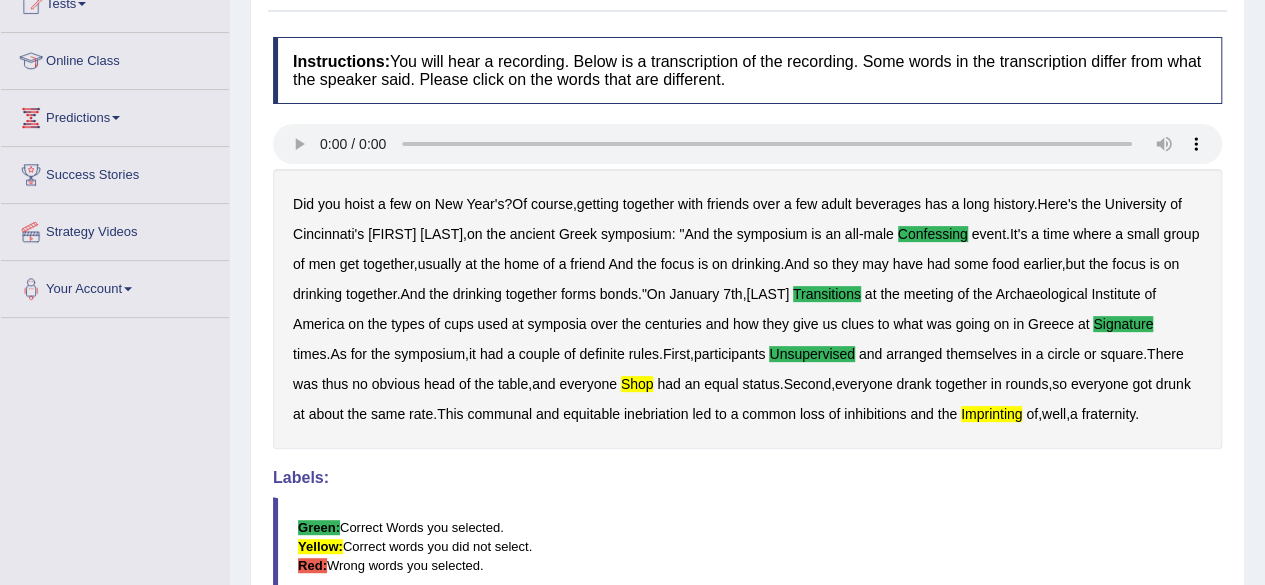 scroll, scrollTop: 0, scrollLeft: 0, axis: both 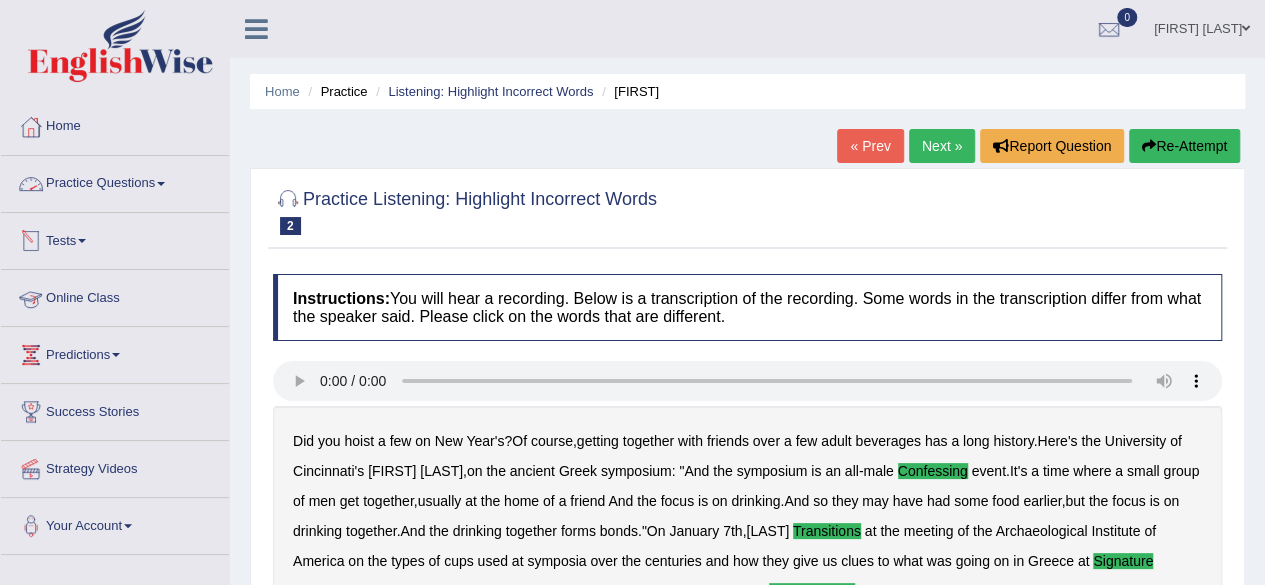 click on "Practice Questions" at bounding box center (115, 181) 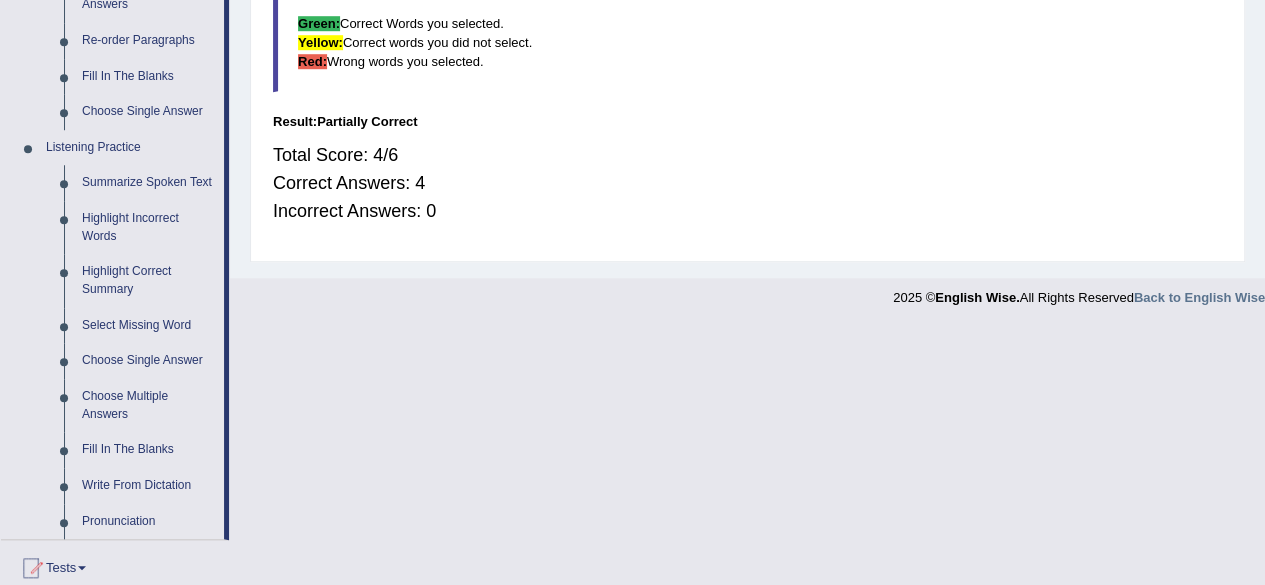 scroll, scrollTop: 742, scrollLeft: 0, axis: vertical 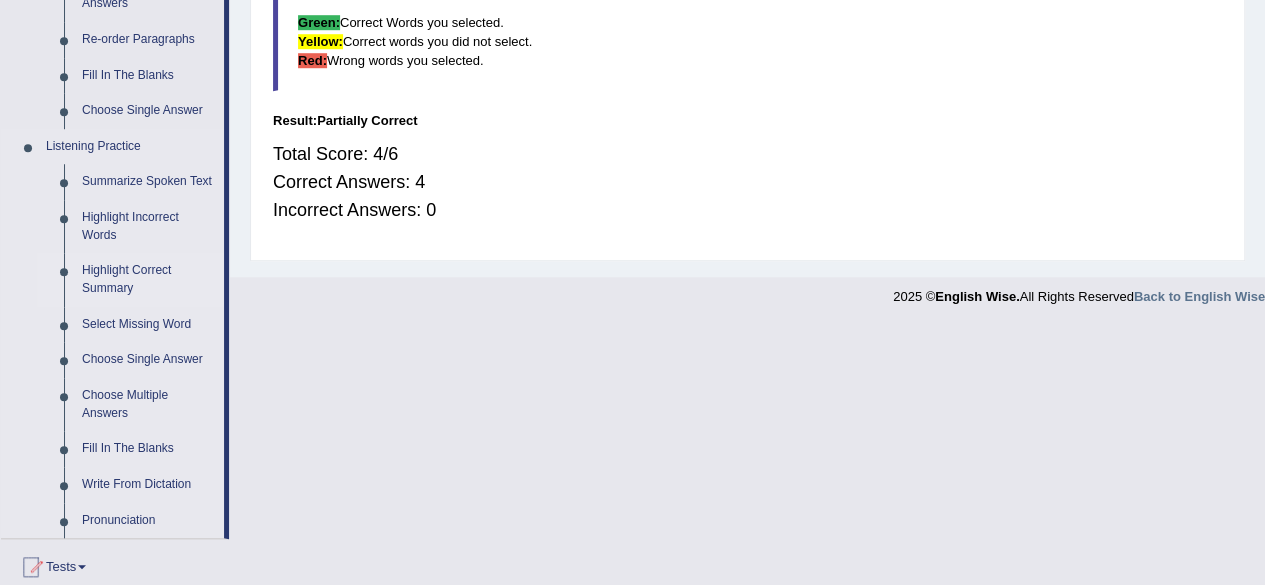 click on "Highlight Correct Summary" at bounding box center (148, 279) 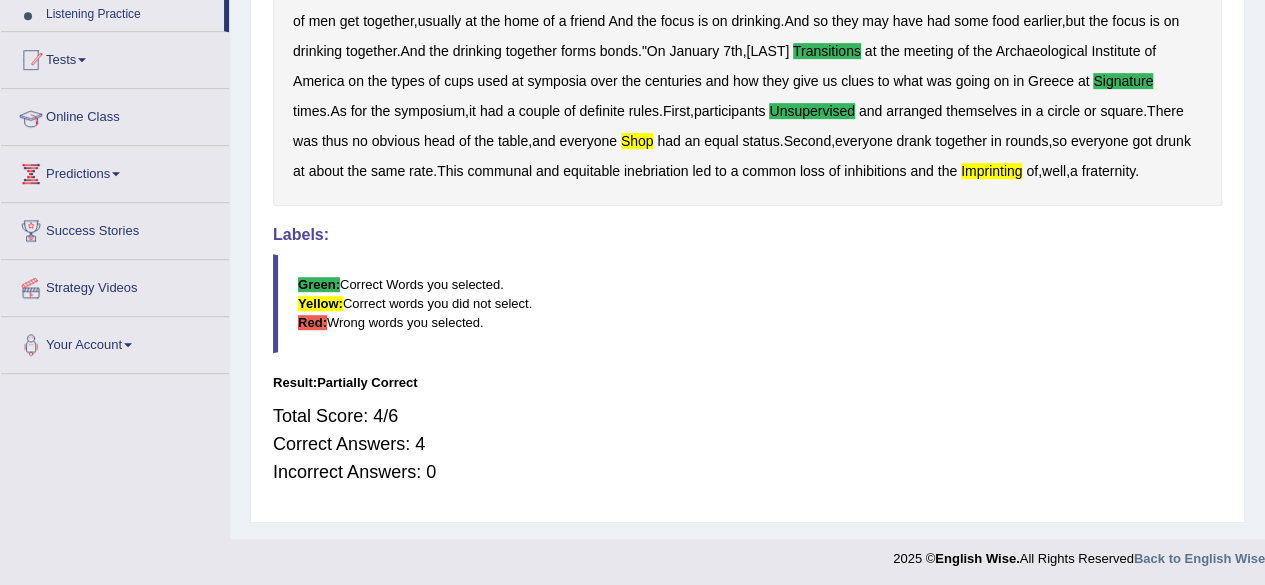 scroll, scrollTop: 380, scrollLeft: 0, axis: vertical 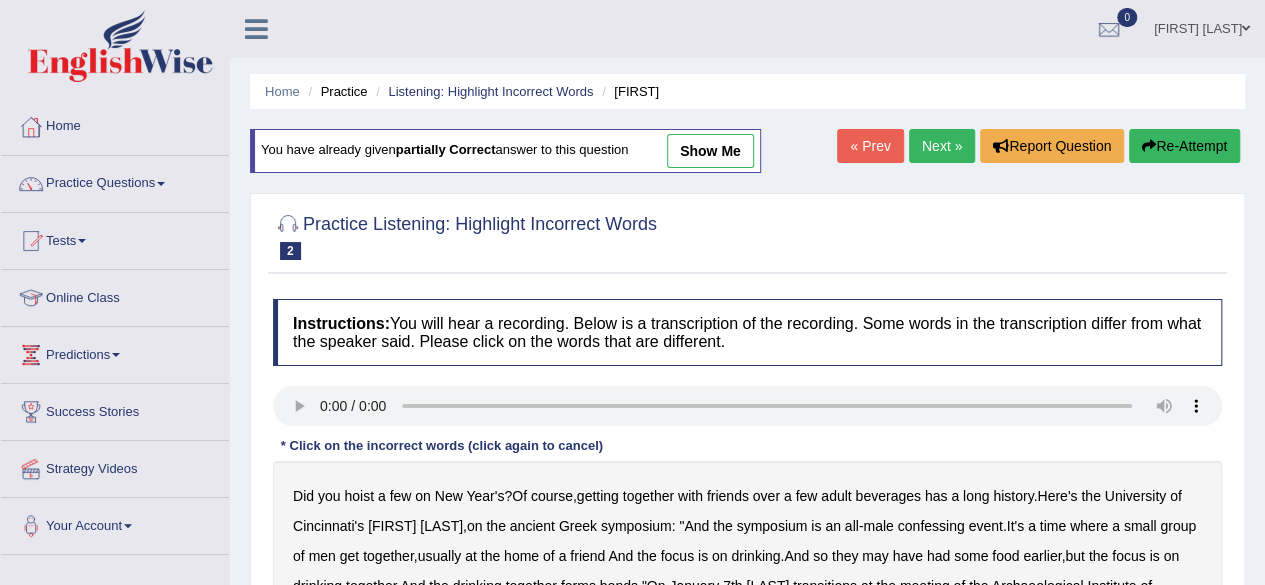 click on "Practice Questions" at bounding box center [115, 181] 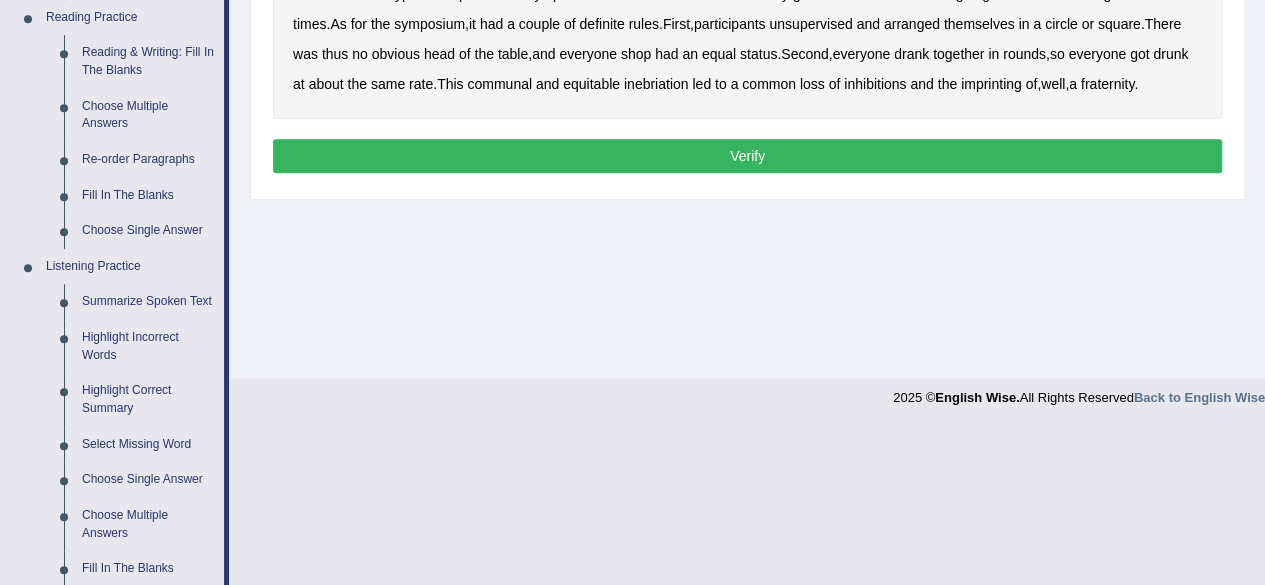 scroll, scrollTop: 623, scrollLeft: 0, axis: vertical 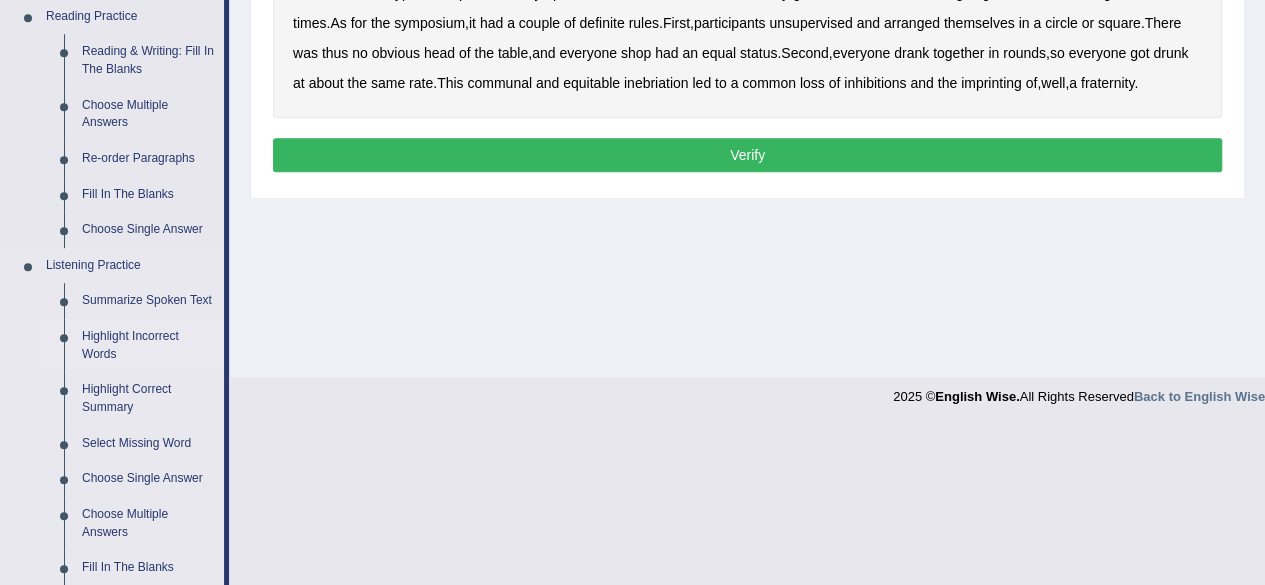 click on "Highlight Incorrect Words" at bounding box center [148, 345] 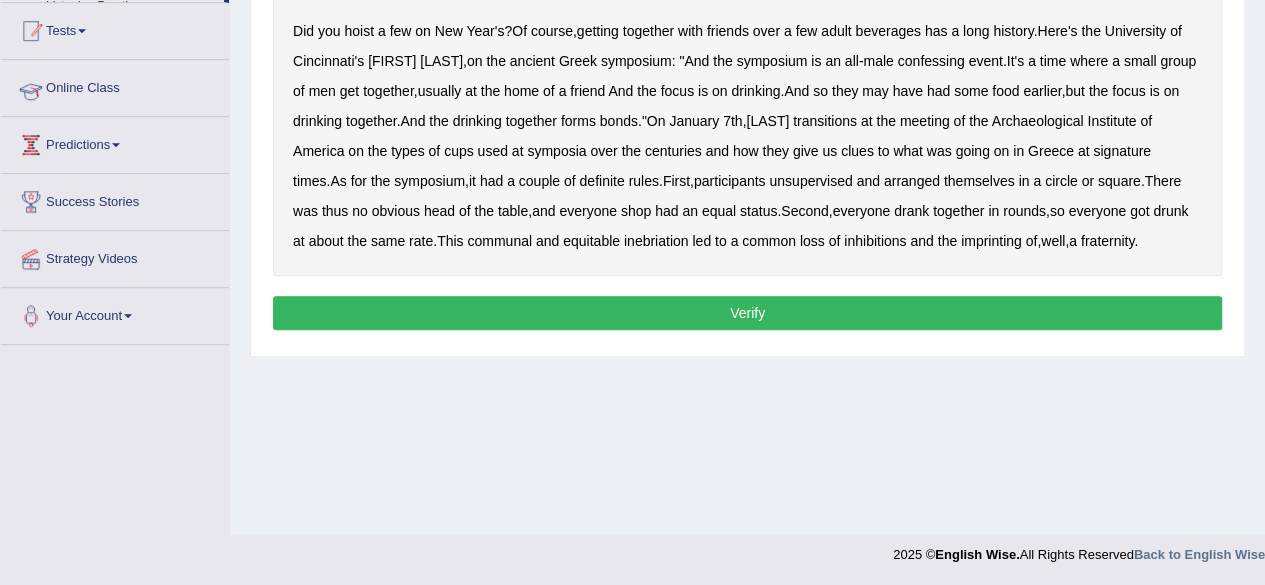 scroll, scrollTop: 272, scrollLeft: 0, axis: vertical 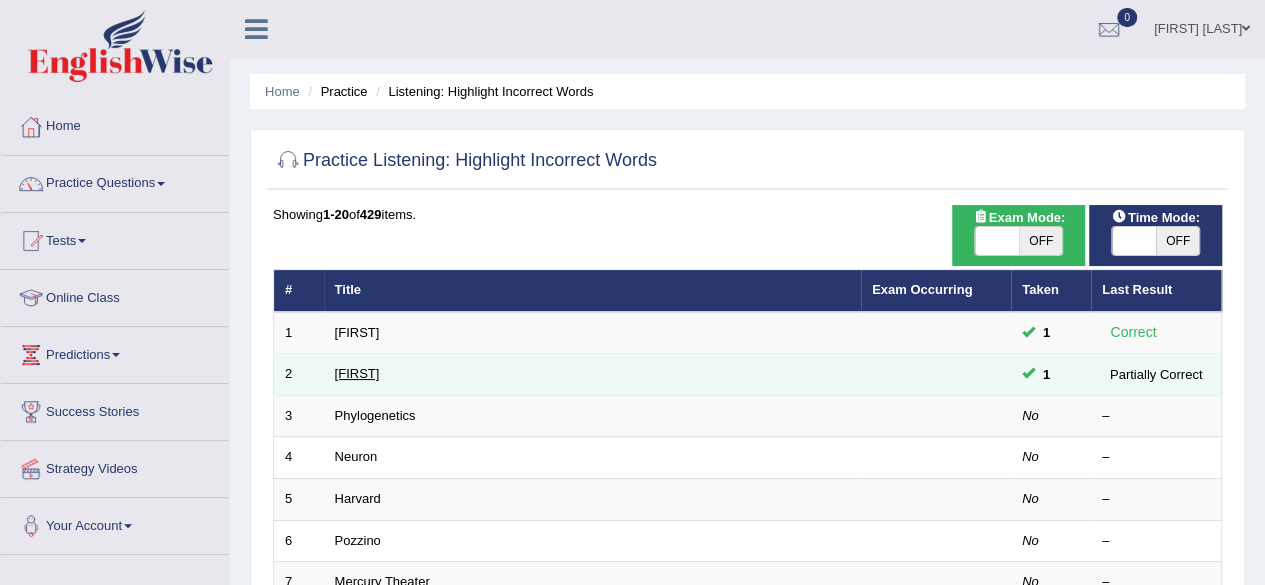 click on "[FIRST]" at bounding box center [357, 373] 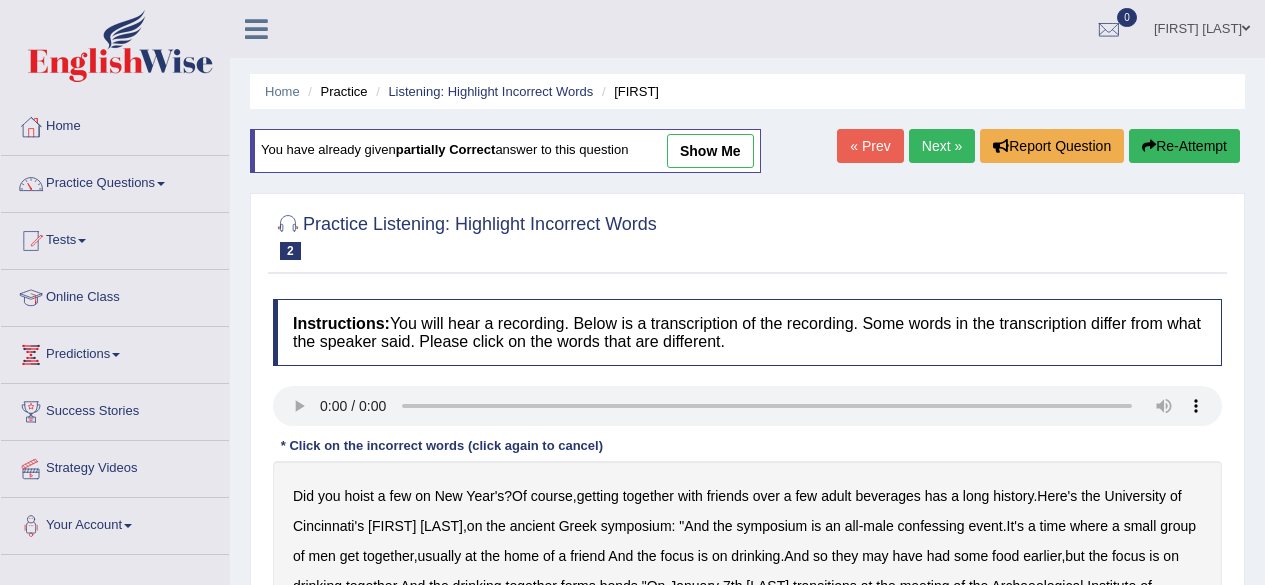 scroll, scrollTop: 0, scrollLeft: 0, axis: both 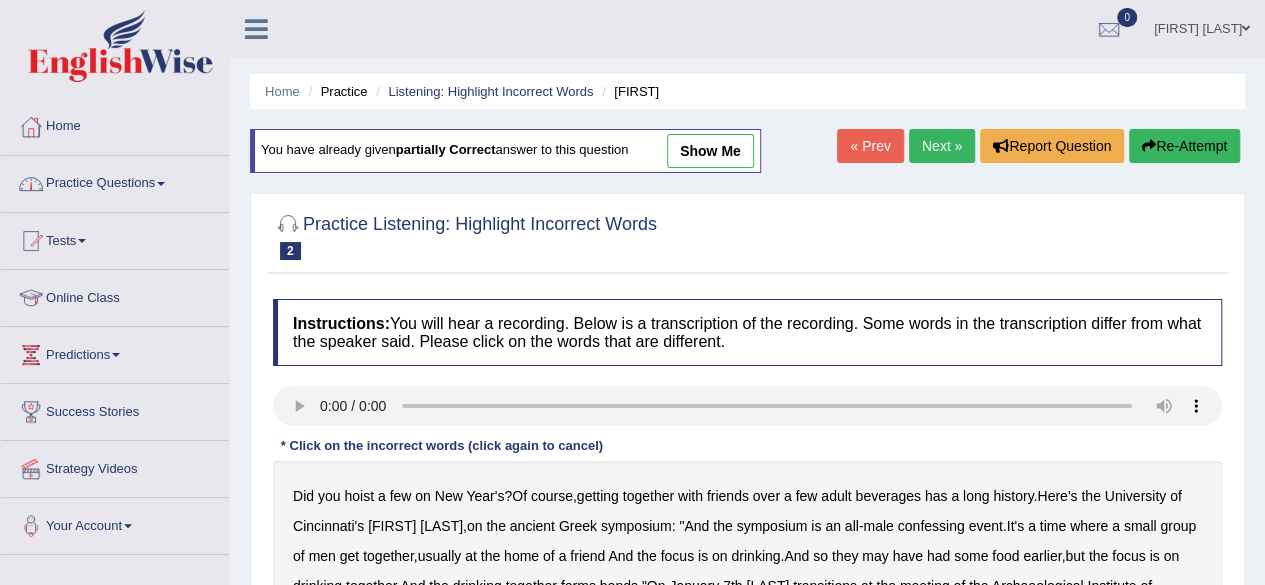 click on "Practice Questions" at bounding box center (115, 181) 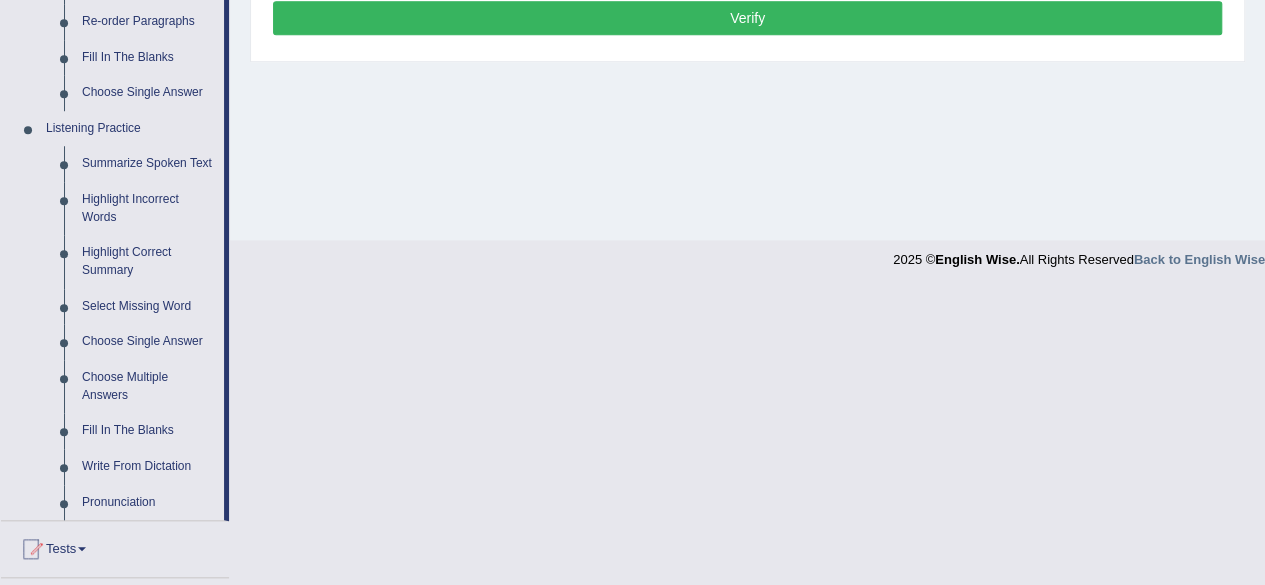 scroll, scrollTop: 765, scrollLeft: 0, axis: vertical 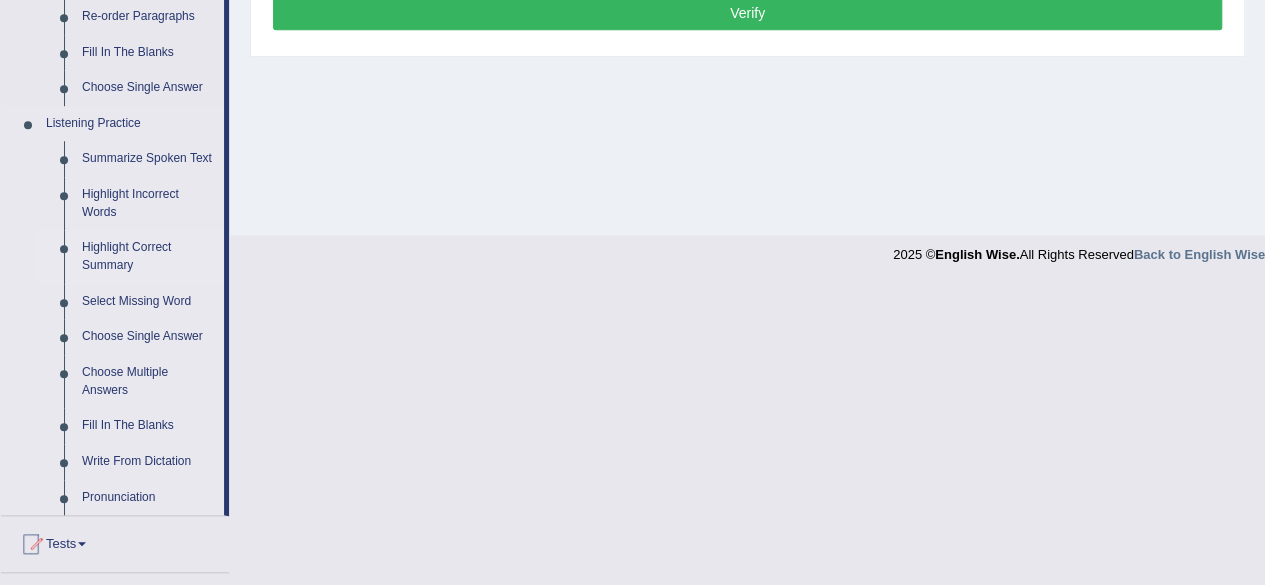 click on "Highlight Correct Summary" at bounding box center (148, 256) 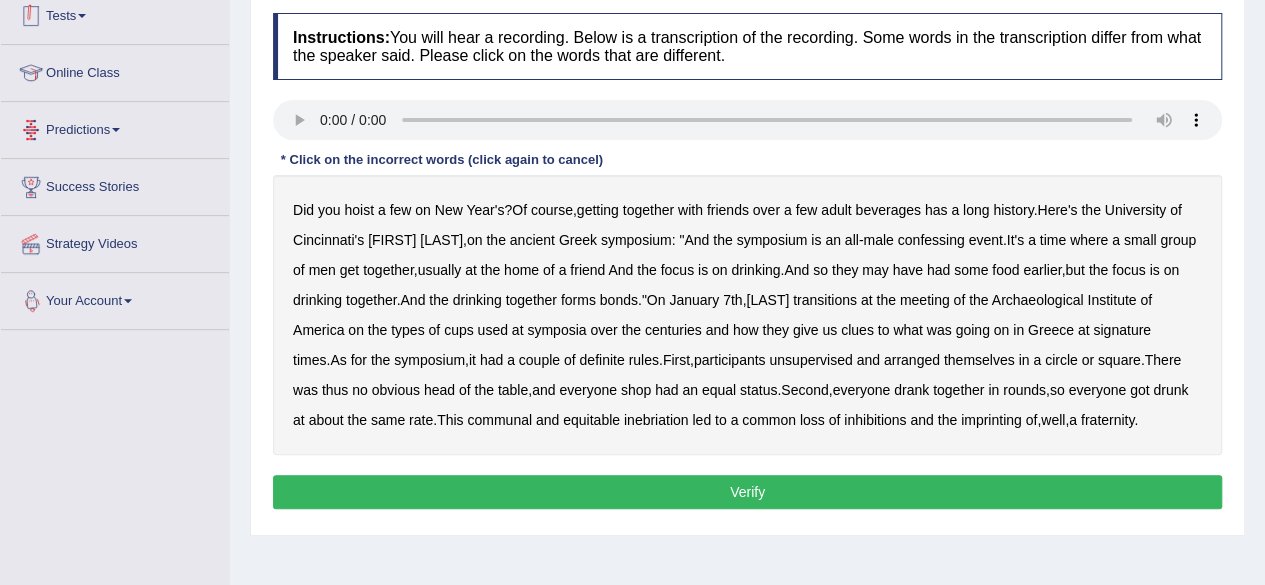 scroll, scrollTop: 440, scrollLeft: 0, axis: vertical 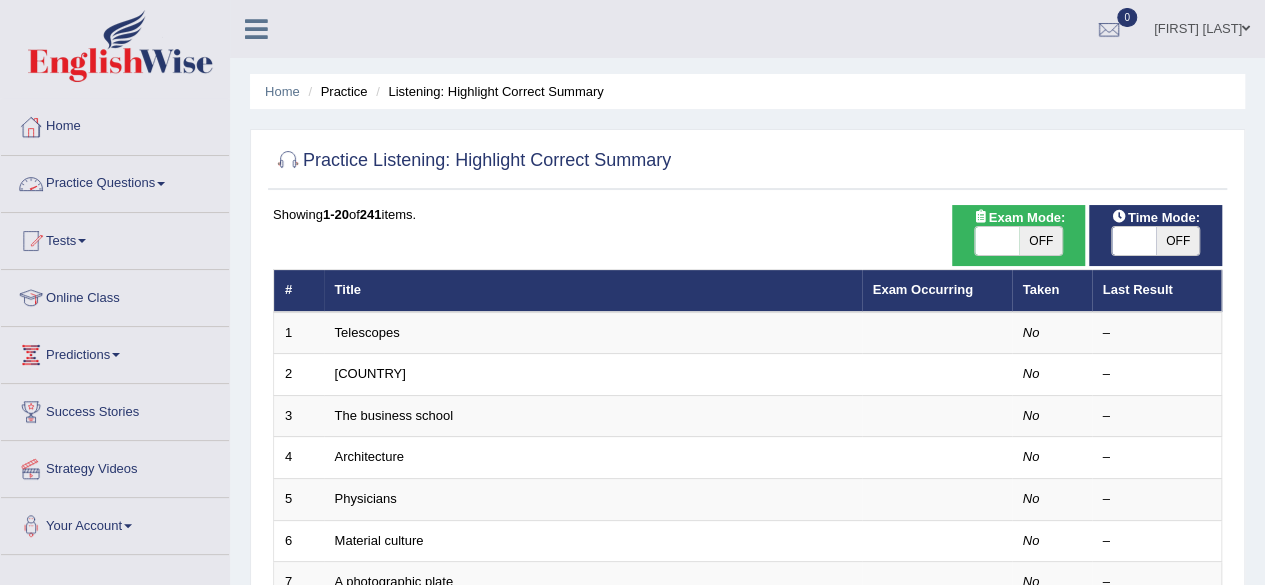 click on "Practice Questions" at bounding box center (115, 181) 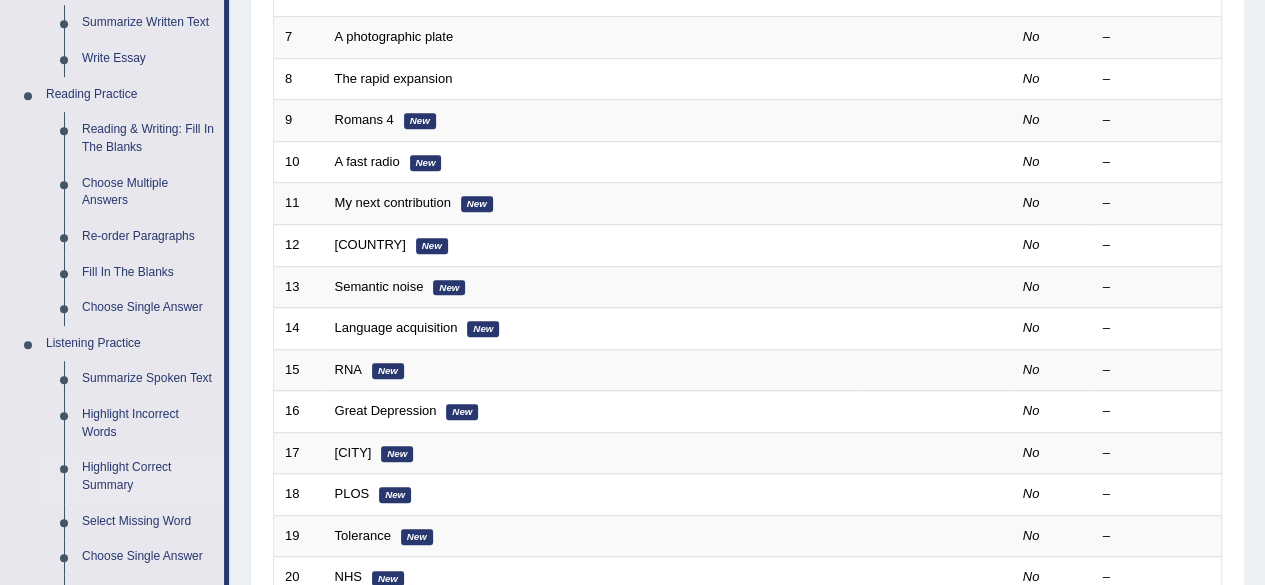 scroll, scrollTop: 546, scrollLeft: 0, axis: vertical 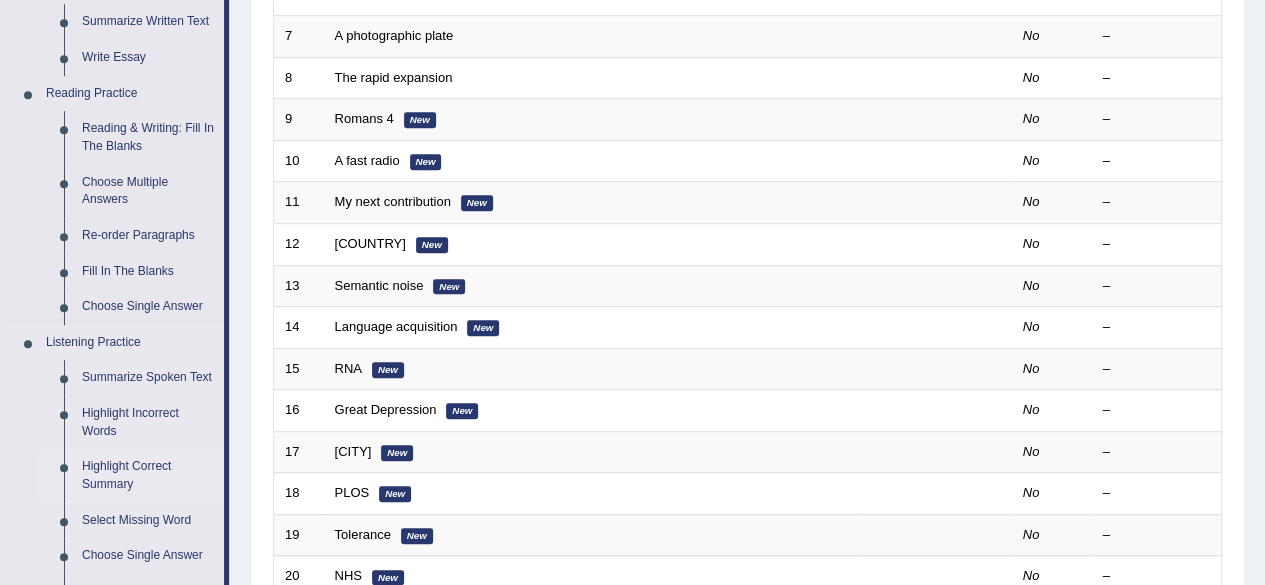 click on "Highlight Correct Summary" at bounding box center (148, 475) 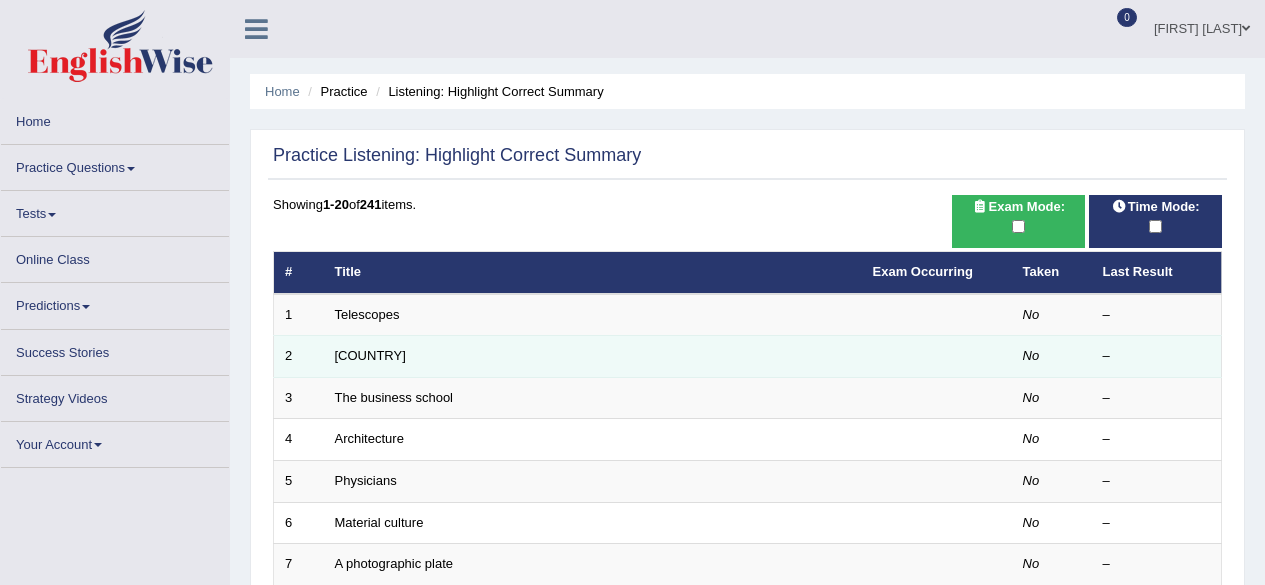 scroll, scrollTop: 0, scrollLeft: 0, axis: both 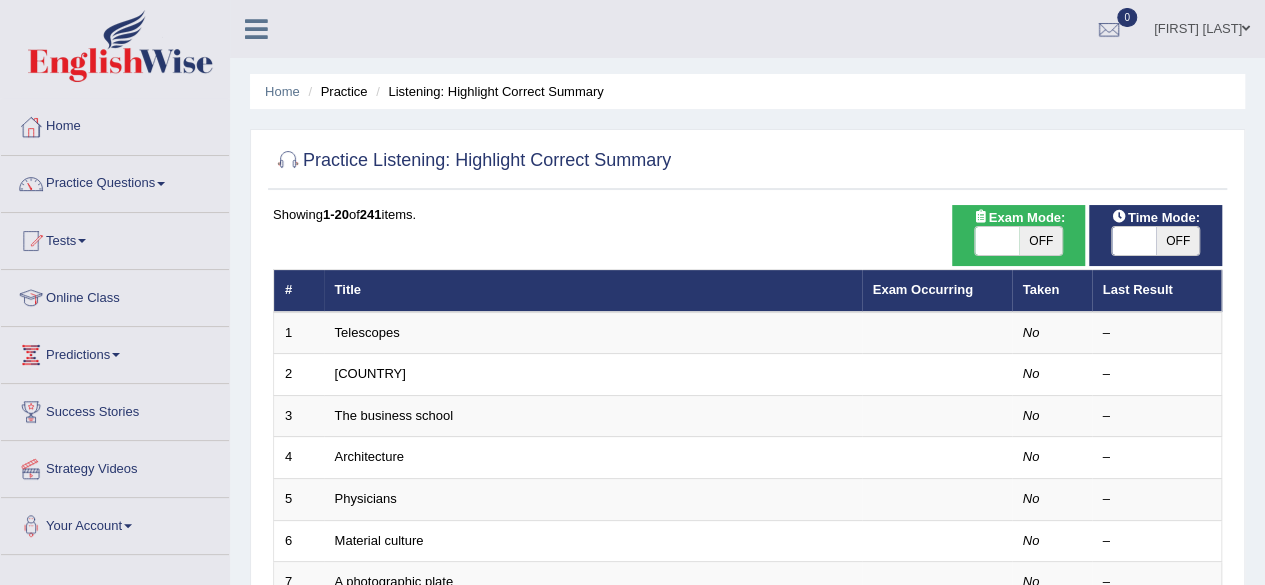 click on "OFF" at bounding box center (1178, 241) 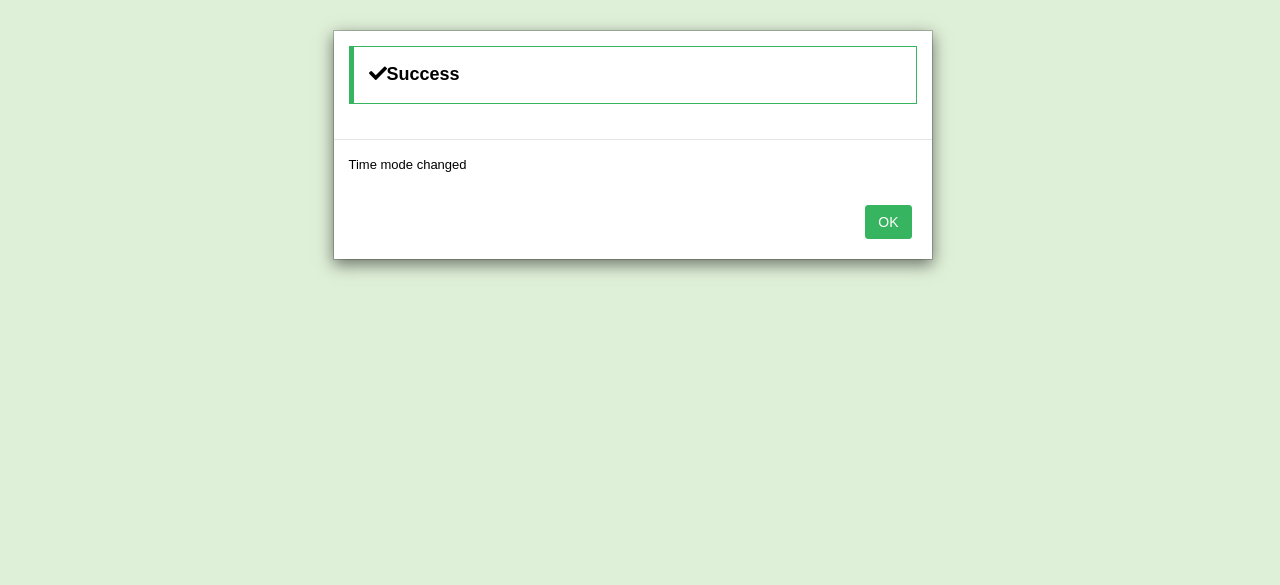 click on "OK" at bounding box center (888, 222) 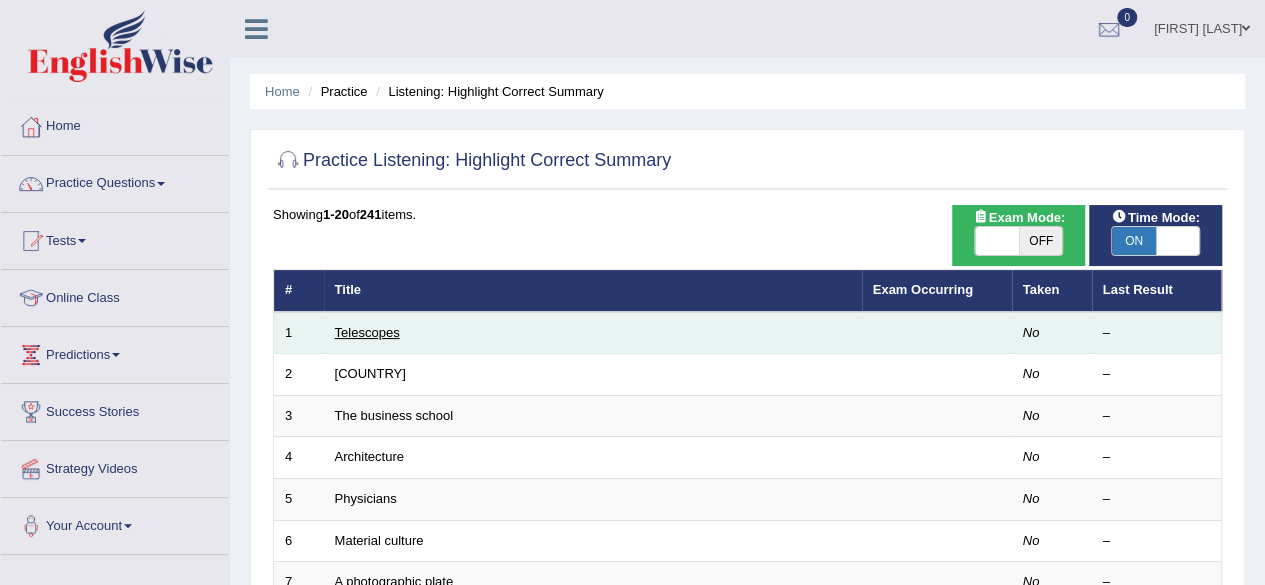 click on "Telescopes" at bounding box center (367, 332) 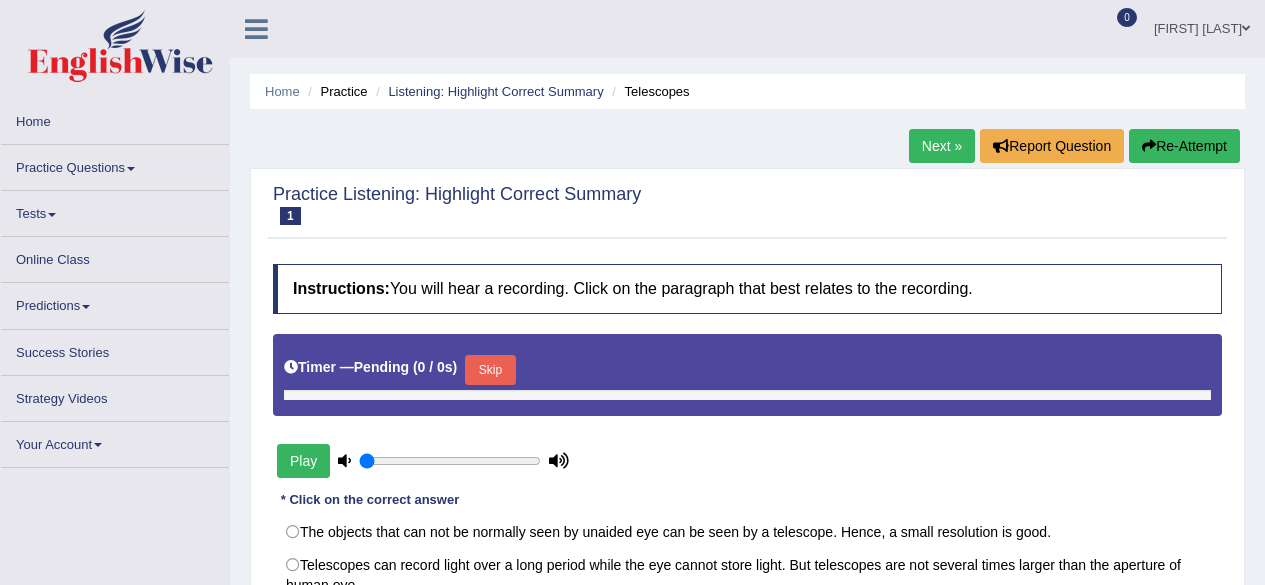scroll, scrollTop: 0, scrollLeft: 0, axis: both 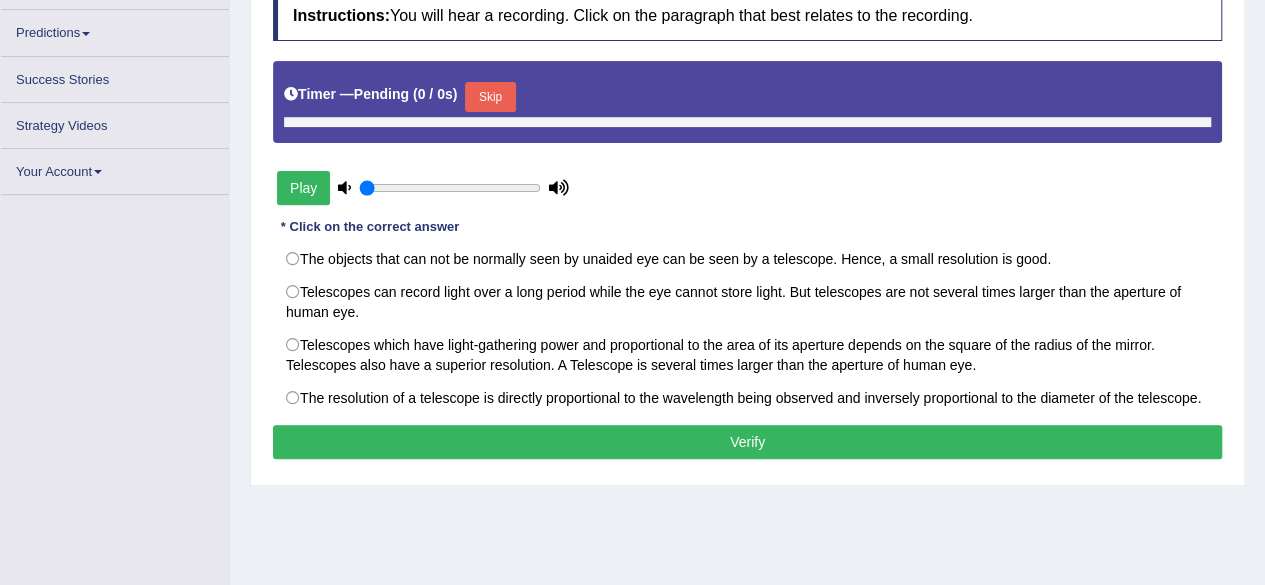 click on "Skip" at bounding box center [490, 97] 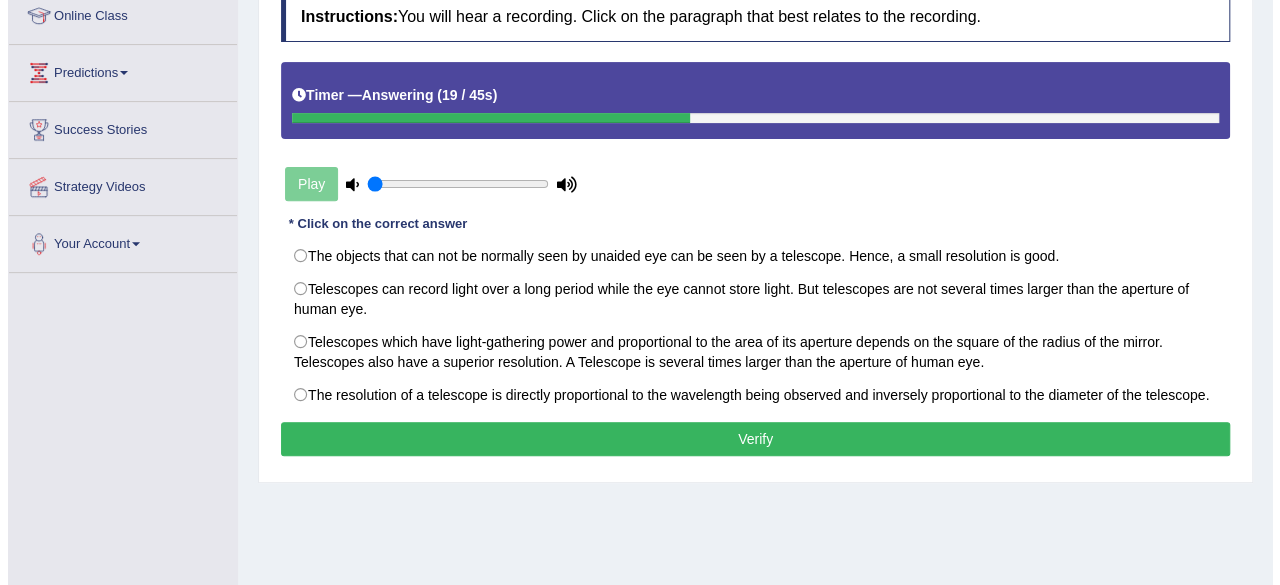 scroll, scrollTop: 284, scrollLeft: 0, axis: vertical 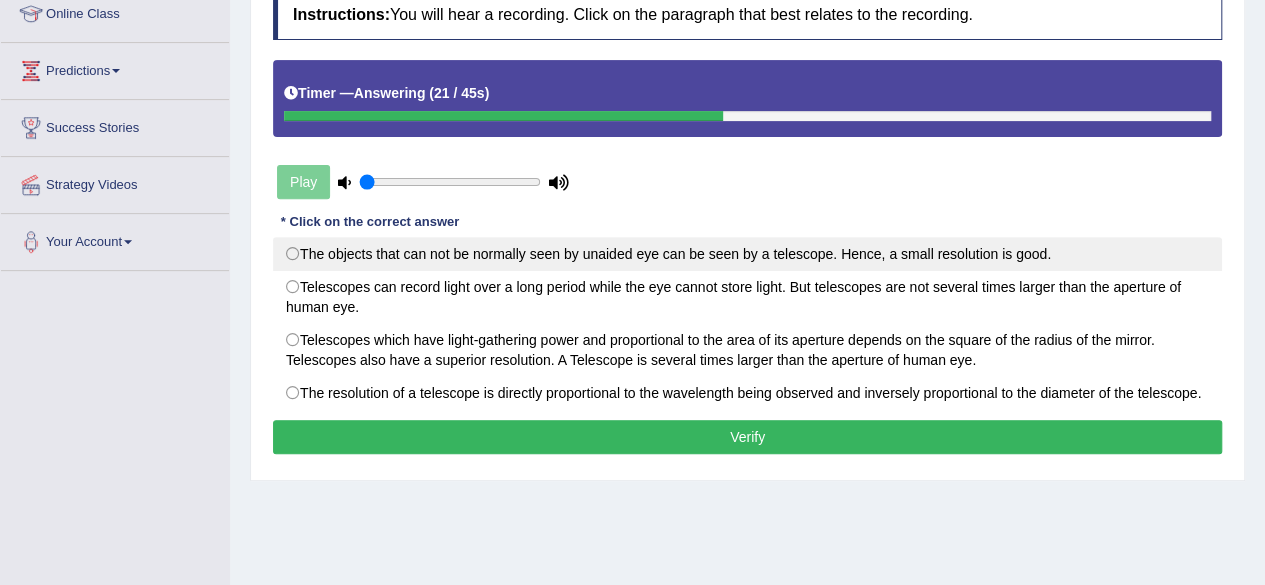 click on "The objects that can not be normally seen by unaided eye can be seen by a telescope. Hence, a small resolution is good." at bounding box center [747, 254] 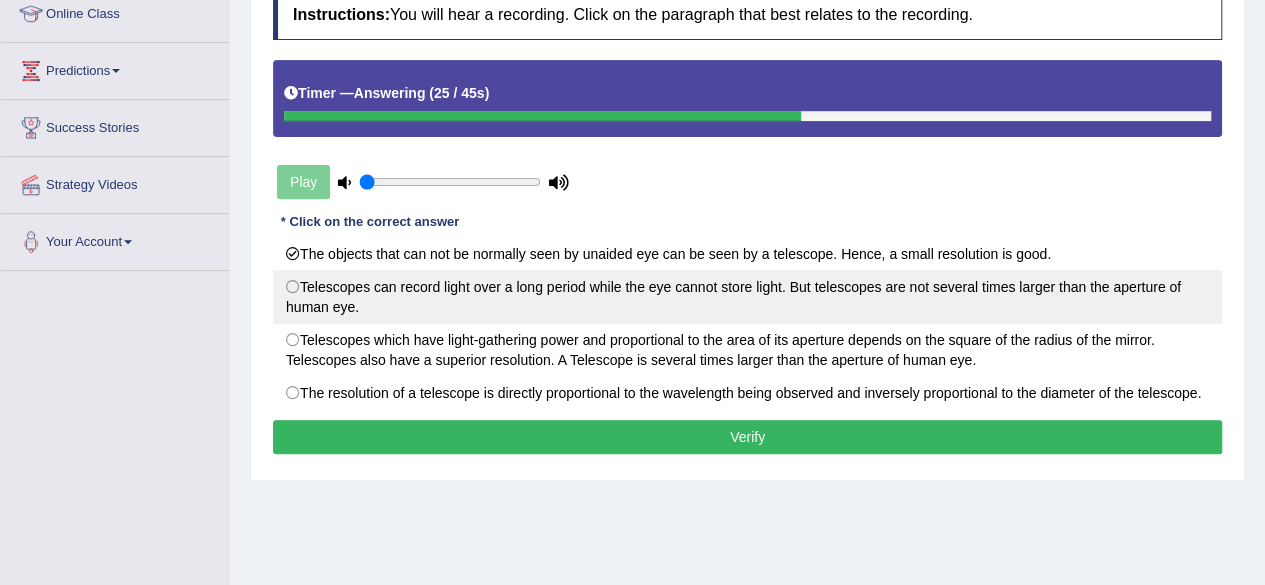click on "Telescopes can record light over a long period while the eye cannot store light. But telescopes are not several times larger than the aperture of human eye." at bounding box center [747, 297] 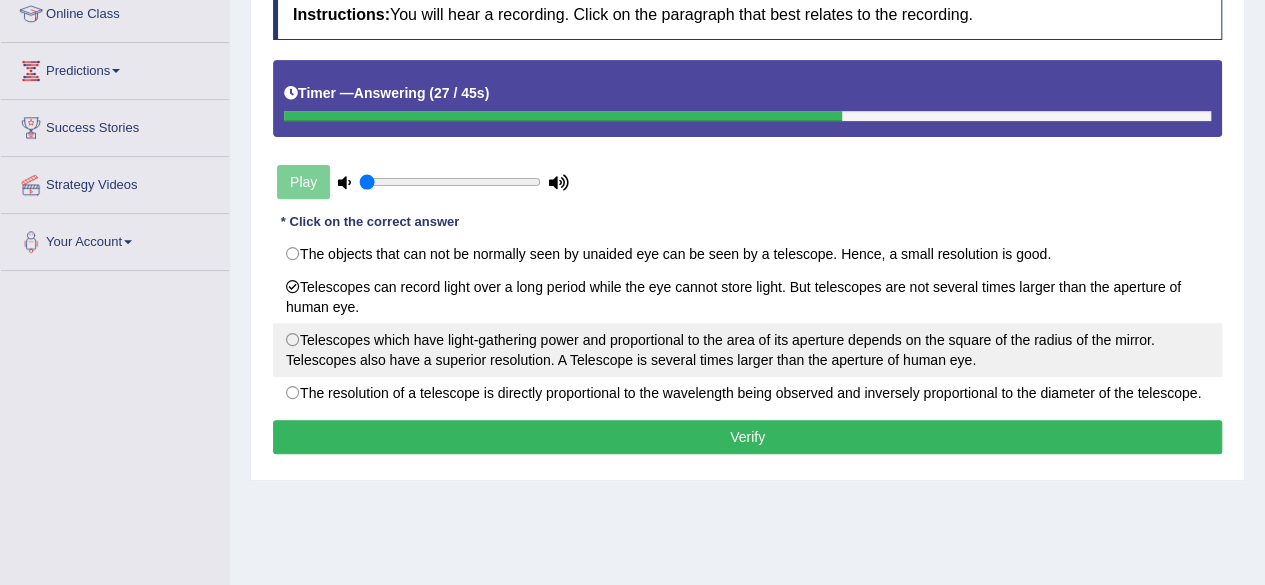 click on "Telescopes which have light-gathering power and proportional to the area of its aperture depends on the square of the radius of the mirror. Telescopes also have a superior resolution. A Telescope is several times larger than the aperture of human eye." at bounding box center [747, 350] 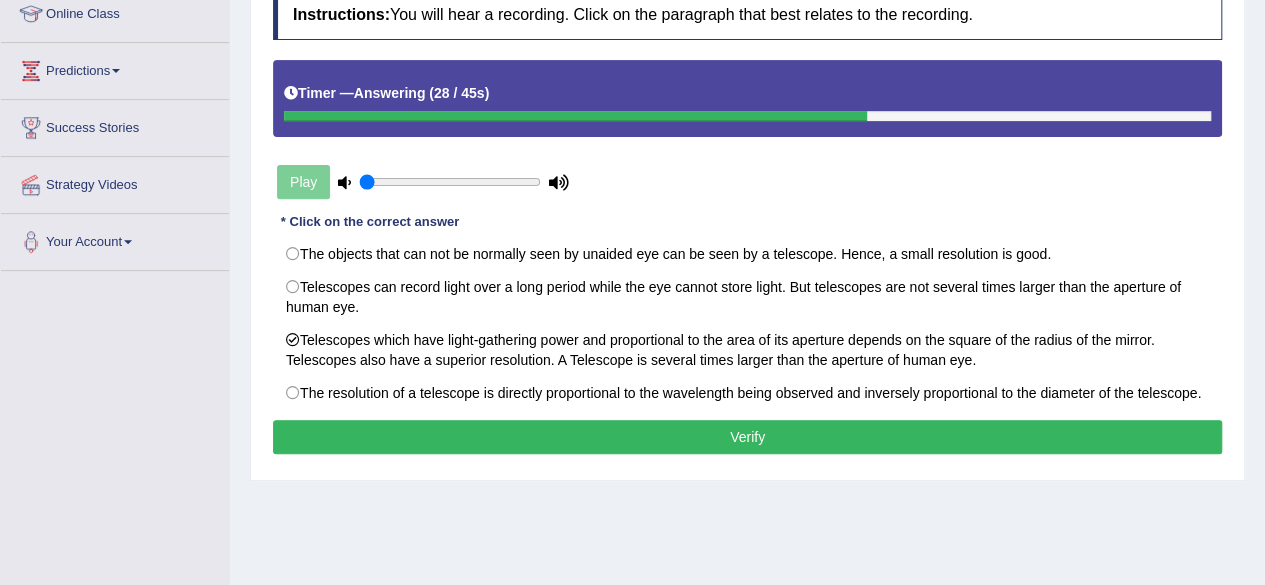 click on "Verify" at bounding box center [747, 437] 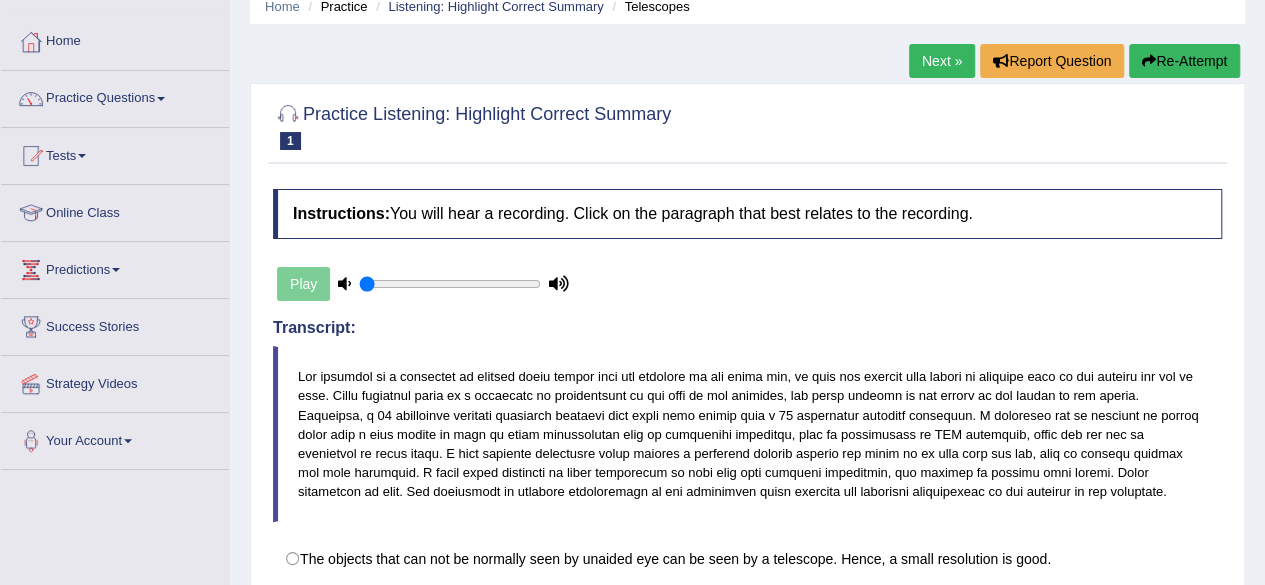 scroll, scrollTop: 0, scrollLeft: 0, axis: both 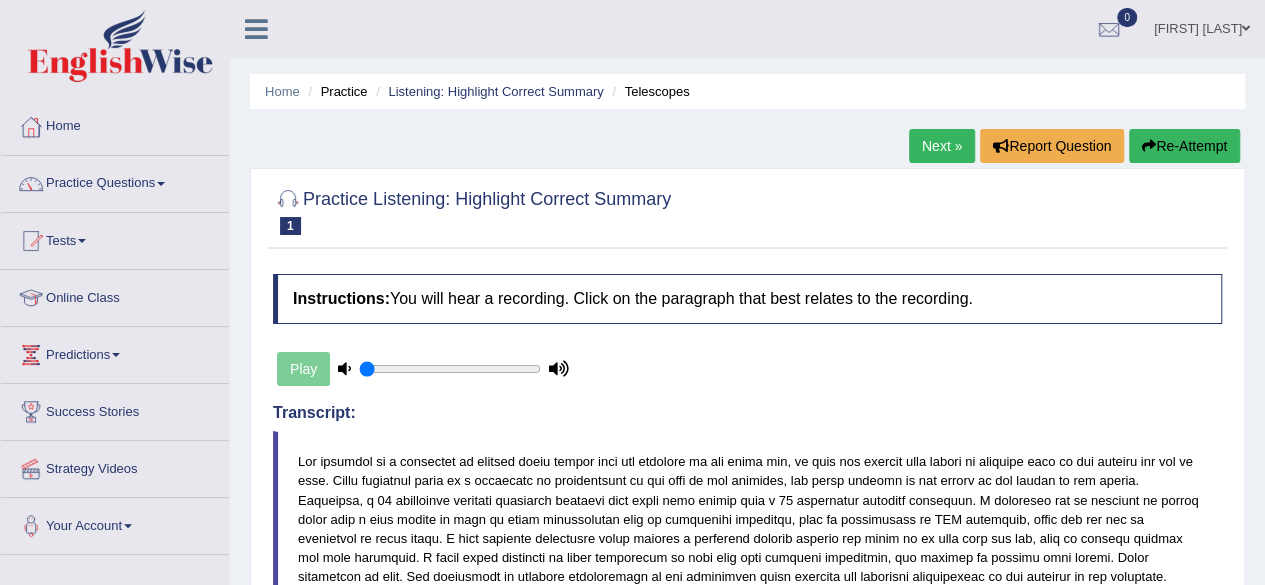 click on "Next »" at bounding box center (942, 146) 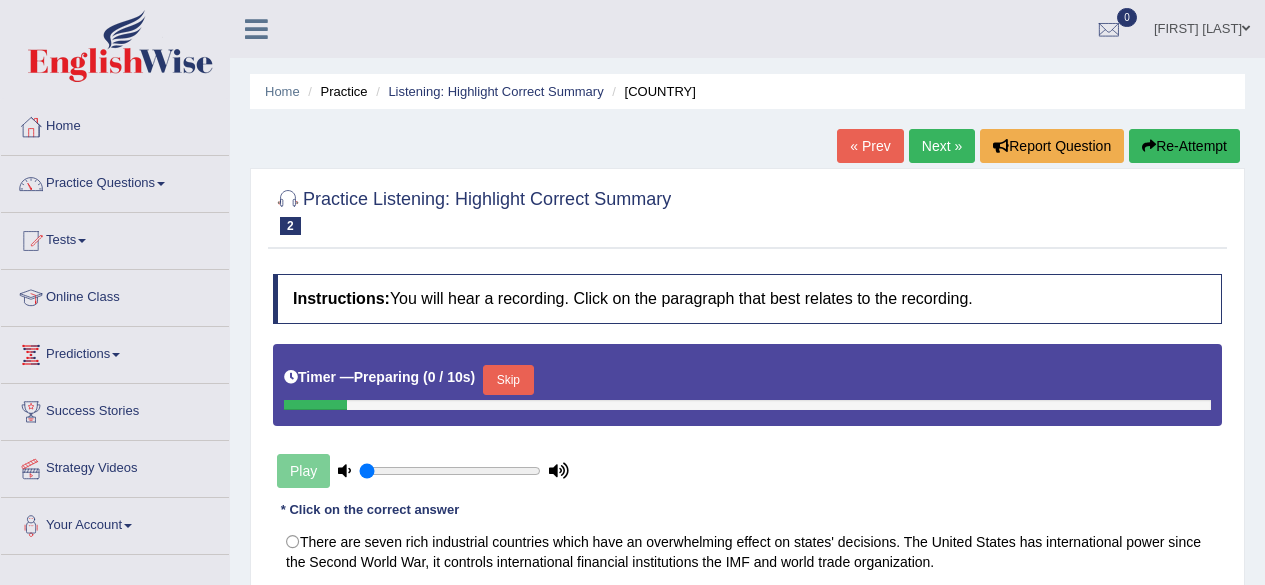 scroll, scrollTop: 278, scrollLeft: 0, axis: vertical 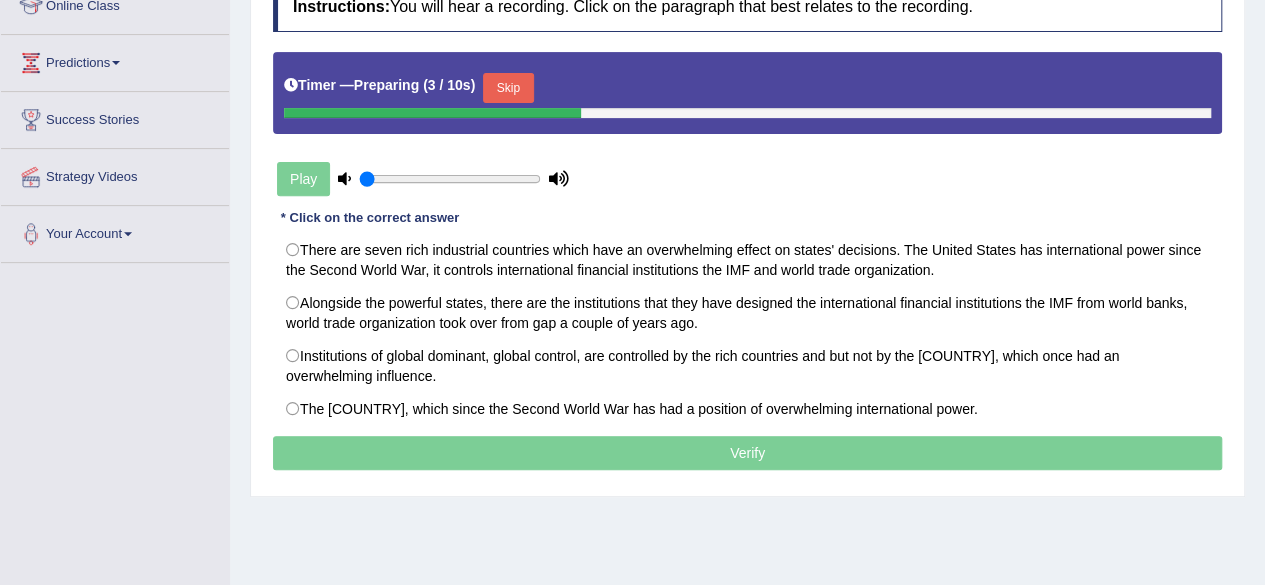 click on "Skip" at bounding box center [508, 88] 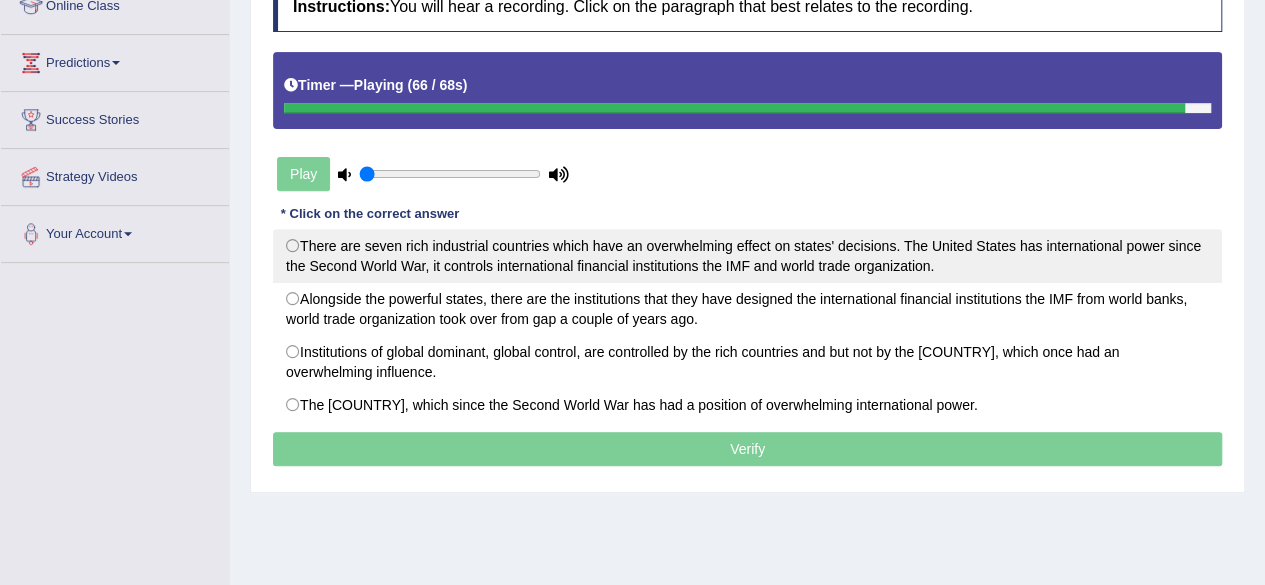 click on "There are seven rich industrial countries which have an overwhelming effect on states' decisions. The United States has international power since the Second World War, it controls international financial institutions the IMF and world trade organization." at bounding box center [747, 256] 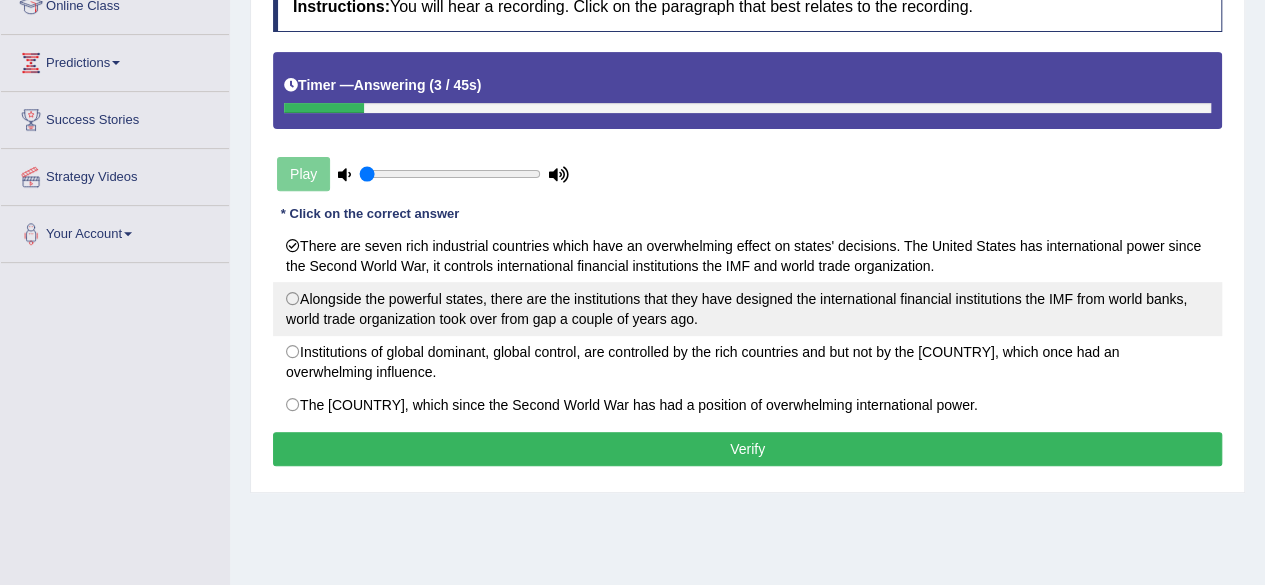 click on "Alongside the powerful states, there are the institutions that they have designed the international financial institutions the IMF from world banks, world trade organization took over from gap a couple of years ago." at bounding box center (747, 309) 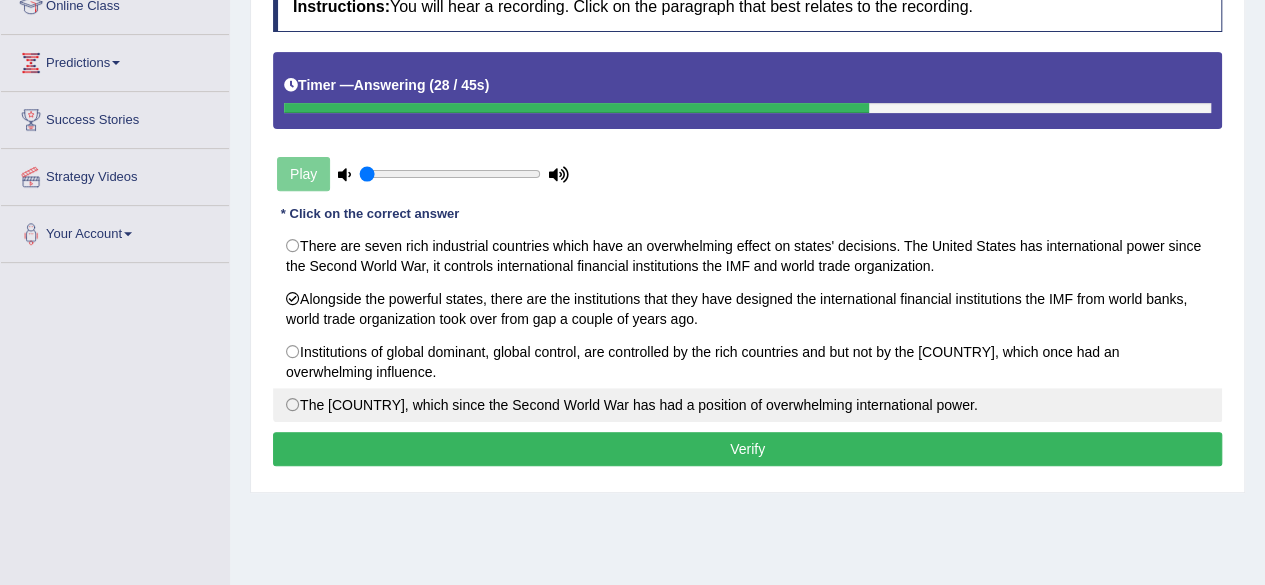 click on "The [COUNTRY], which since the Second World War has had a position of overwhelming international power." at bounding box center [747, 405] 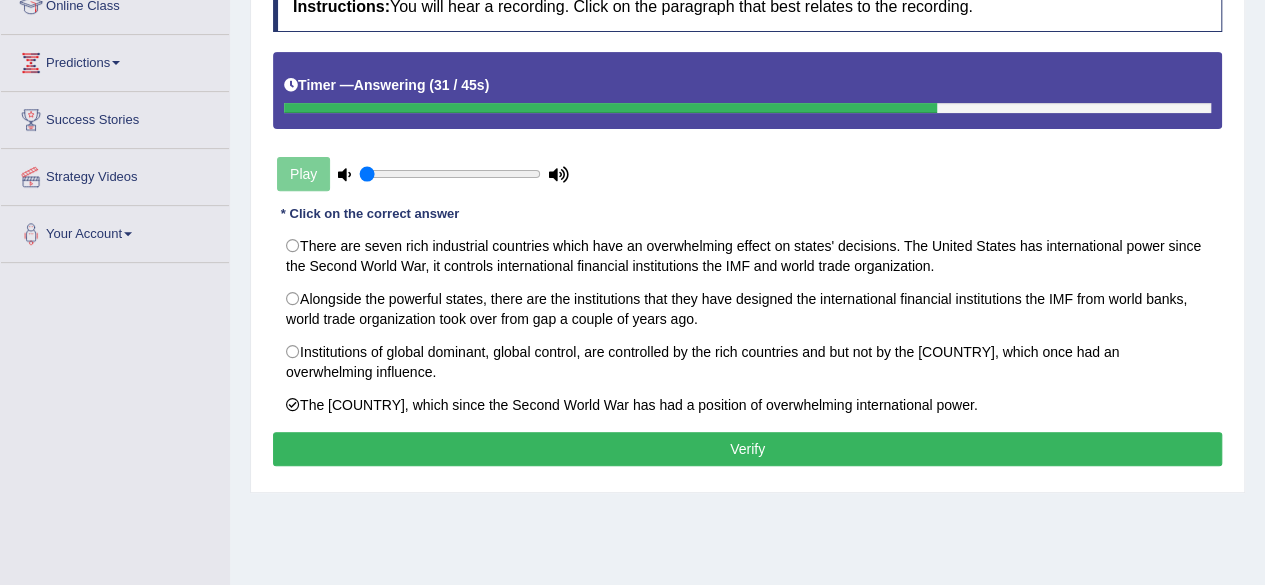 click on "Verify" at bounding box center [747, 449] 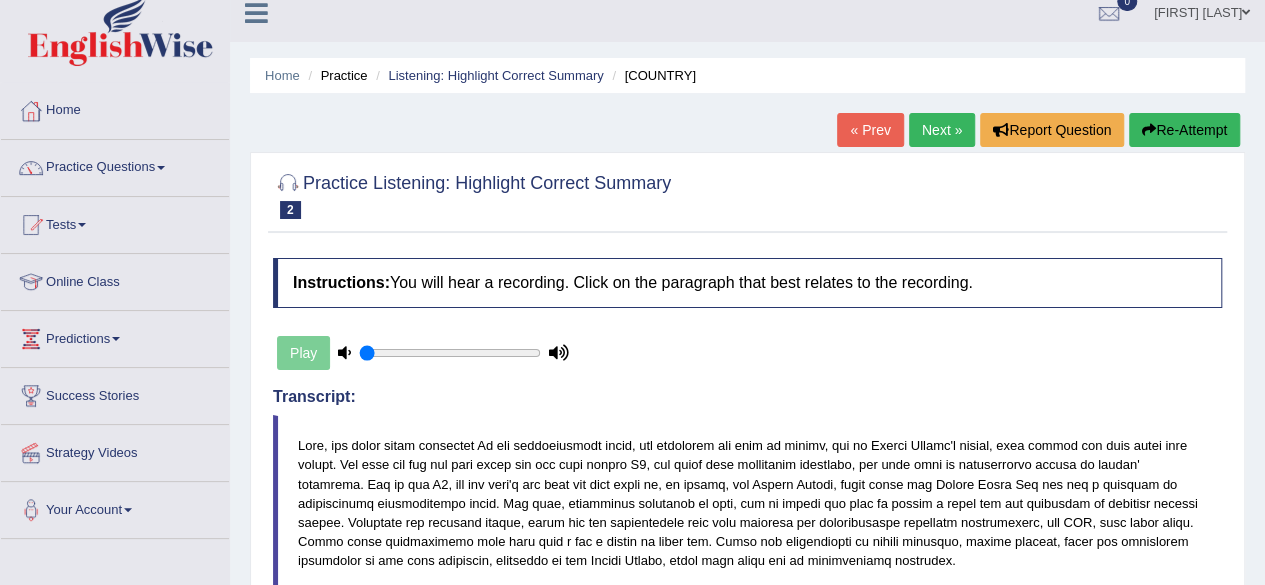 scroll, scrollTop: 0, scrollLeft: 0, axis: both 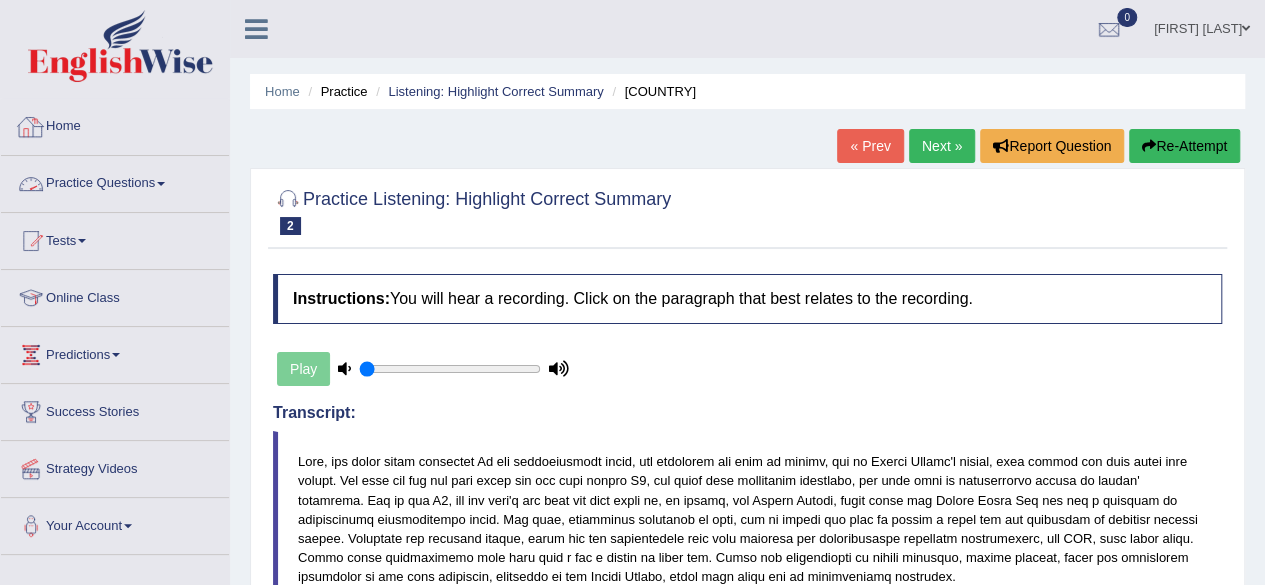 click on "Practice Questions" at bounding box center [115, 181] 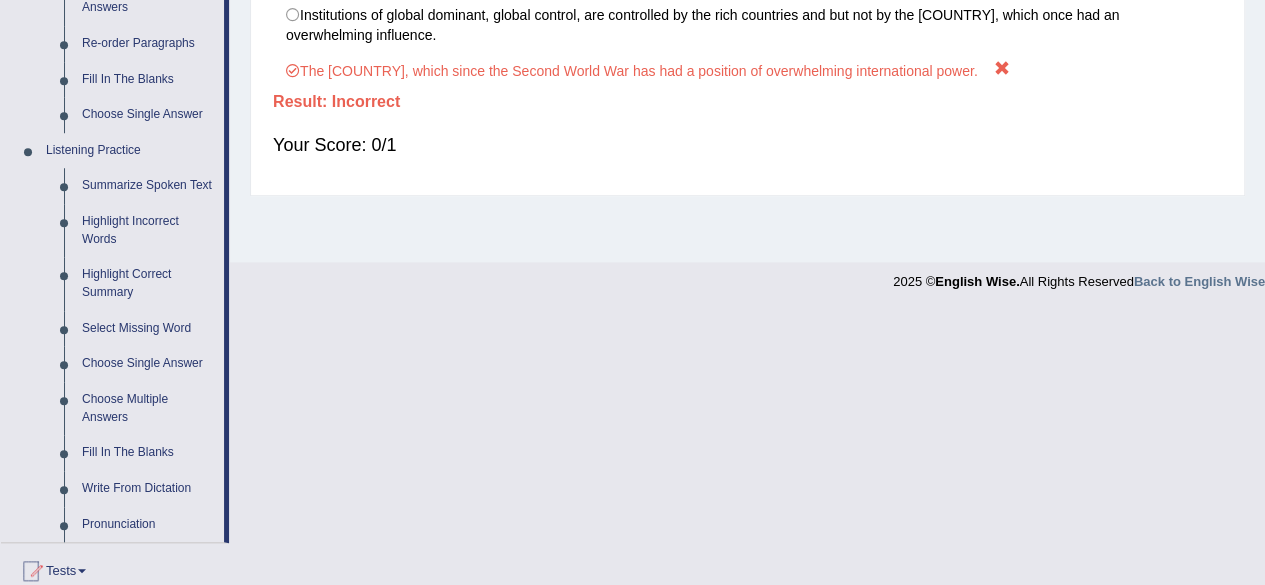 scroll, scrollTop: 751, scrollLeft: 0, axis: vertical 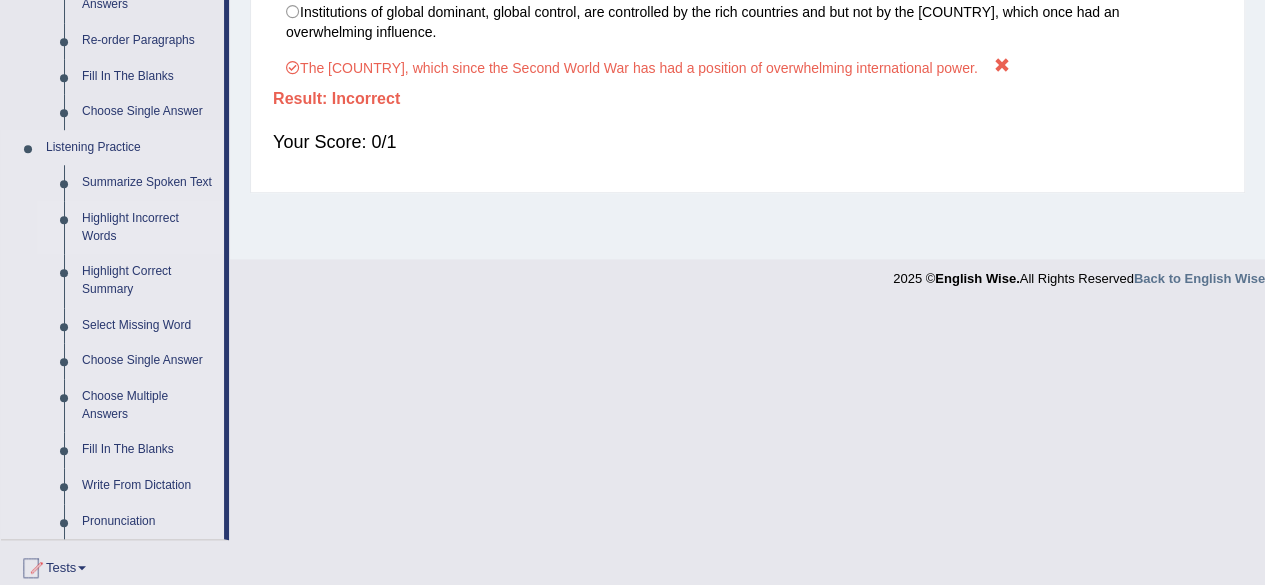 click on "Highlight Incorrect Words" at bounding box center (148, 227) 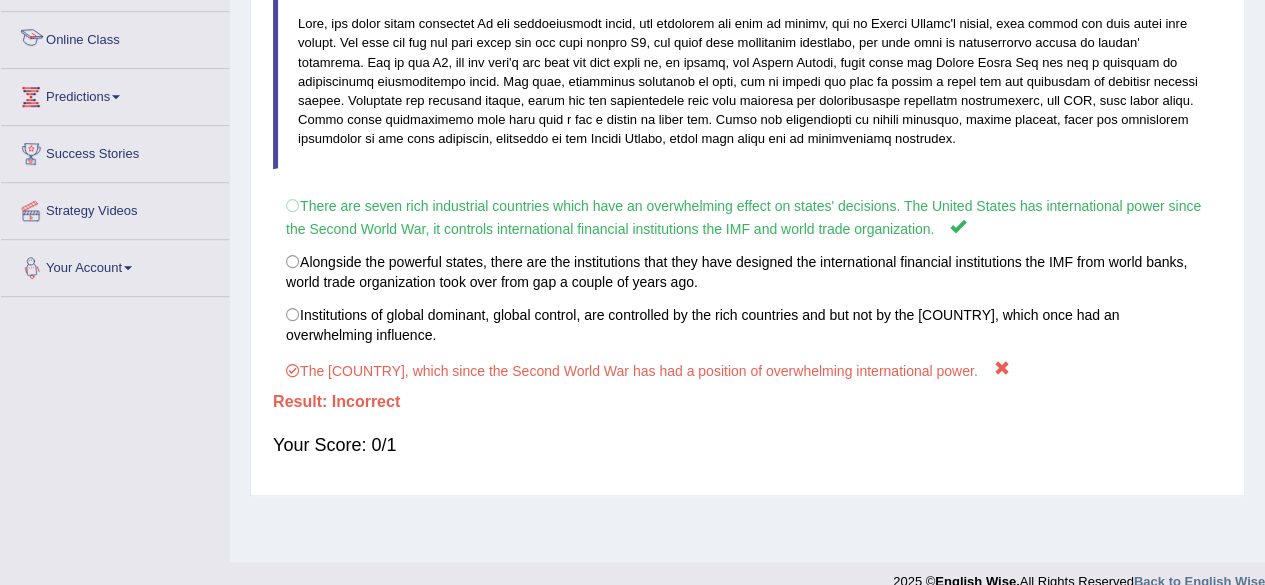 scroll, scrollTop: 464, scrollLeft: 0, axis: vertical 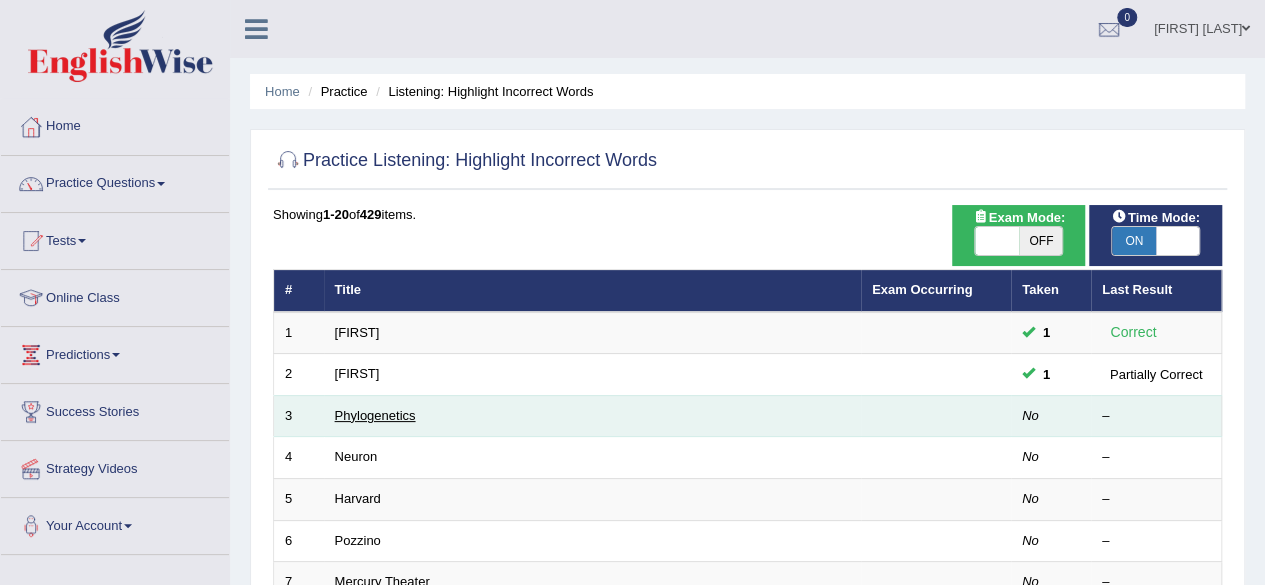 click on "Phylogenetics" at bounding box center [375, 415] 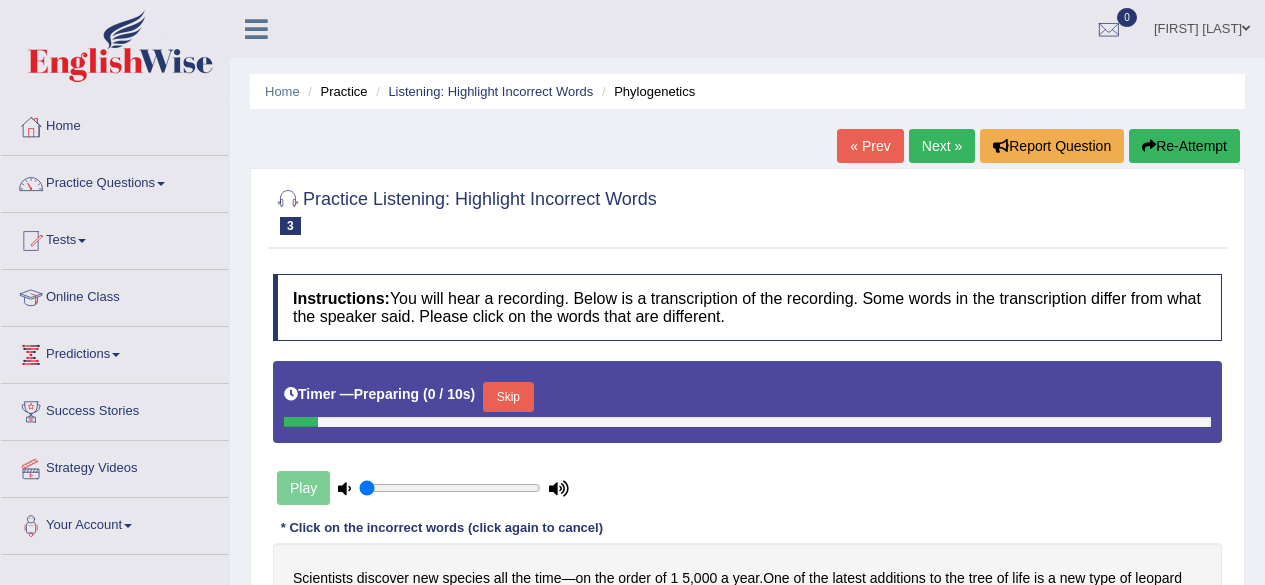 scroll, scrollTop: 276, scrollLeft: 0, axis: vertical 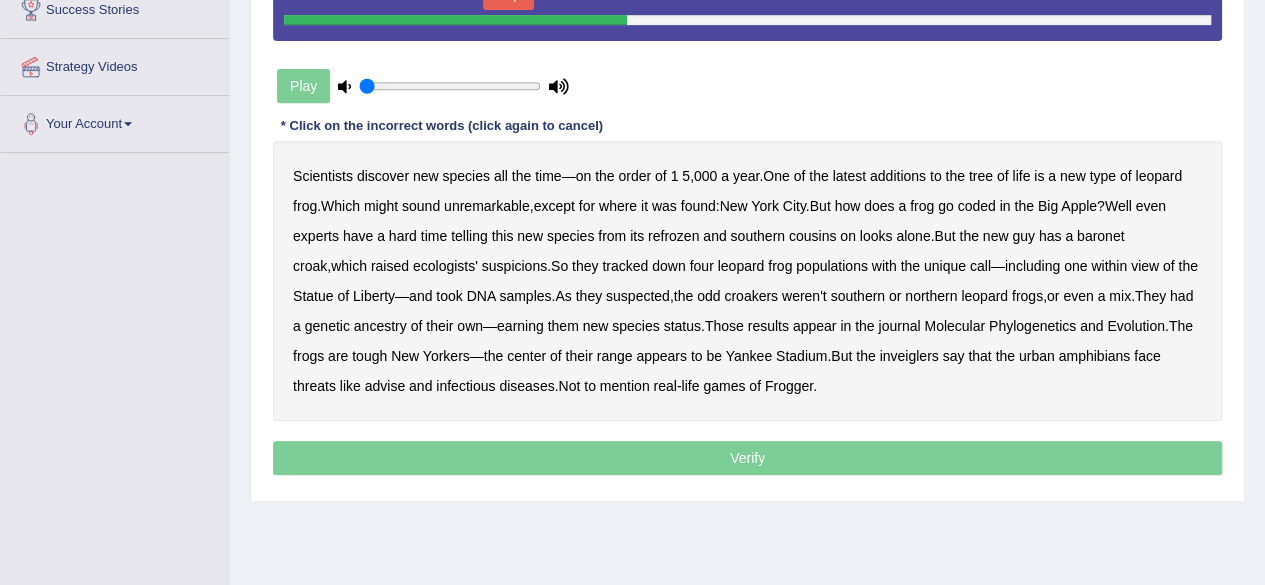 click on "Skip" at bounding box center [508, -5] 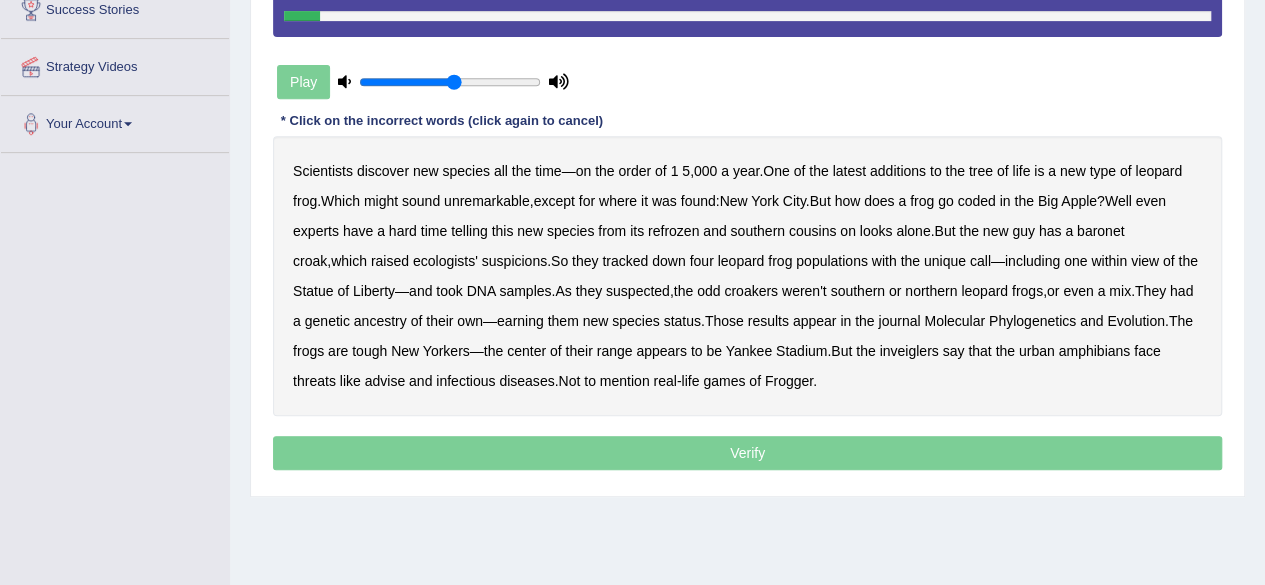 type on "0.55" 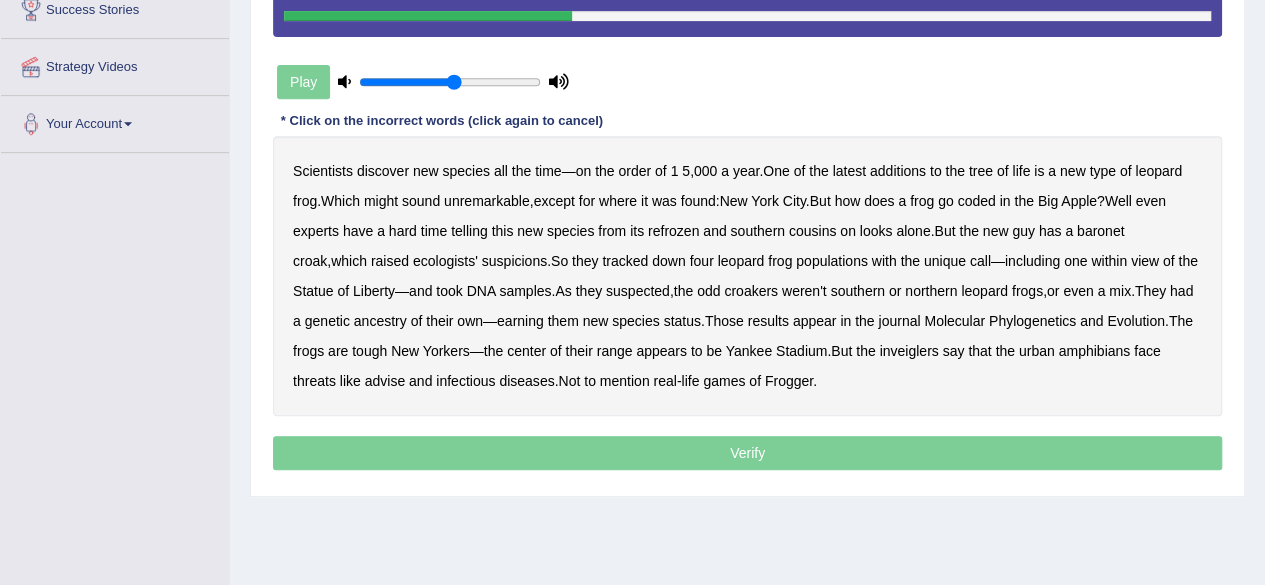 click on "coded" at bounding box center [976, 201] 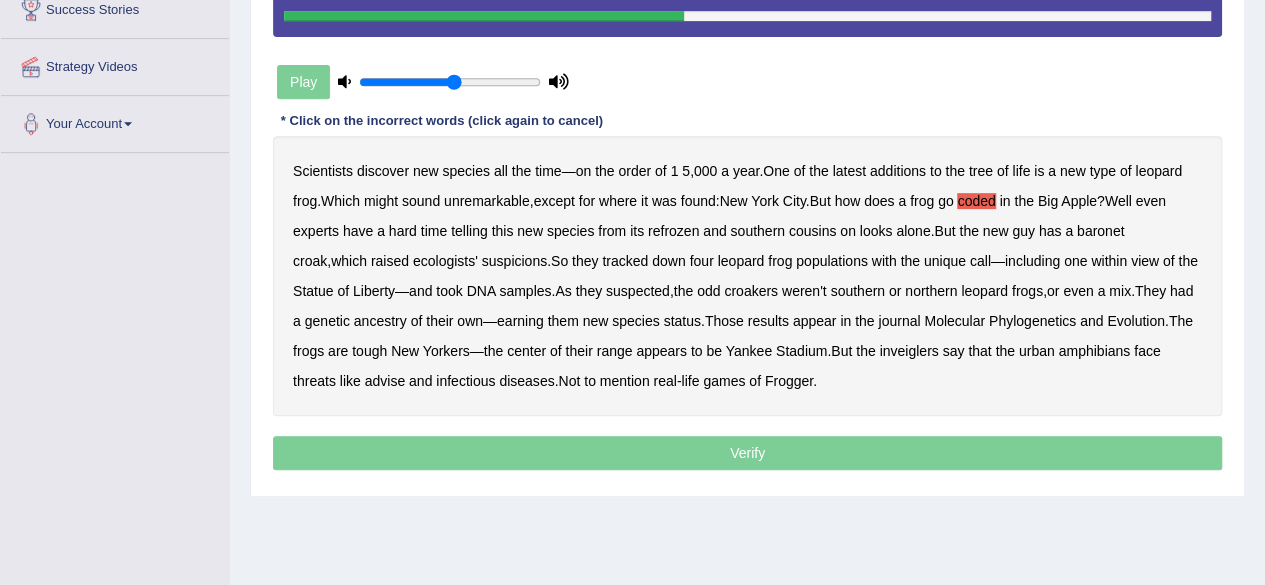 click on "baronet" at bounding box center [1100, 231] 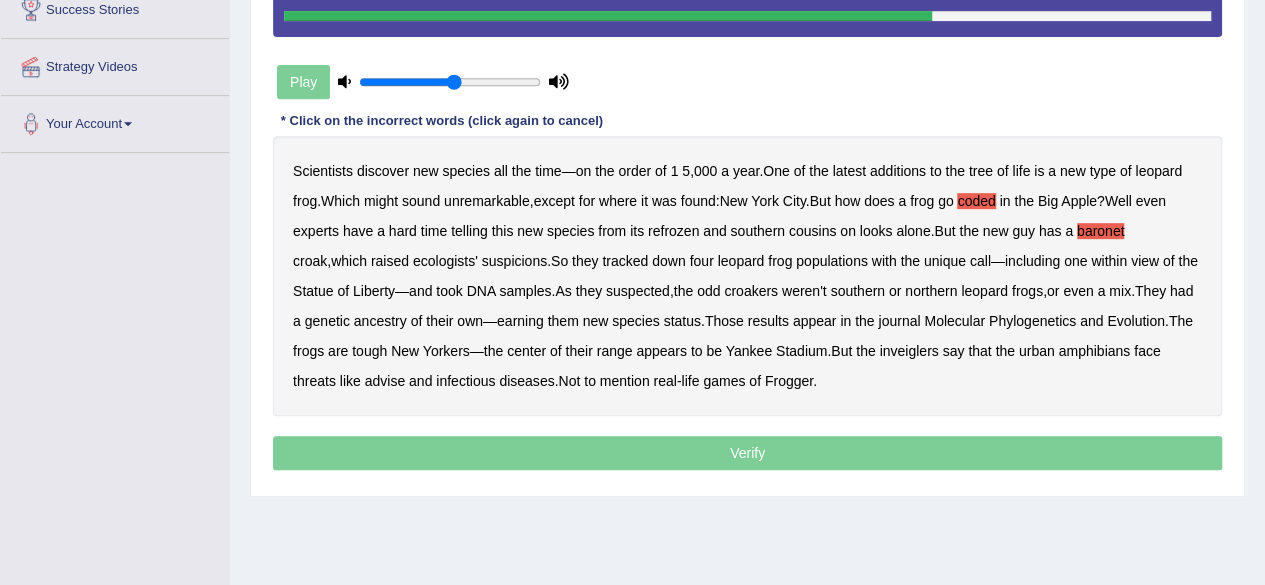 click on "ancestry" at bounding box center [380, 321] 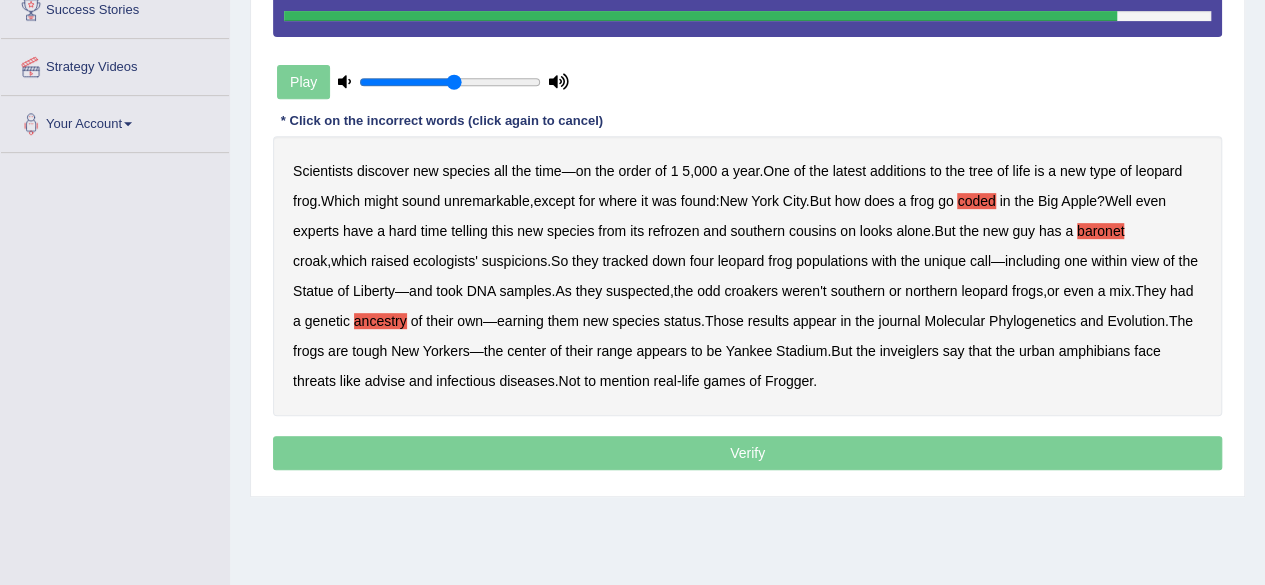 click on "inveiglers" at bounding box center [908, 351] 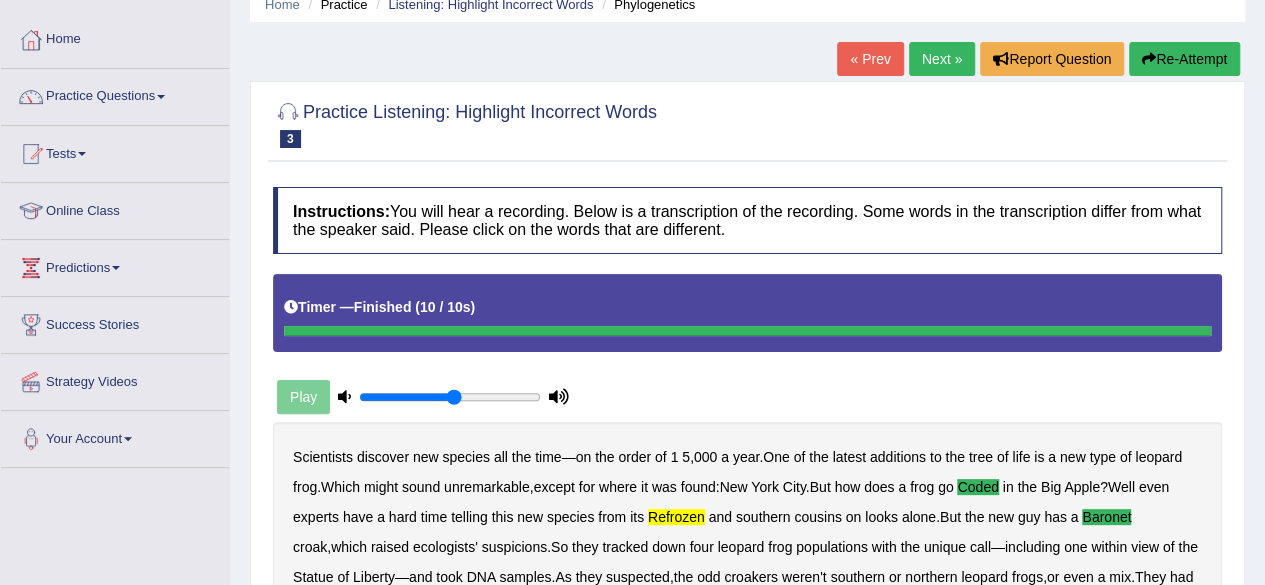 scroll, scrollTop: 0, scrollLeft: 0, axis: both 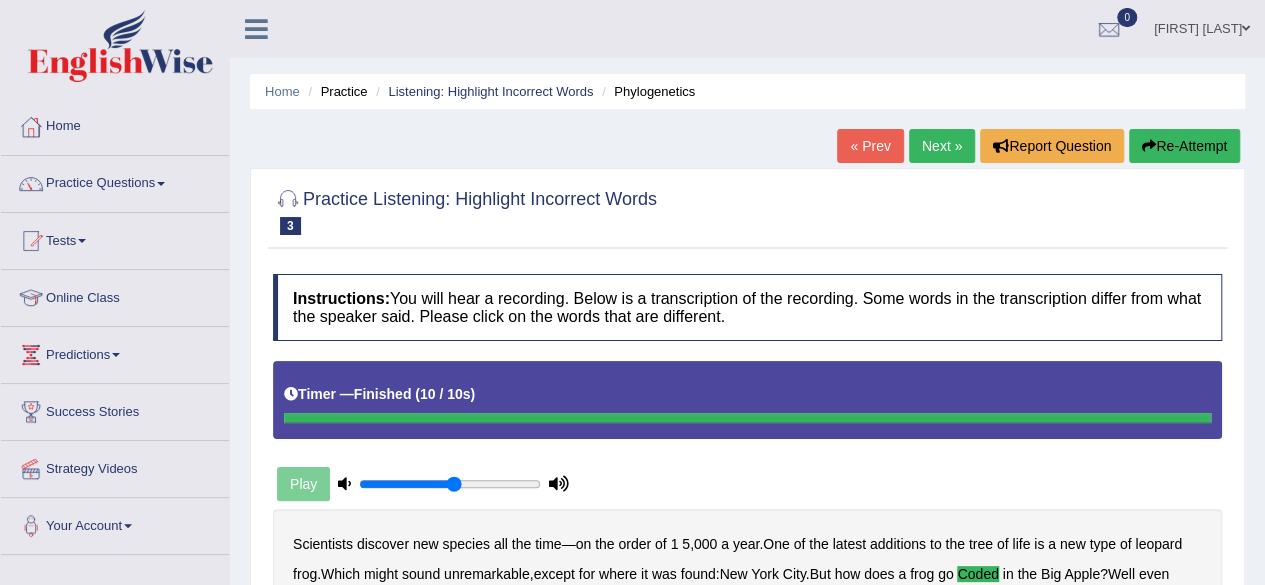 click on "Practice Questions" at bounding box center (115, 181) 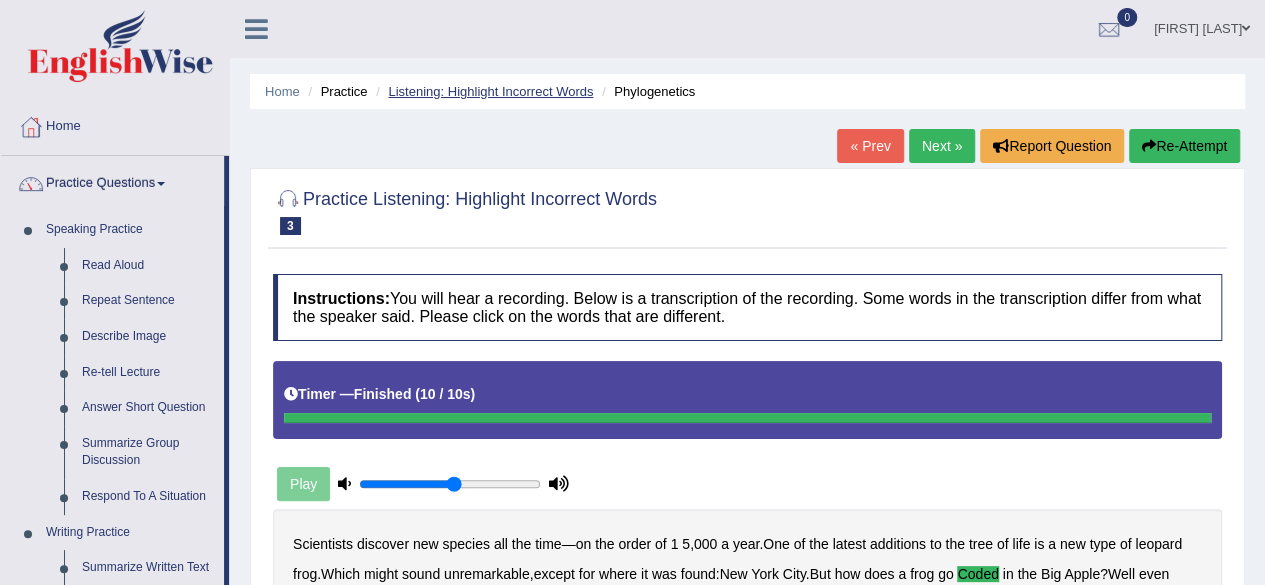 click on "Listening: Highlight Incorrect Words" at bounding box center [490, 91] 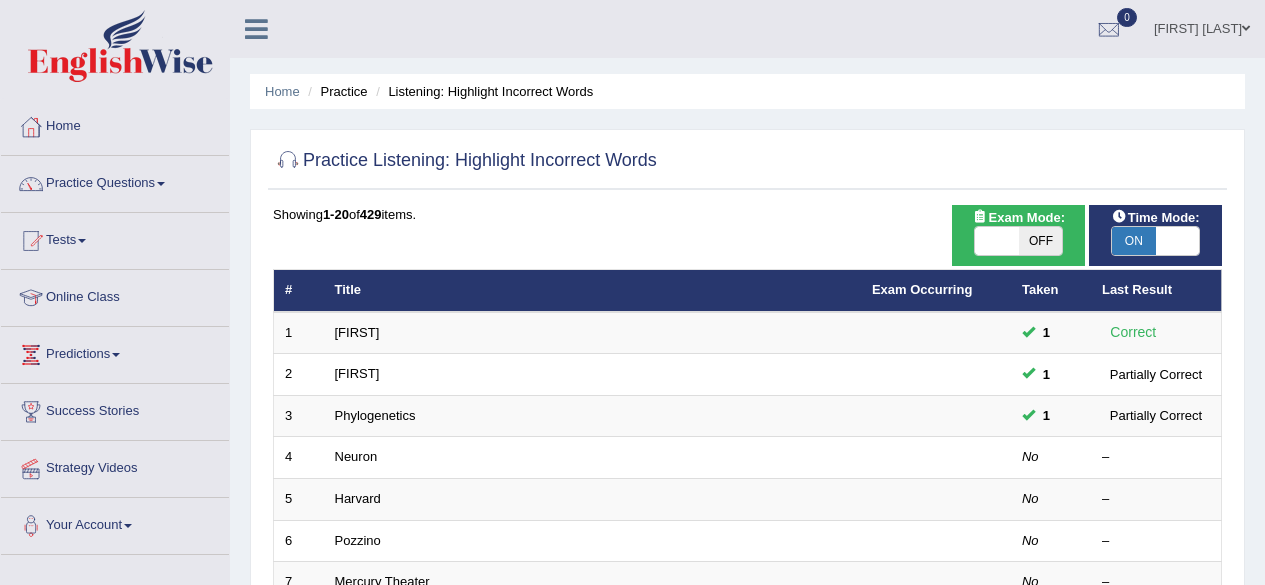 scroll, scrollTop: 0, scrollLeft: 0, axis: both 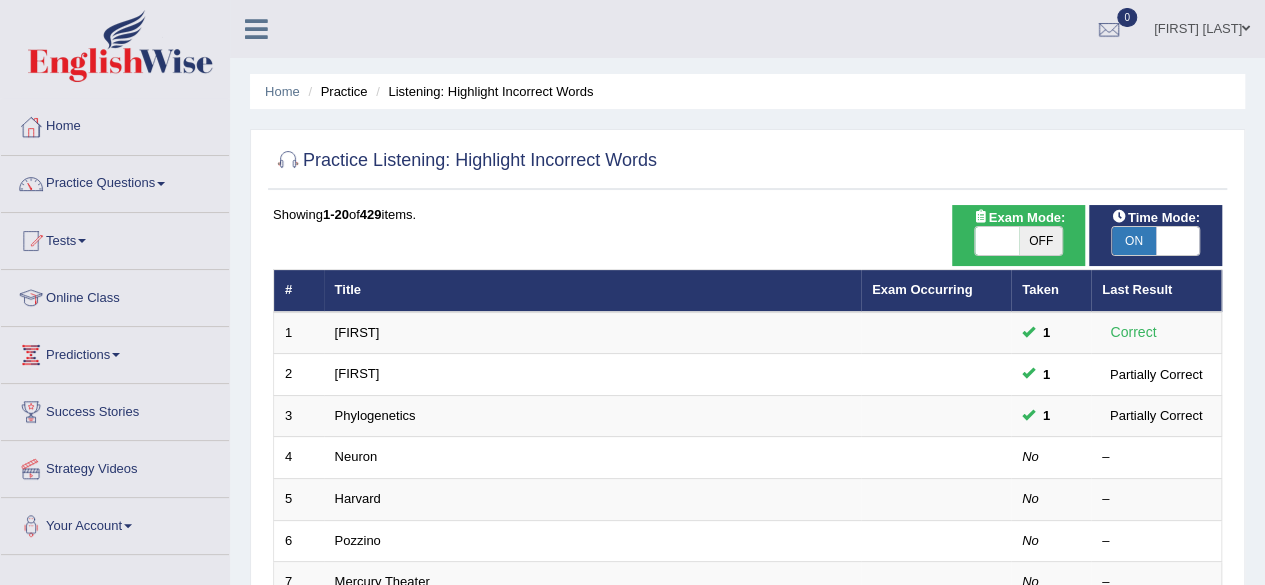 click on "ON" at bounding box center (1134, 241) 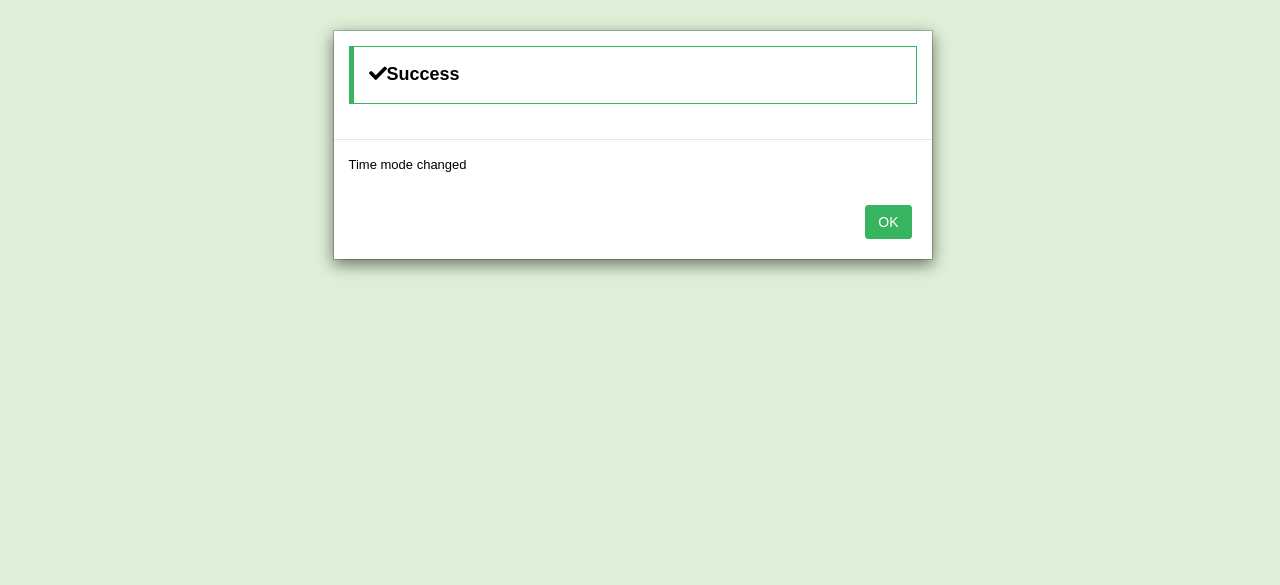 click on "OK" at bounding box center [888, 222] 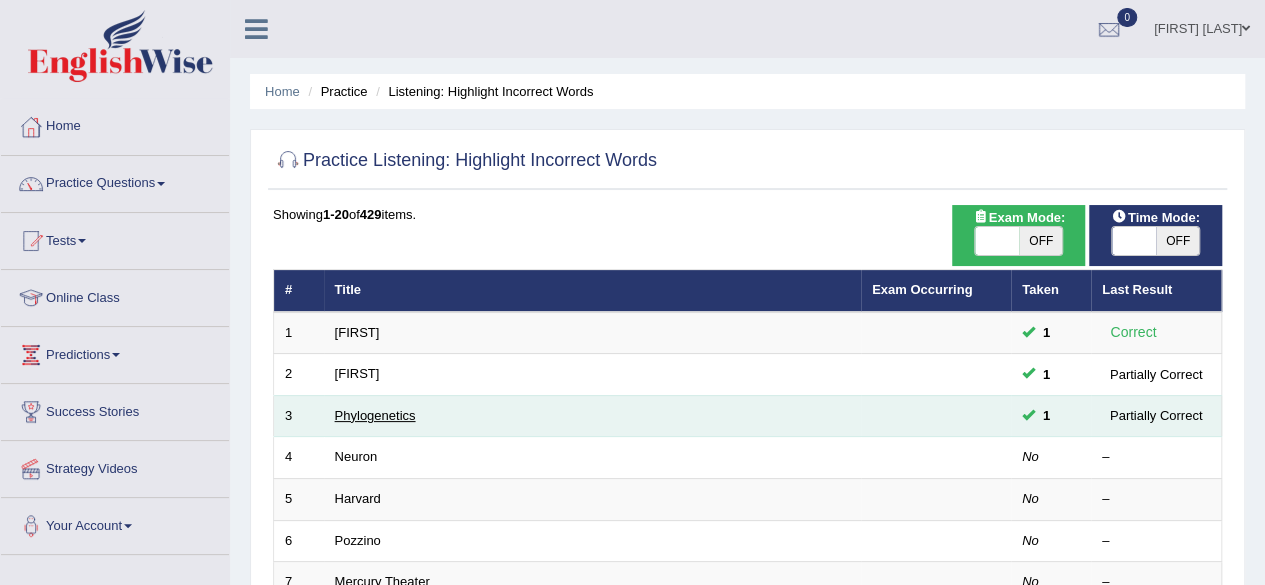 click on "Phylogenetics" at bounding box center (592, 416) 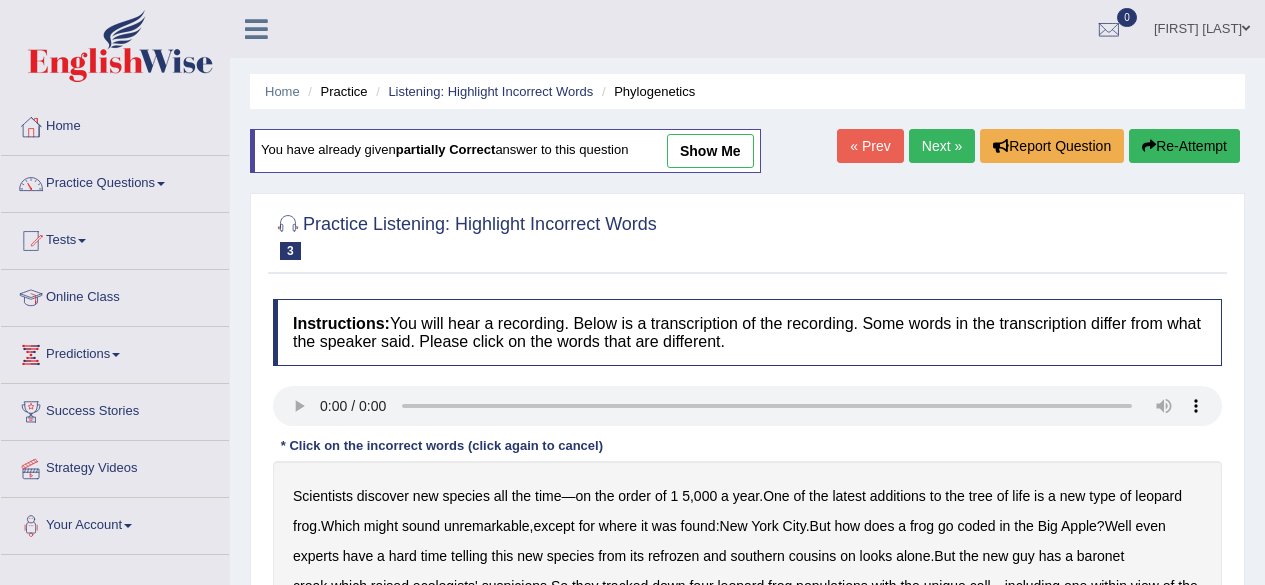 scroll, scrollTop: 0, scrollLeft: 0, axis: both 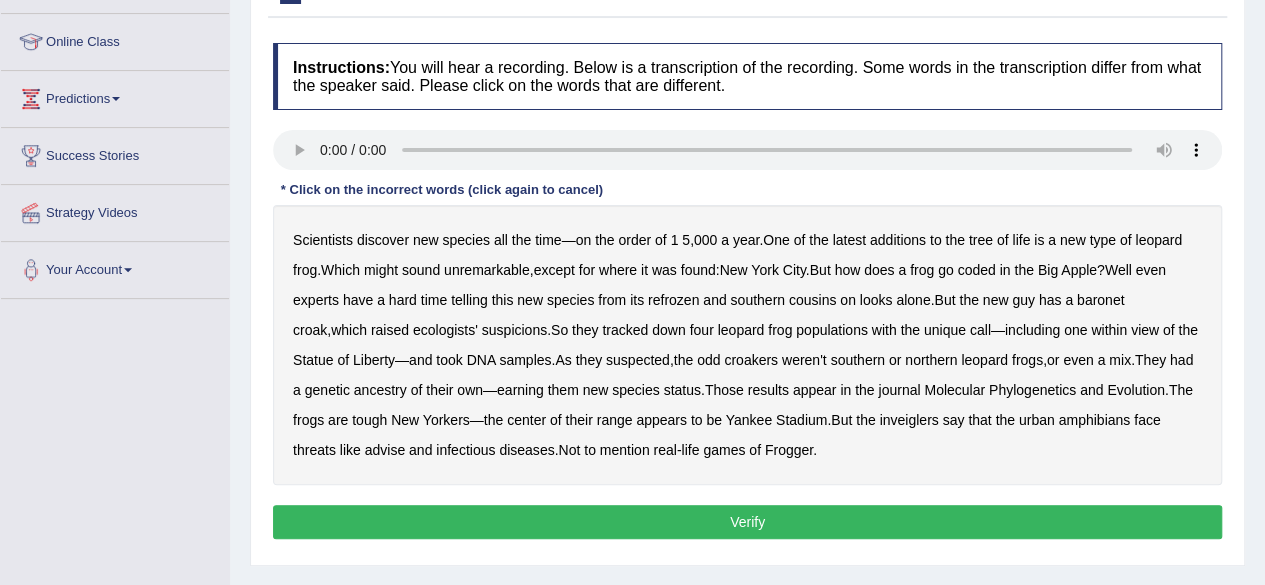 click on "coded" at bounding box center (976, 270) 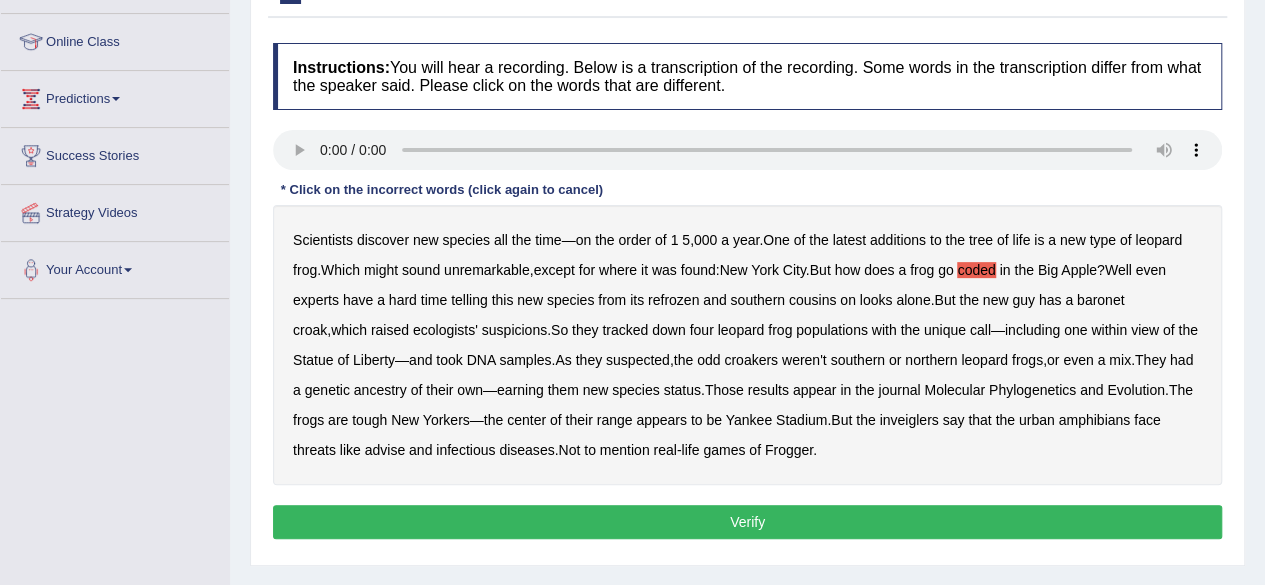 click on "baronet" at bounding box center (1100, 300) 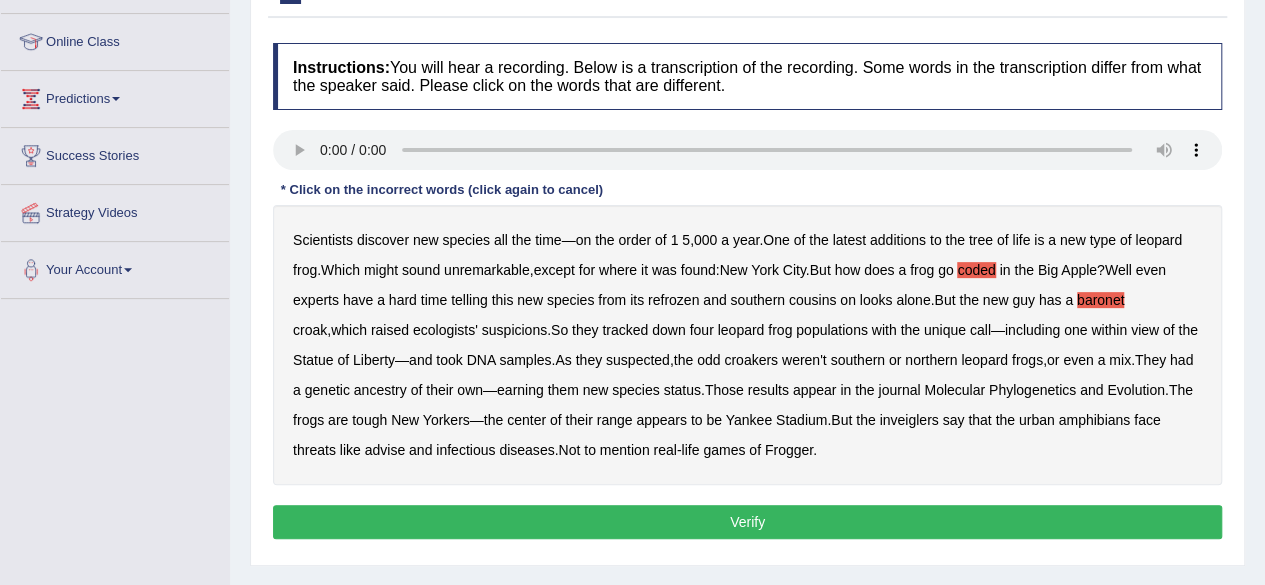 click on "inveiglers" at bounding box center [908, 420] 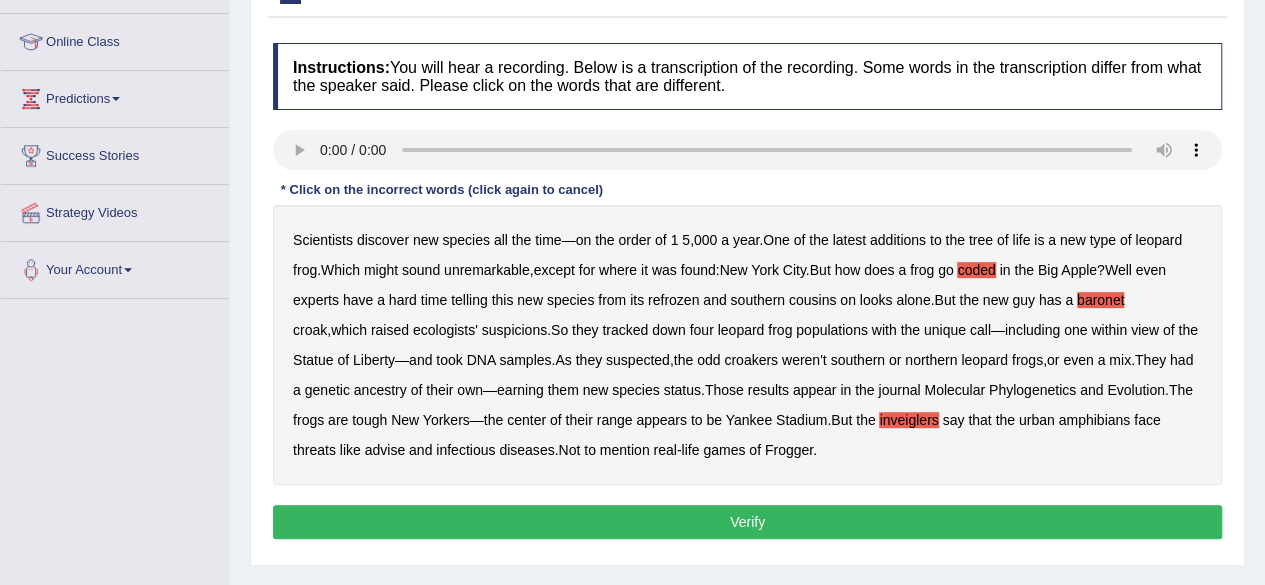 click on "advise" at bounding box center (385, 450) 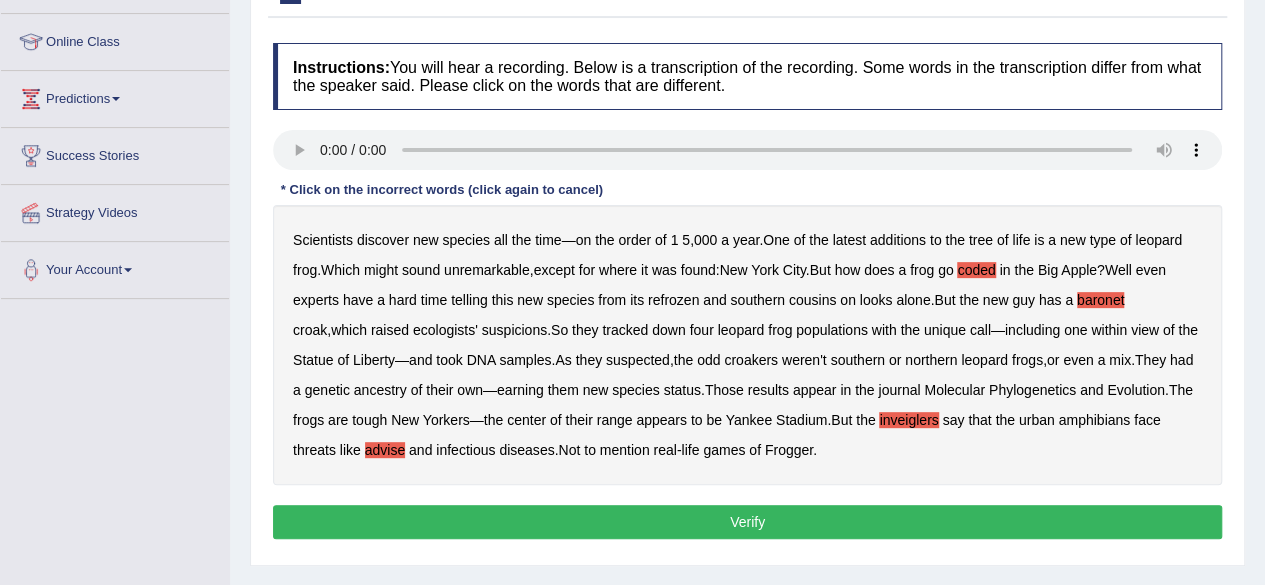 click on "Verify" at bounding box center (747, 522) 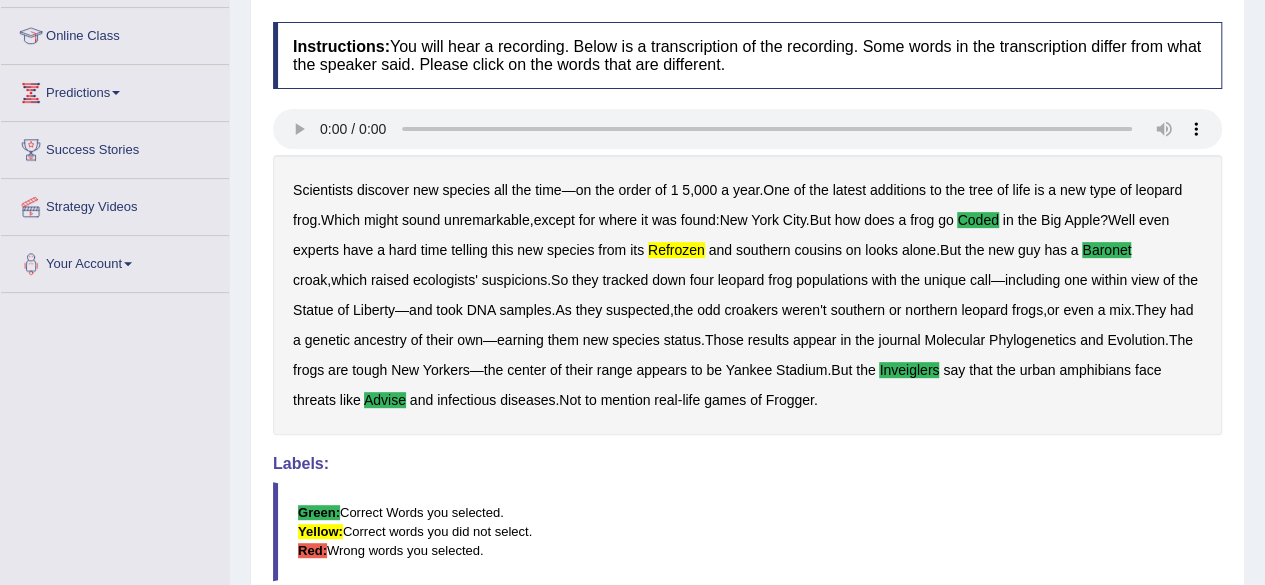 scroll, scrollTop: 248, scrollLeft: 0, axis: vertical 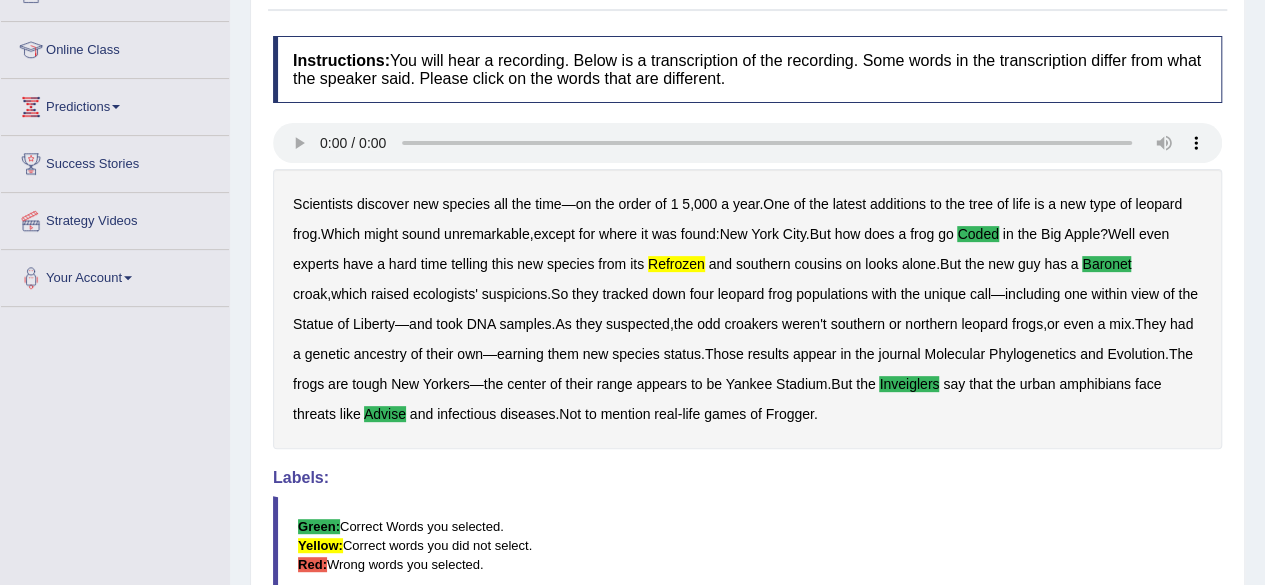 click on "refrozen" at bounding box center (676, 264) 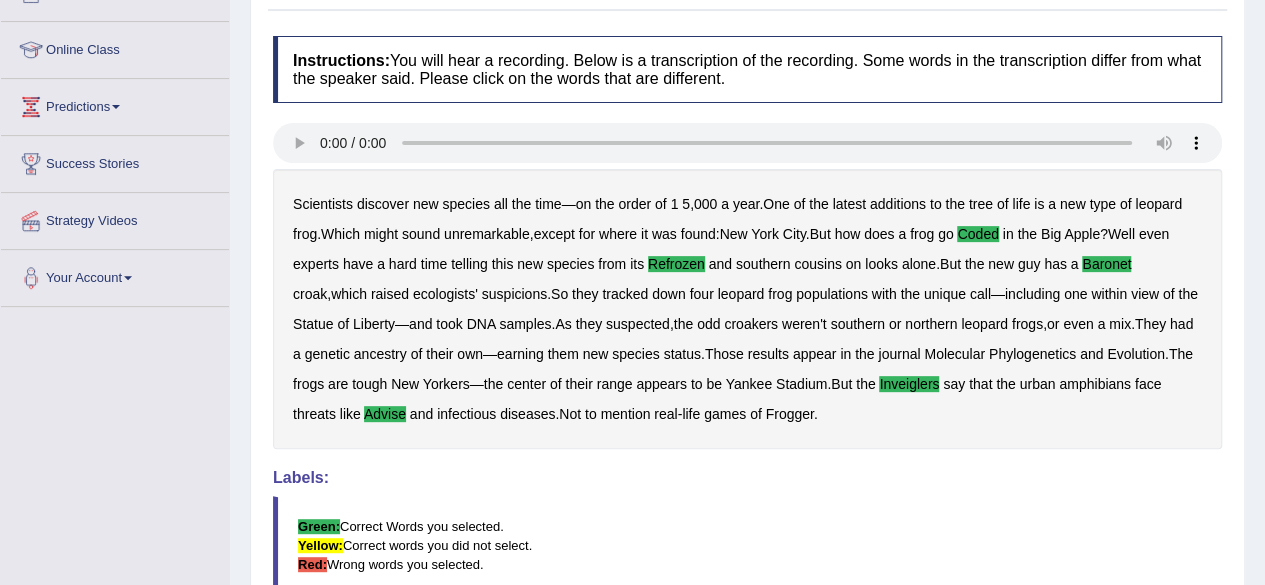 click on "refrozen" at bounding box center (676, 264) 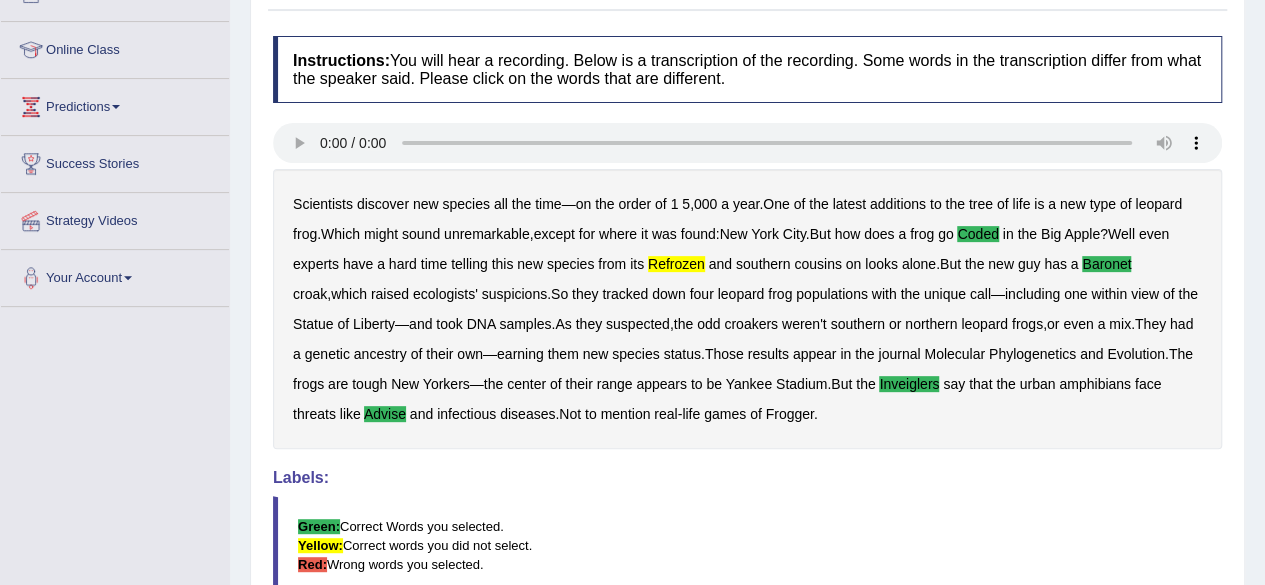 click on "refrozen" at bounding box center [676, 264] 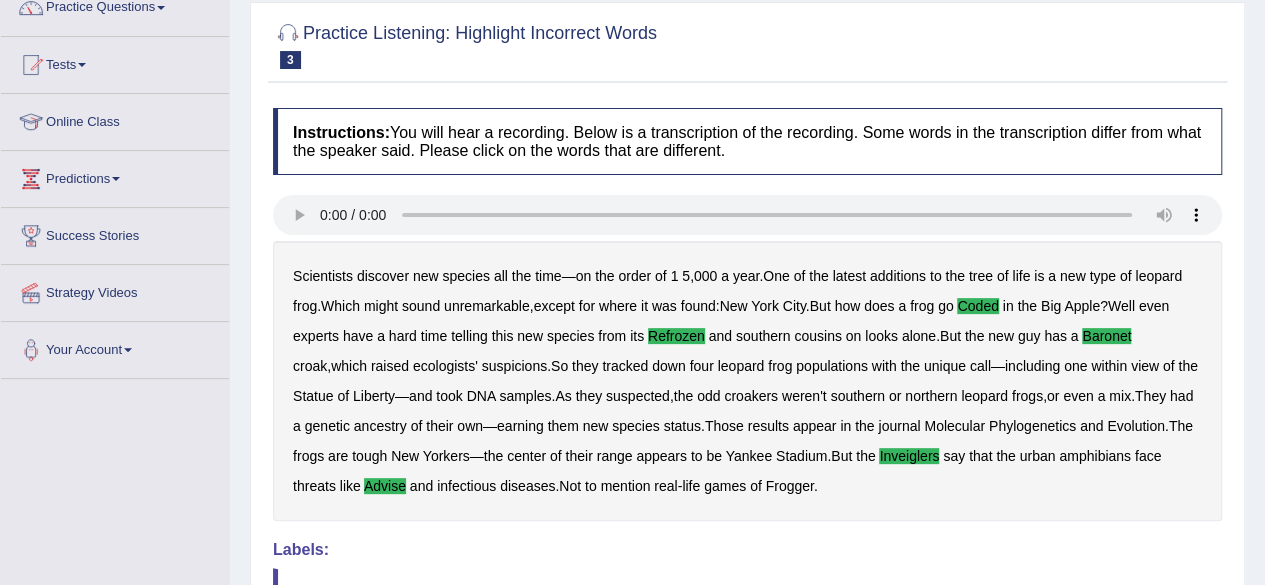 scroll, scrollTop: 176, scrollLeft: 0, axis: vertical 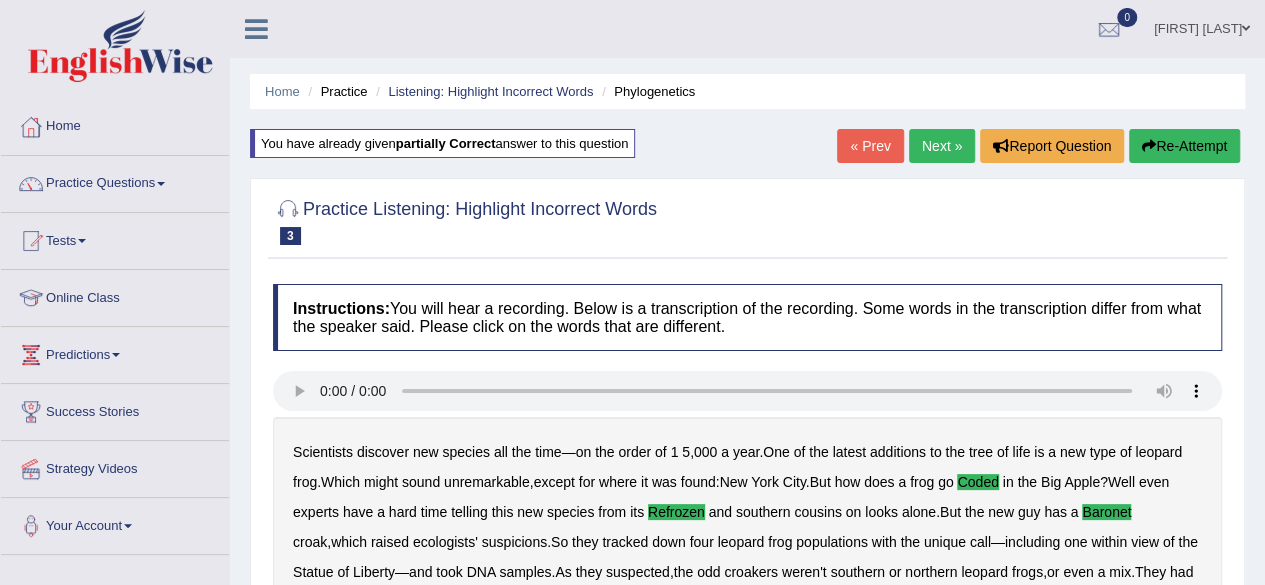 click on "Next »" at bounding box center (942, 146) 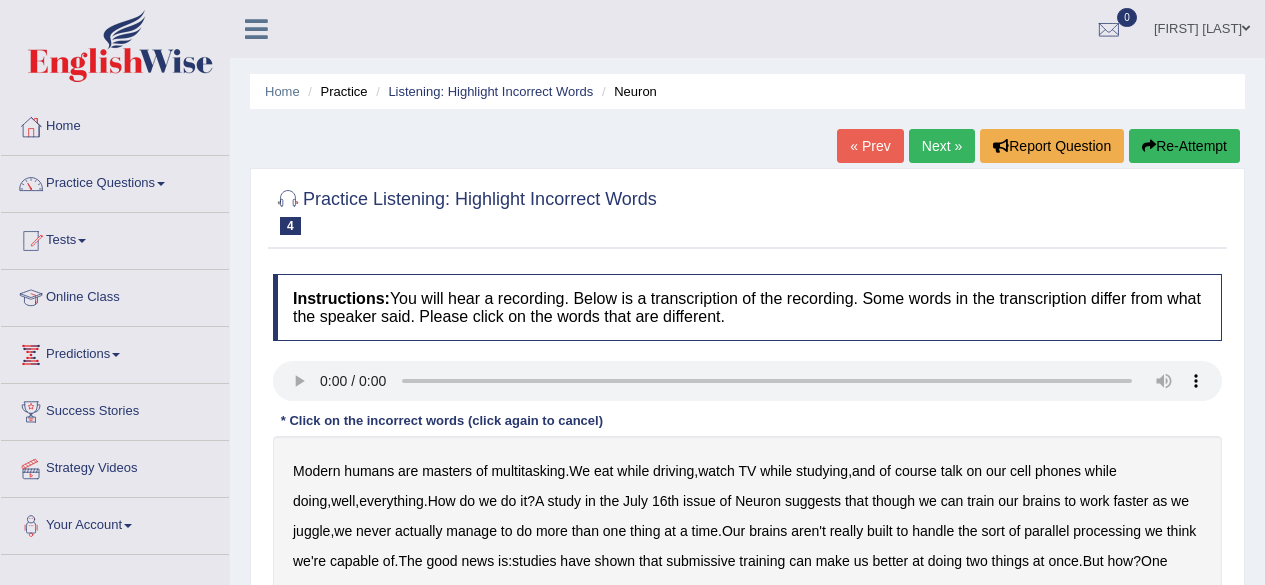 scroll, scrollTop: 0, scrollLeft: 0, axis: both 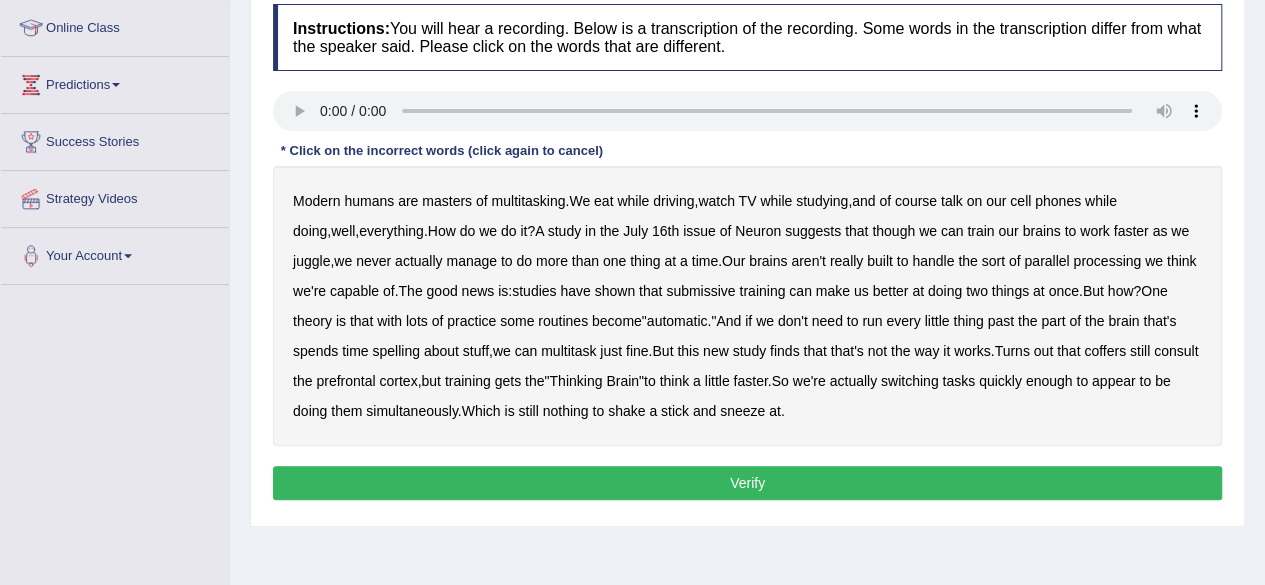 click on "submissive" at bounding box center [700, 291] 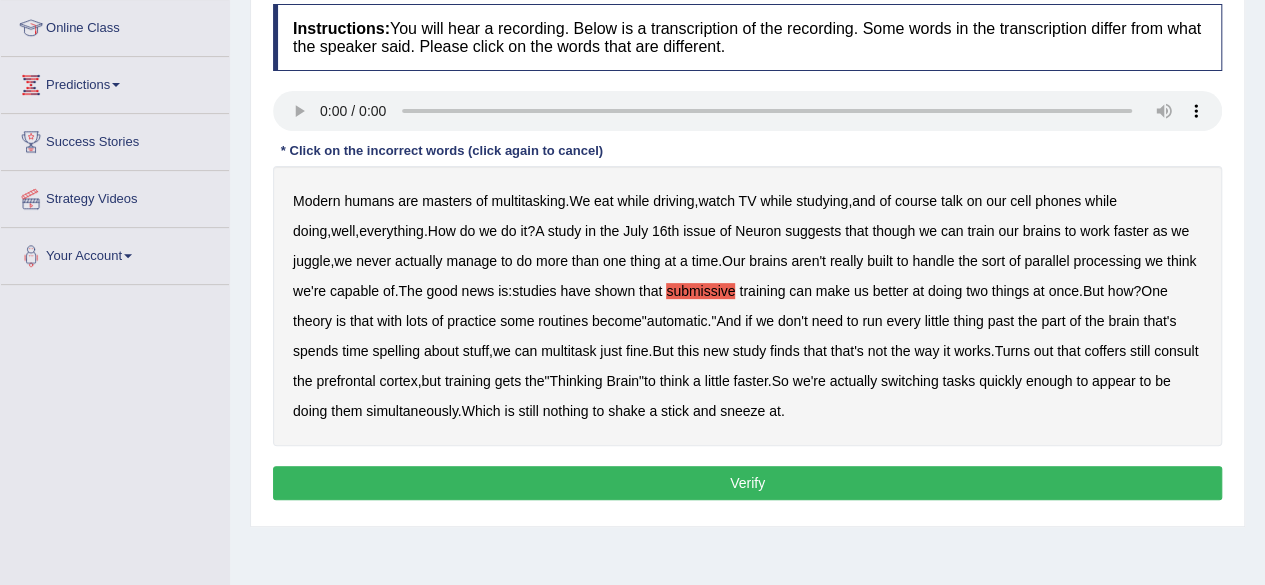 click on "coffers" at bounding box center [1105, 351] 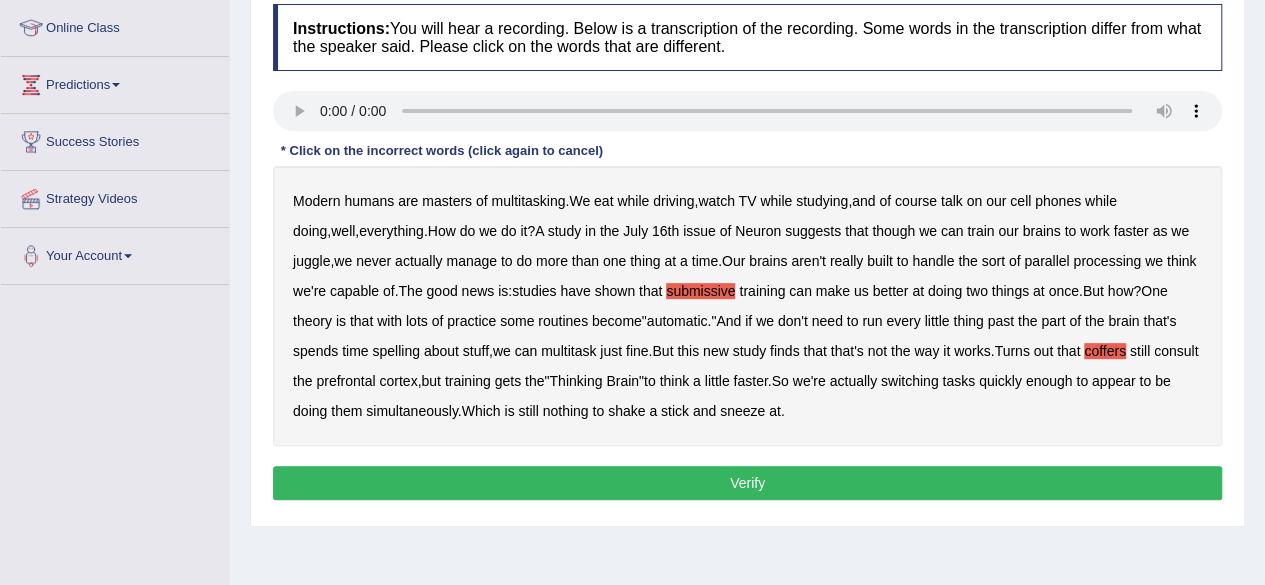 click on "spelling" at bounding box center [395, 351] 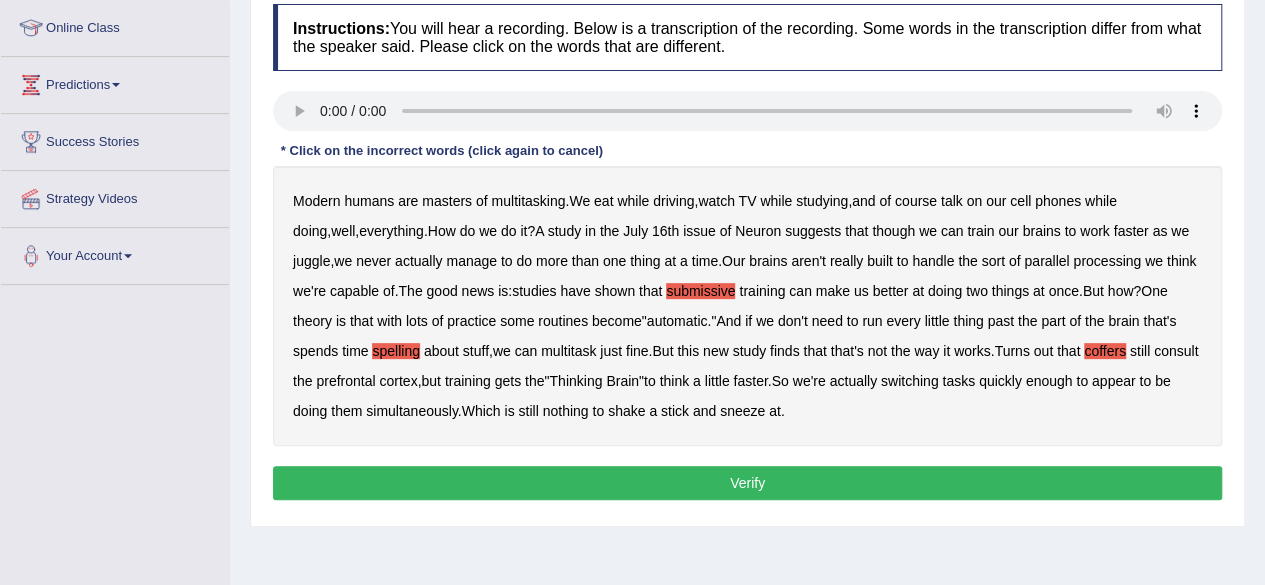 click on "Verify" at bounding box center (747, 483) 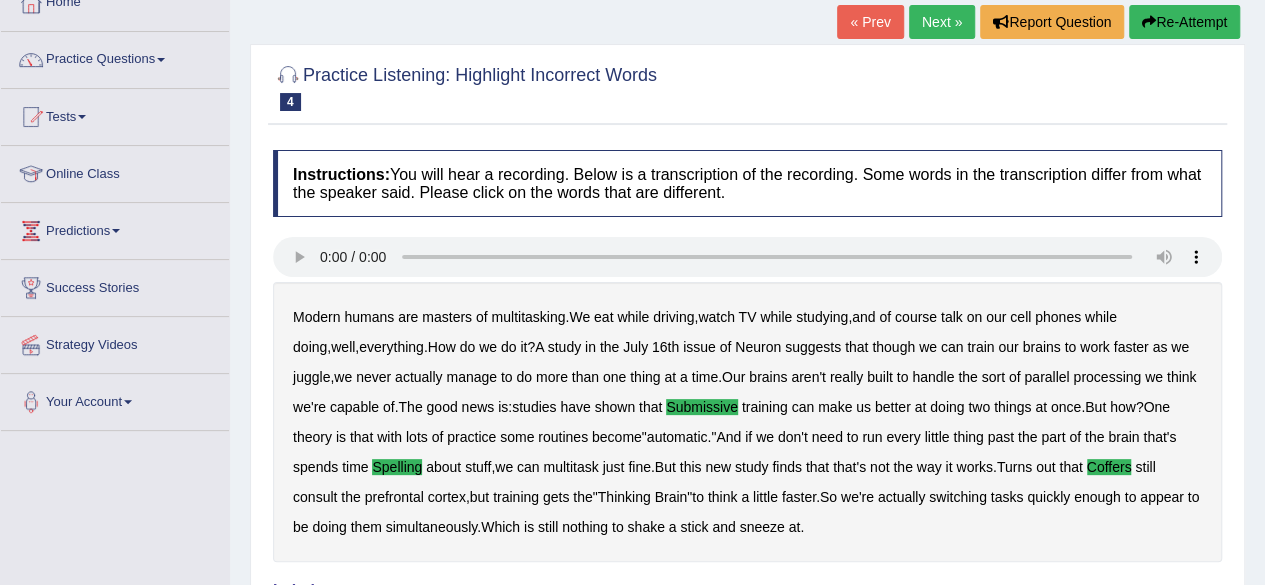 scroll, scrollTop: 122, scrollLeft: 0, axis: vertical 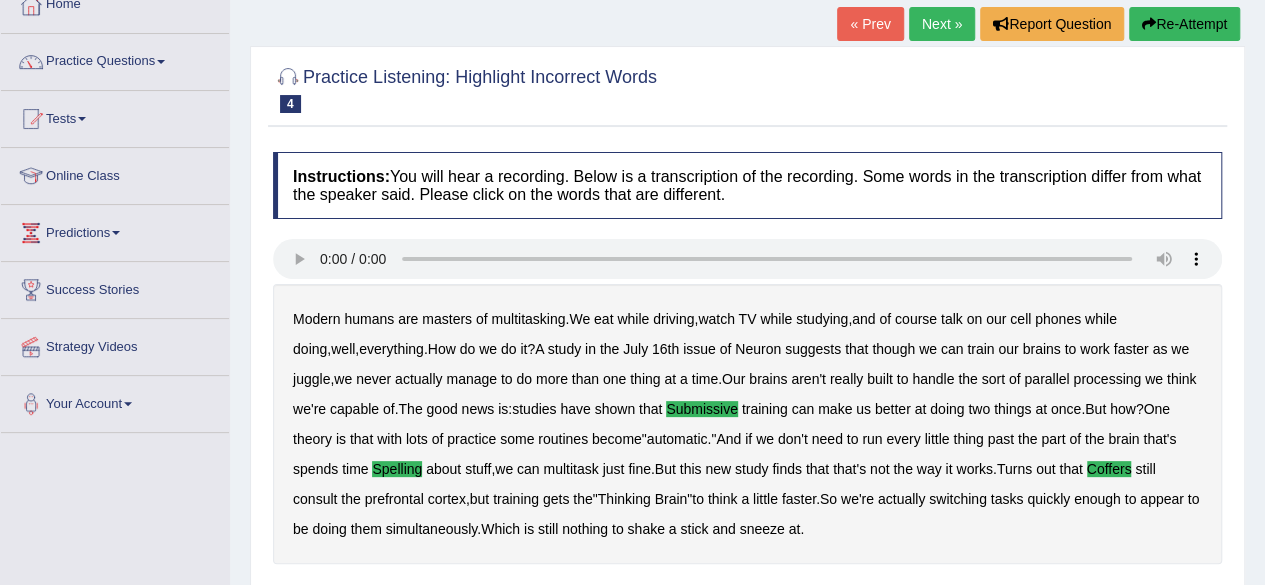 click on "Next »" at bounding box center [942, 24] 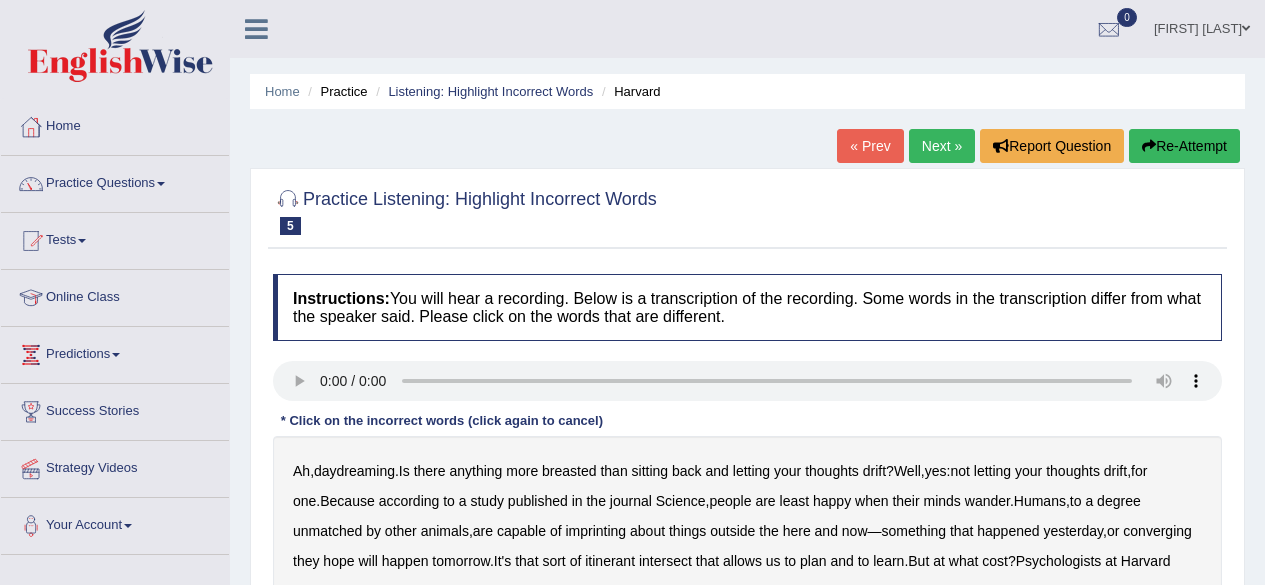 scroll, scrollTop: 157, scrollLeft: 0, axis: vertical 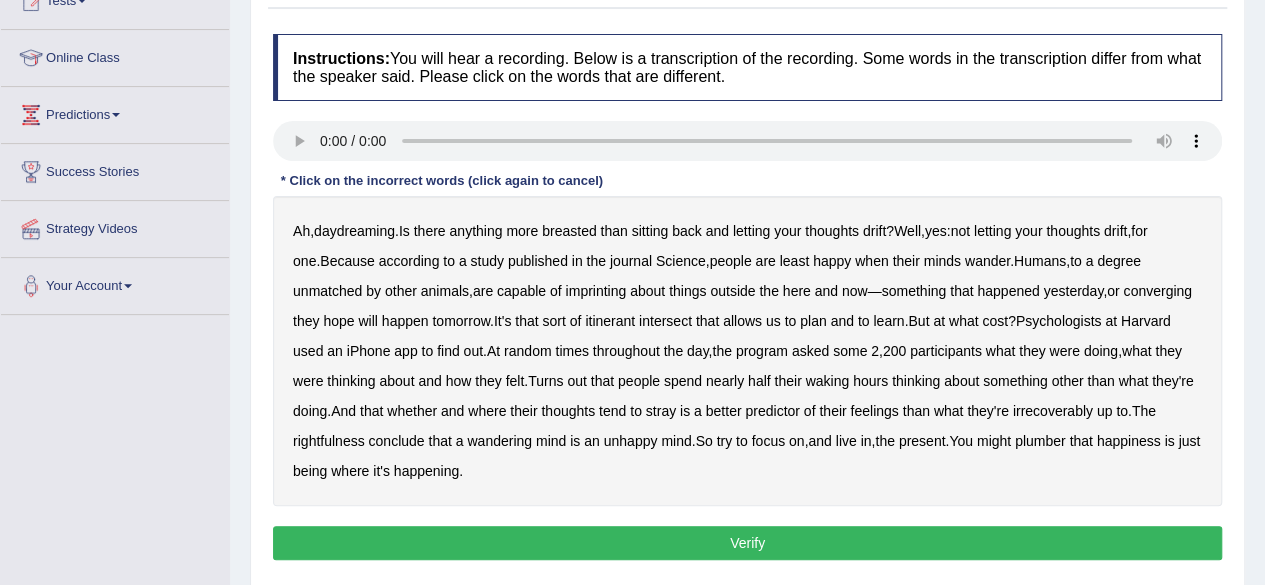 click on "breasted" at bounding box center [569, 231] 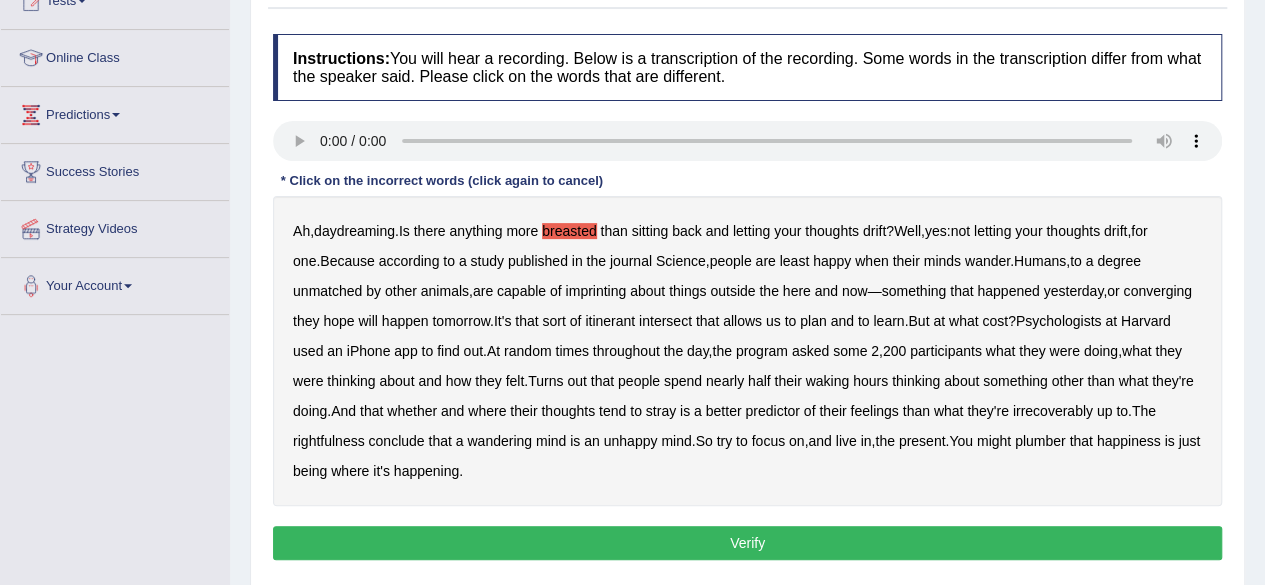 click on "imprinting" at bounding box center (595, 291) 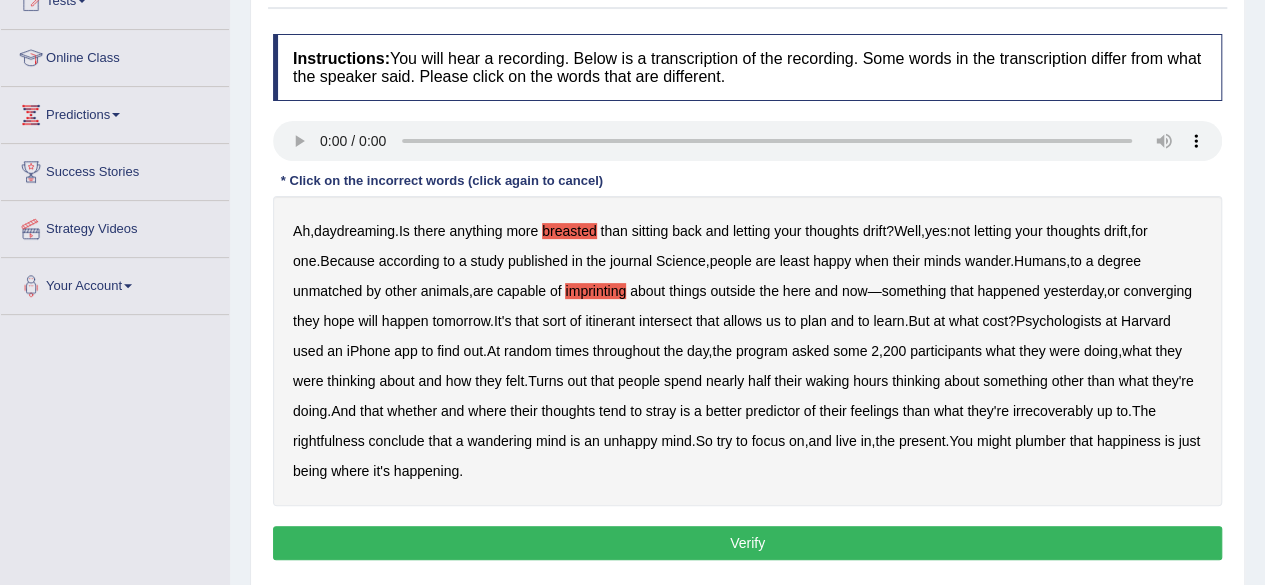 click on "irrecoverably" at bounding box center (1053, 411) 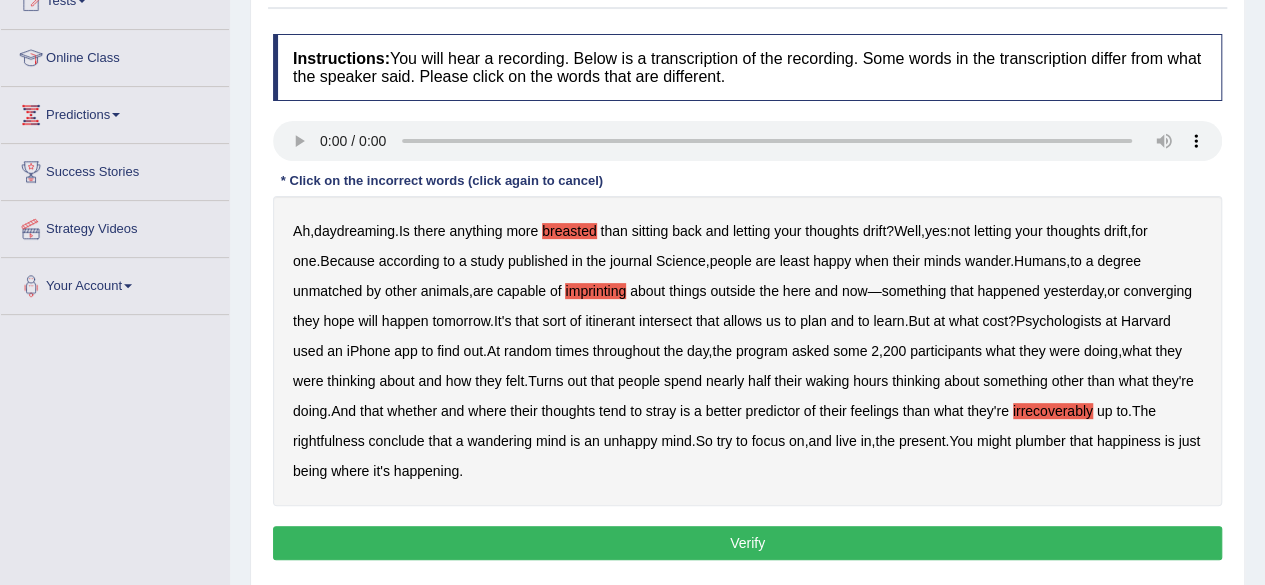 click on "rightfulness" at bounding box center (329, 441) 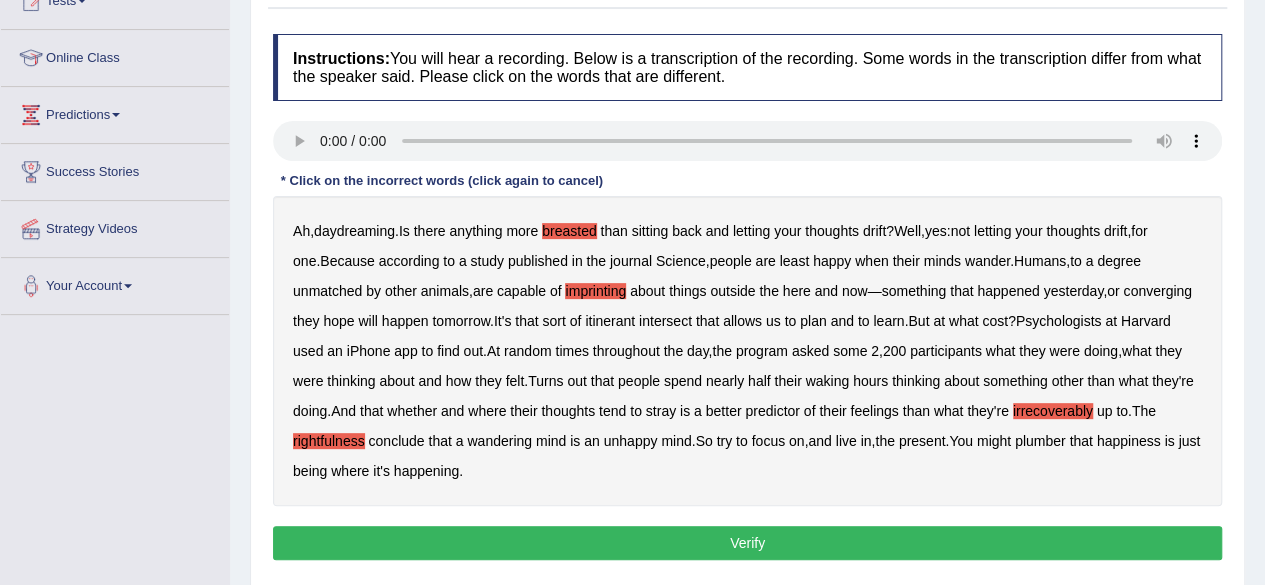 click on "plumber" at bounding box center (1040, 441) 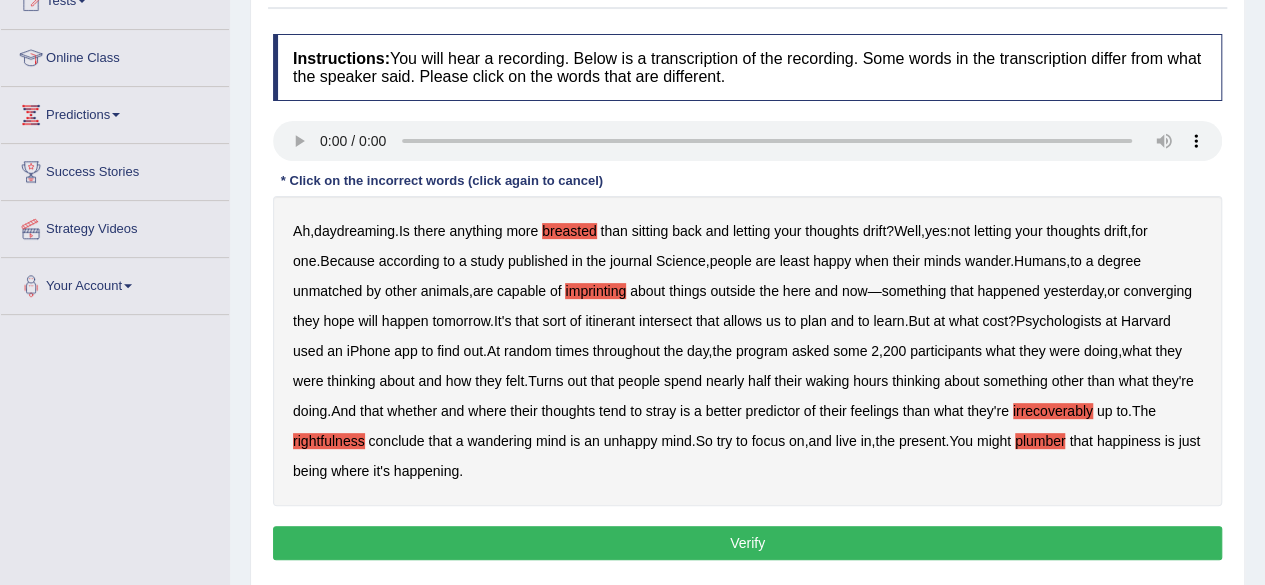 click on "Verify" at bounding box center [747, 543] 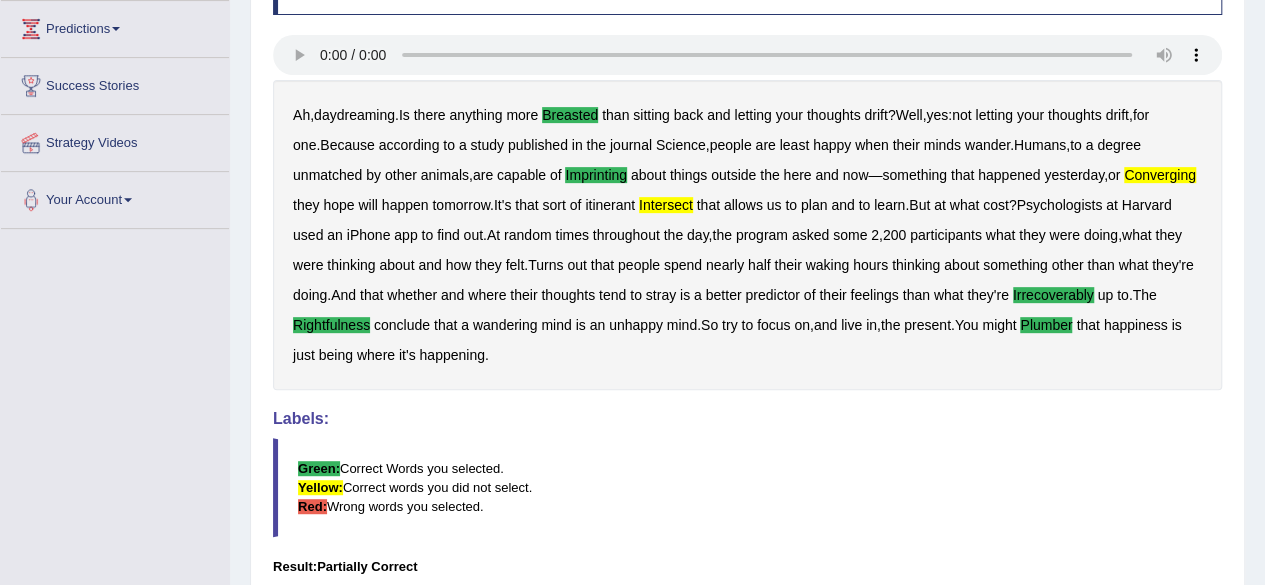 scroll, scrollTop: 310, scrollLeft: 0, axis: vertical 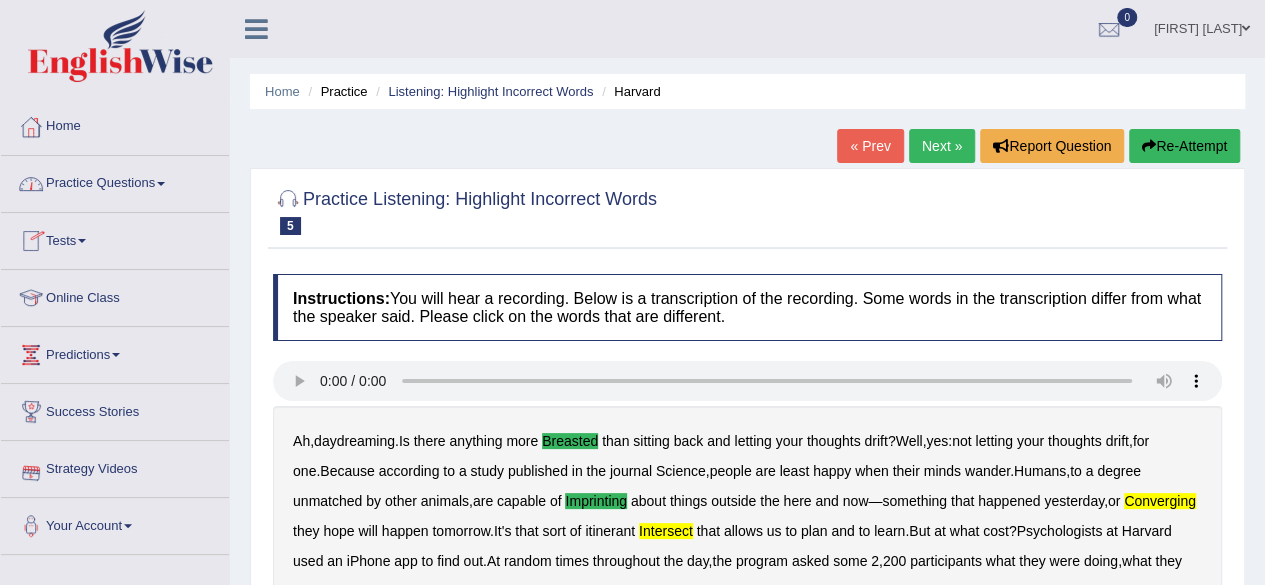 click on "Practice Questions" at bounding box center (115, 181) 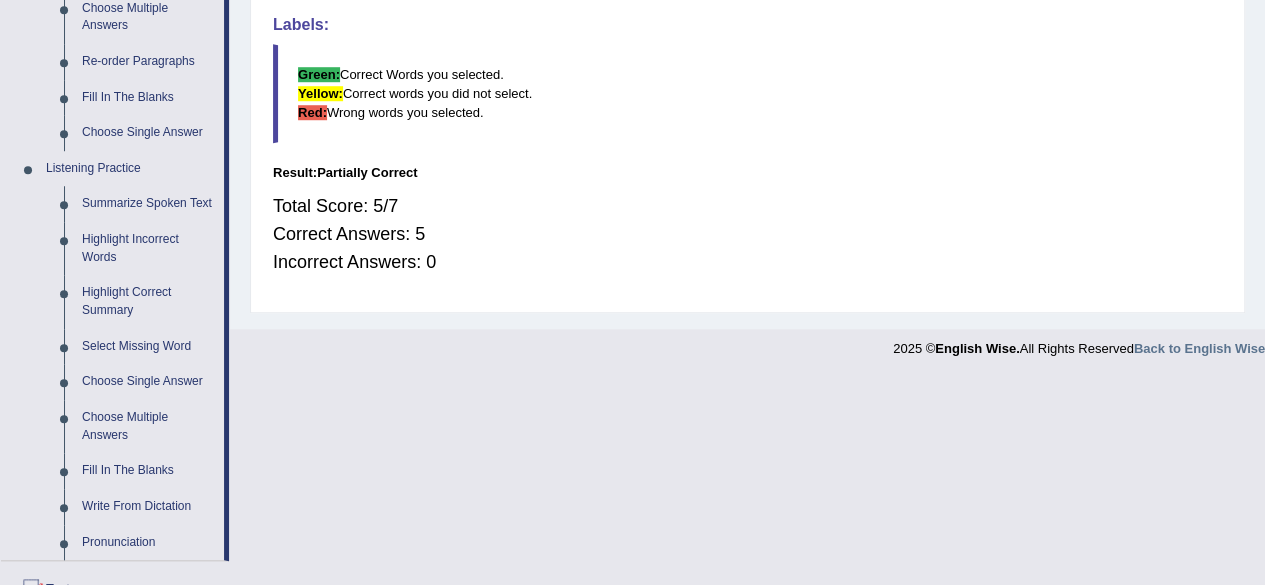 scroll, scrollTop: 724, scrollLeft: 0, axis: vertical 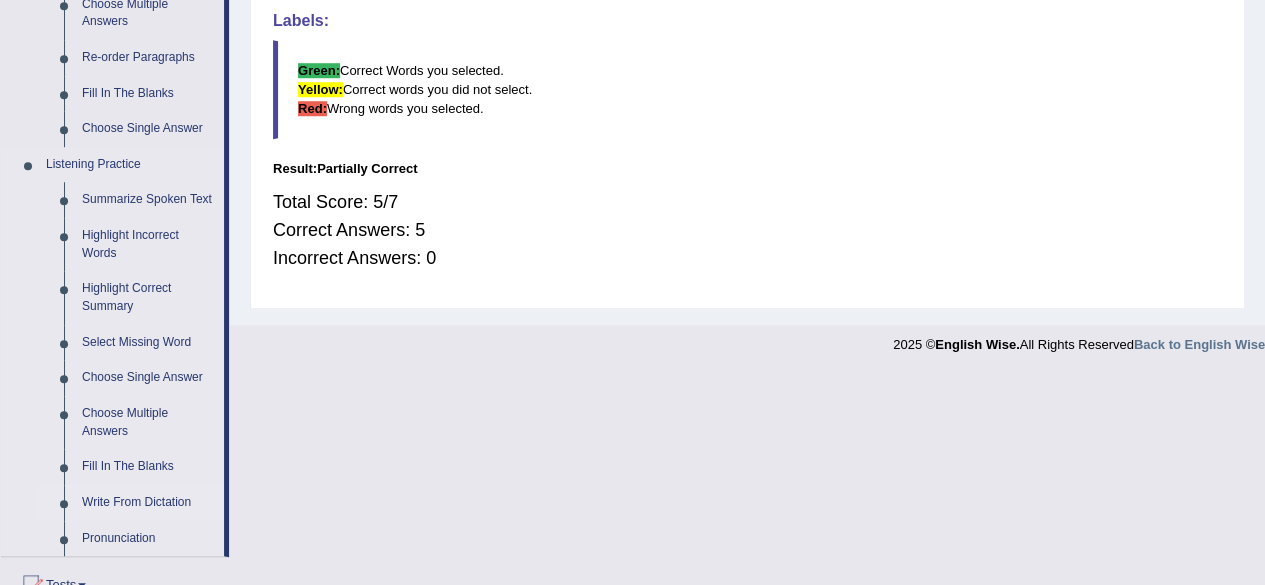 click on "Write From Dictation" at bounding box center (148, 503) 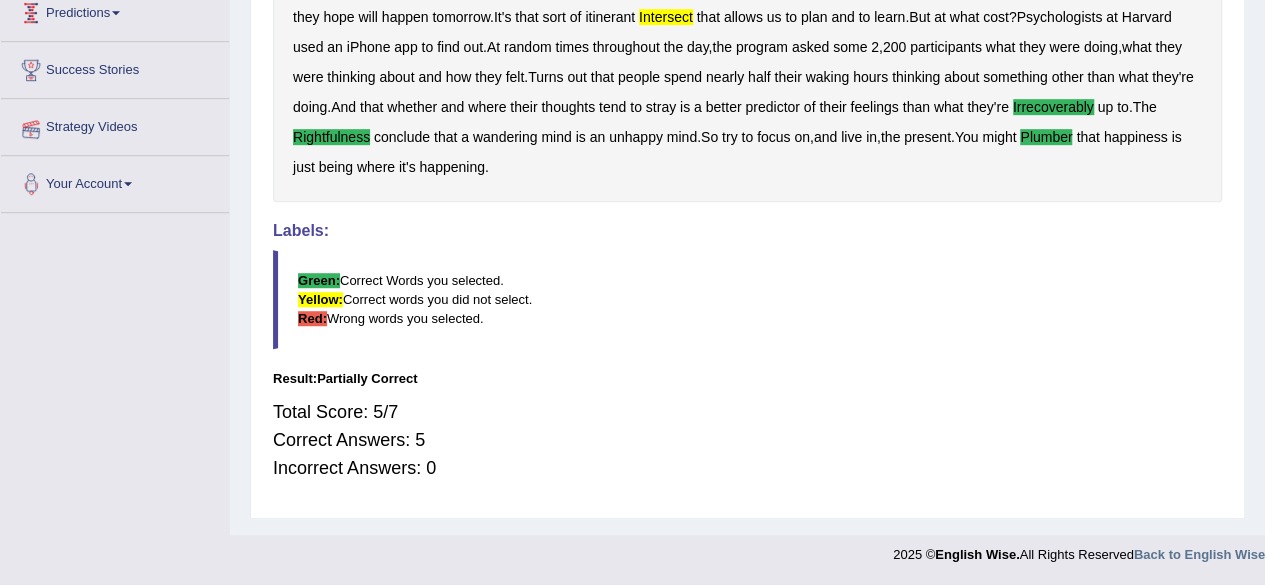 scroll, scrollTop: 305, scrollLeft: 0, axis: vertical 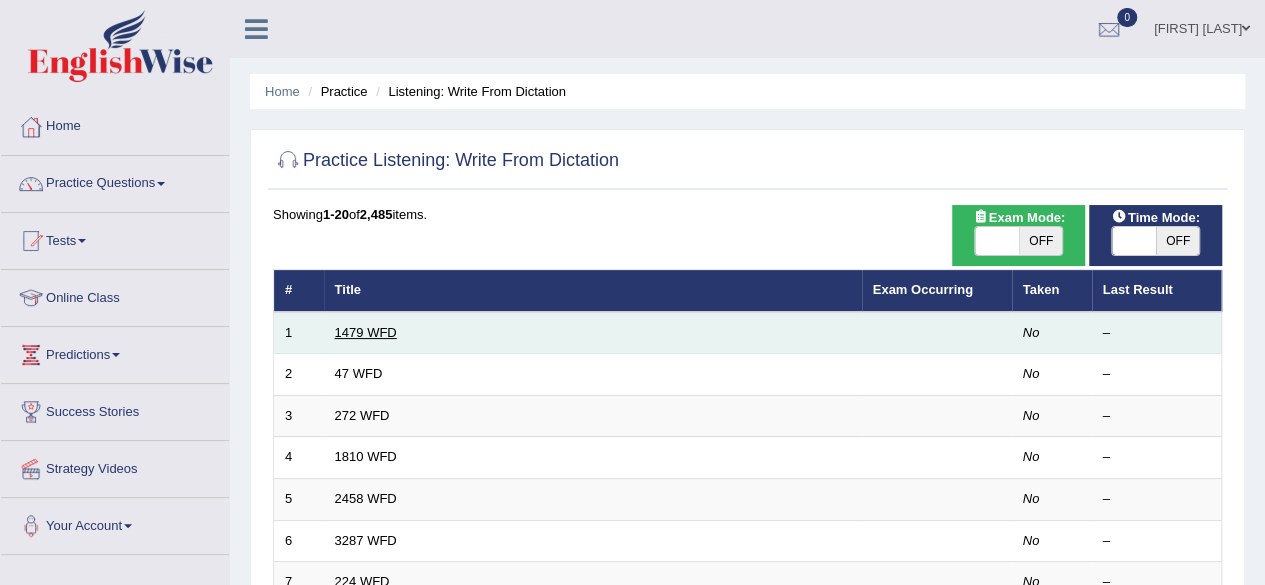 click on "1479 WFD" at bounding box center [366, 332] 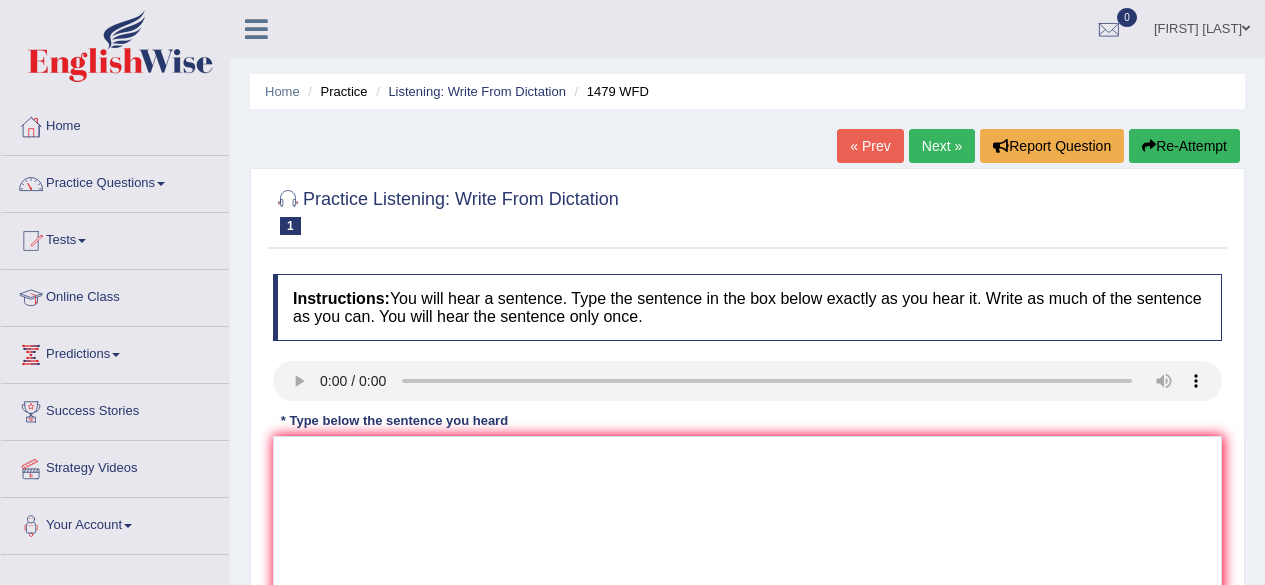 scroll, scrollTop: 0, scrollLeft: 0, axis: both 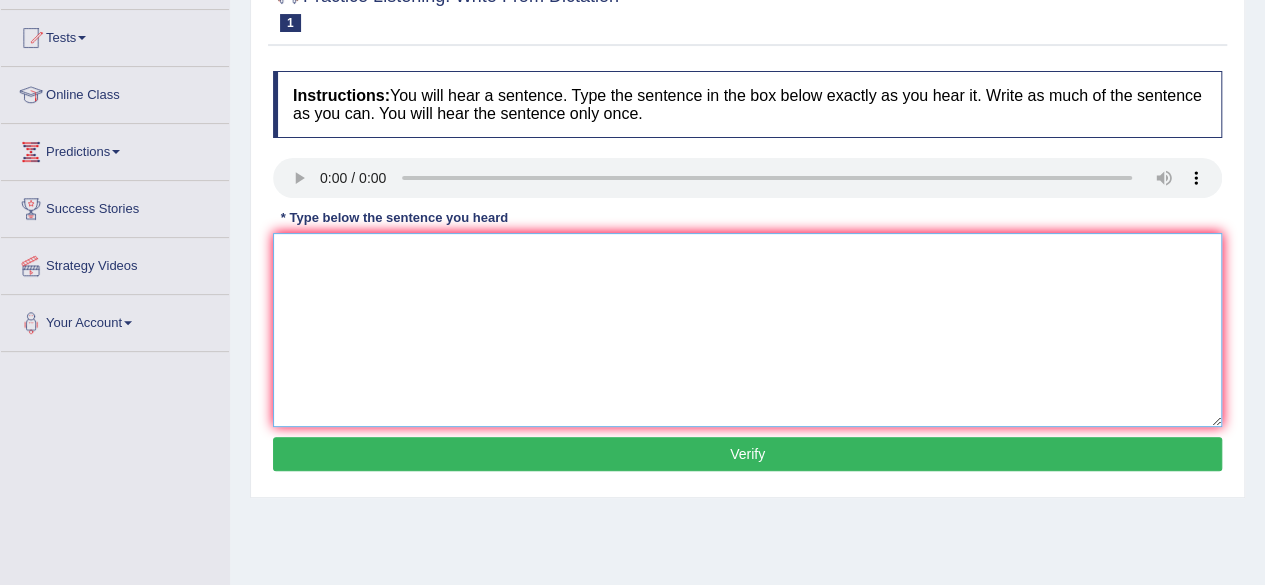 click at bounding box center [747, 330] 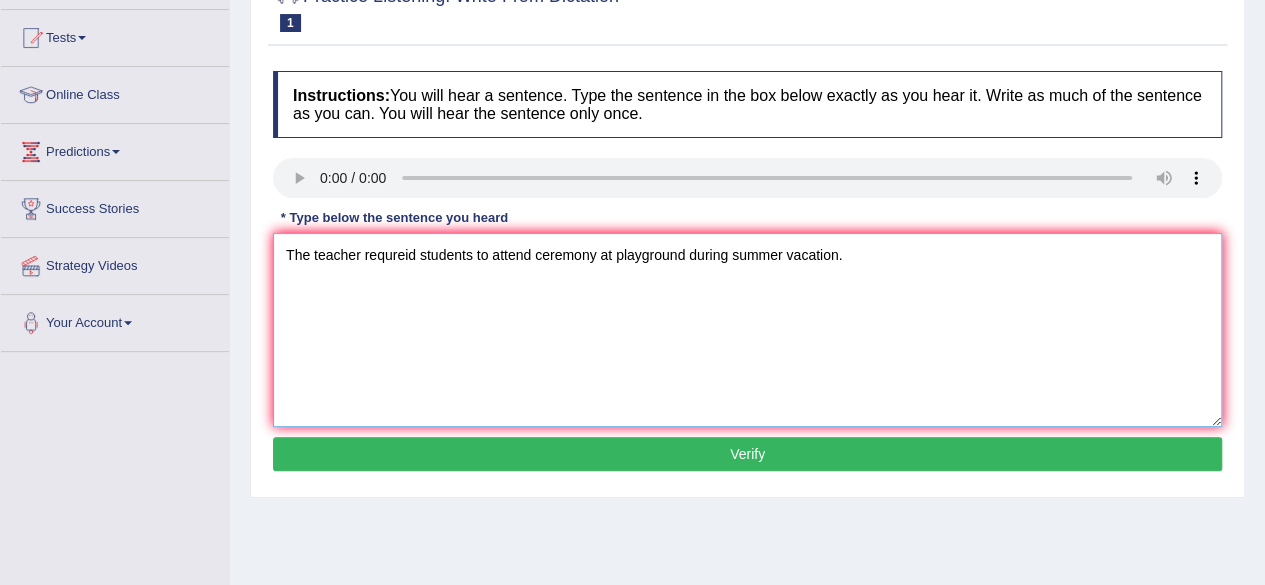 click on "The teacher requreid students to attend ceremony at playground during summer vacation." at bounding box center [747, 330] 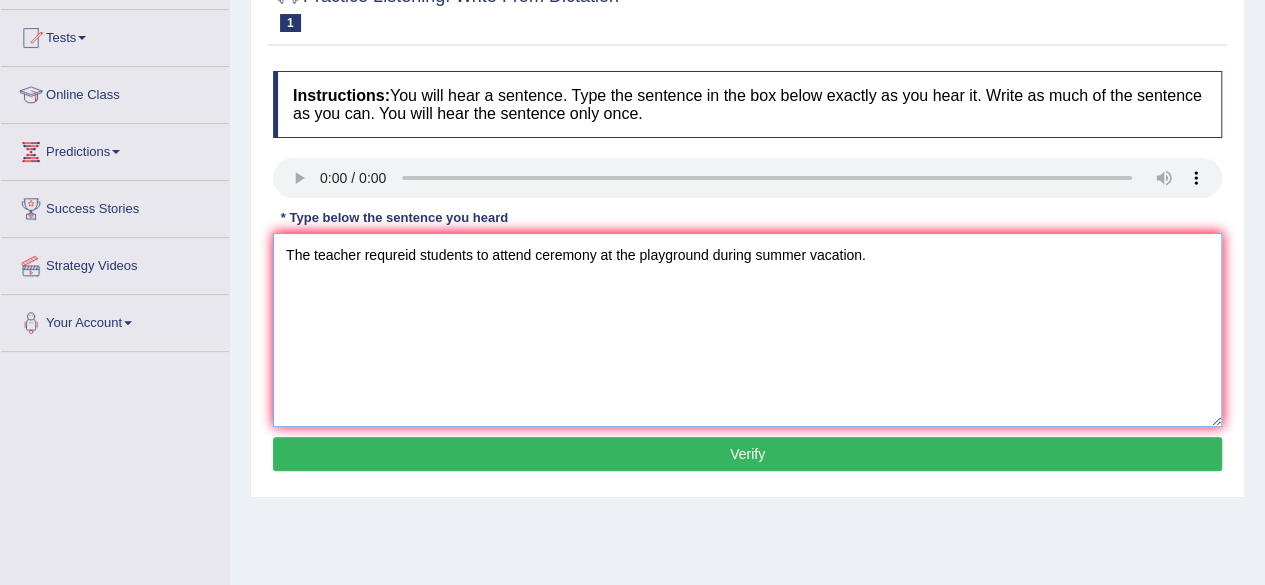 click on "The teacher requreid students to attend ceremony at the playground during summer vacation." at bounding box center [747, 330] 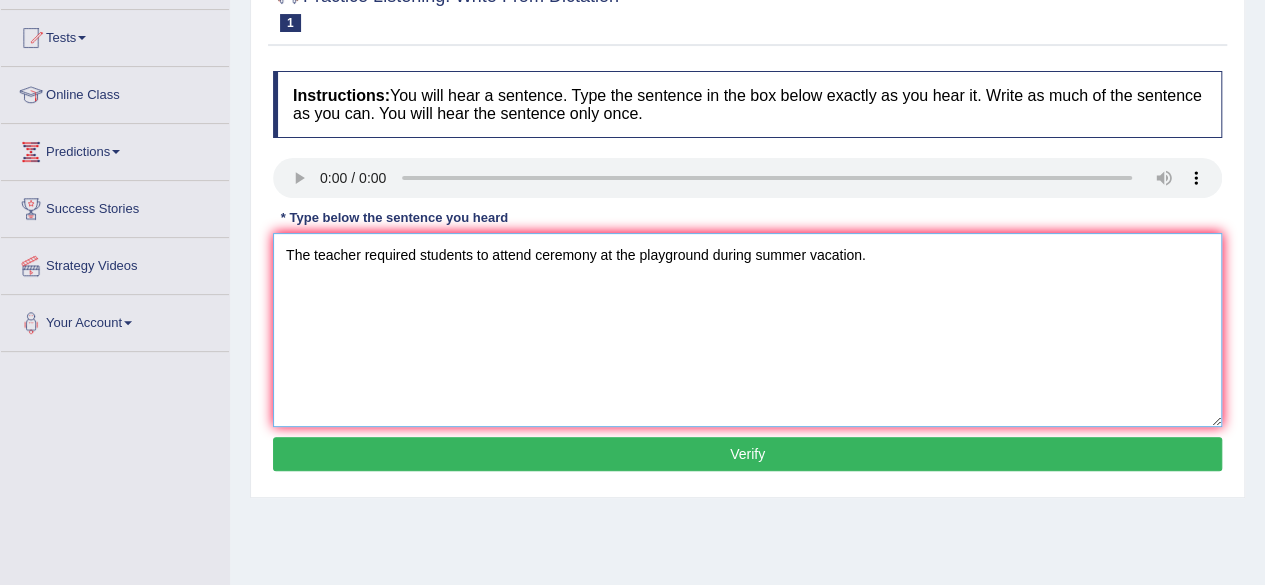 type on "The teacher required students to attend ceremony at the playground during summer vacation." 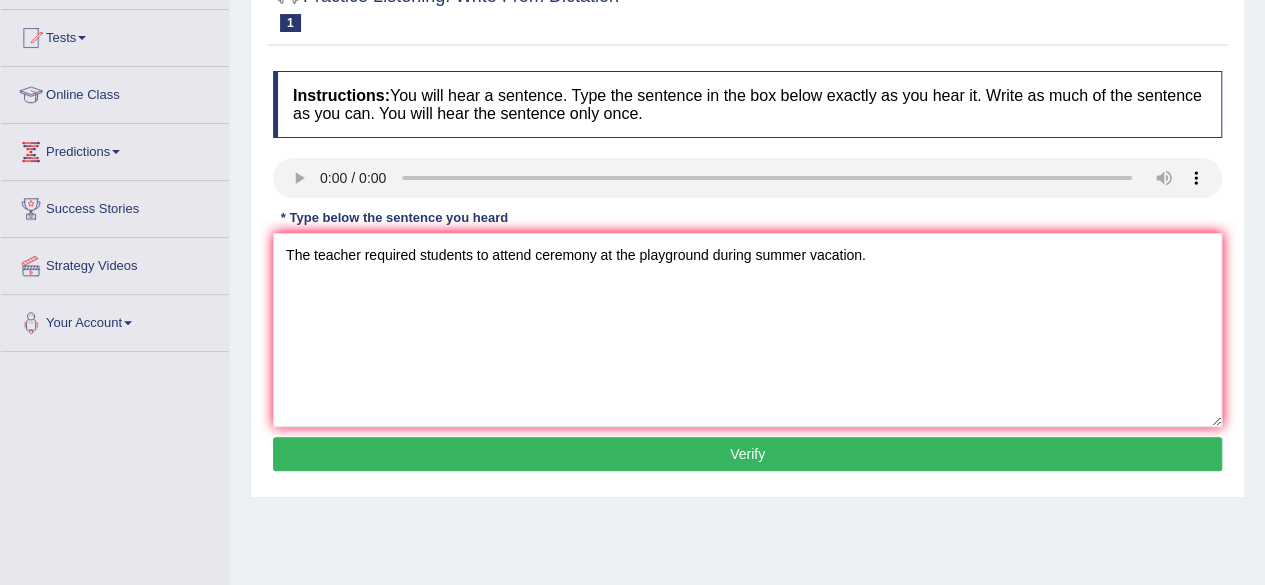 click on "Verify" at bounding box center (747, 454) 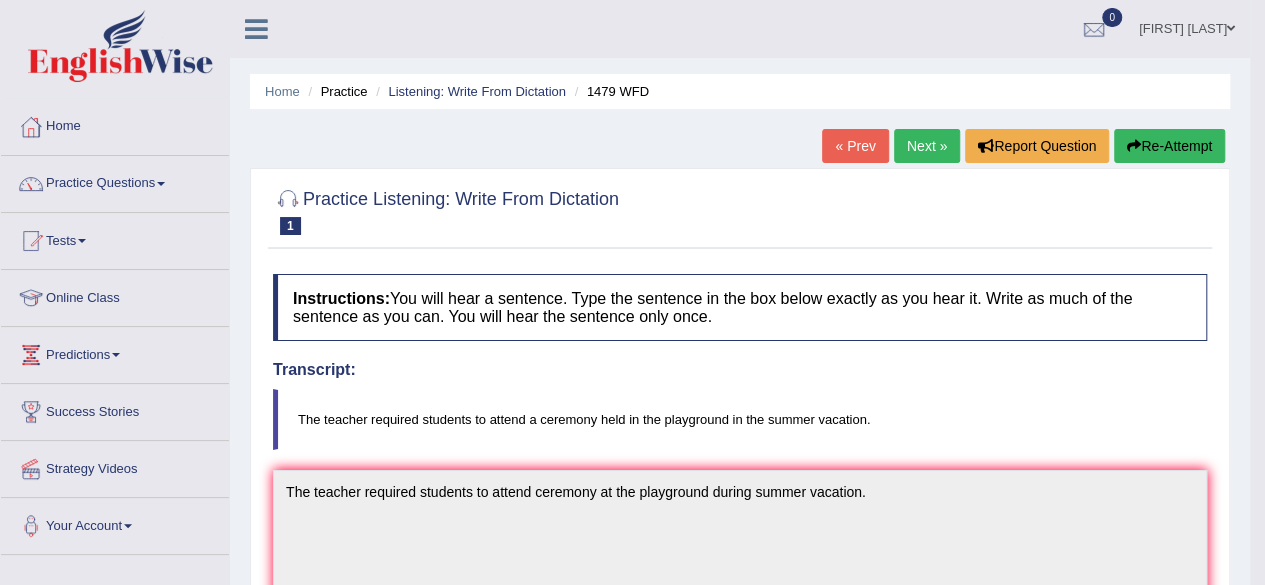 scroll, scrollTop: 0, scrollLeft: 0, axis: both 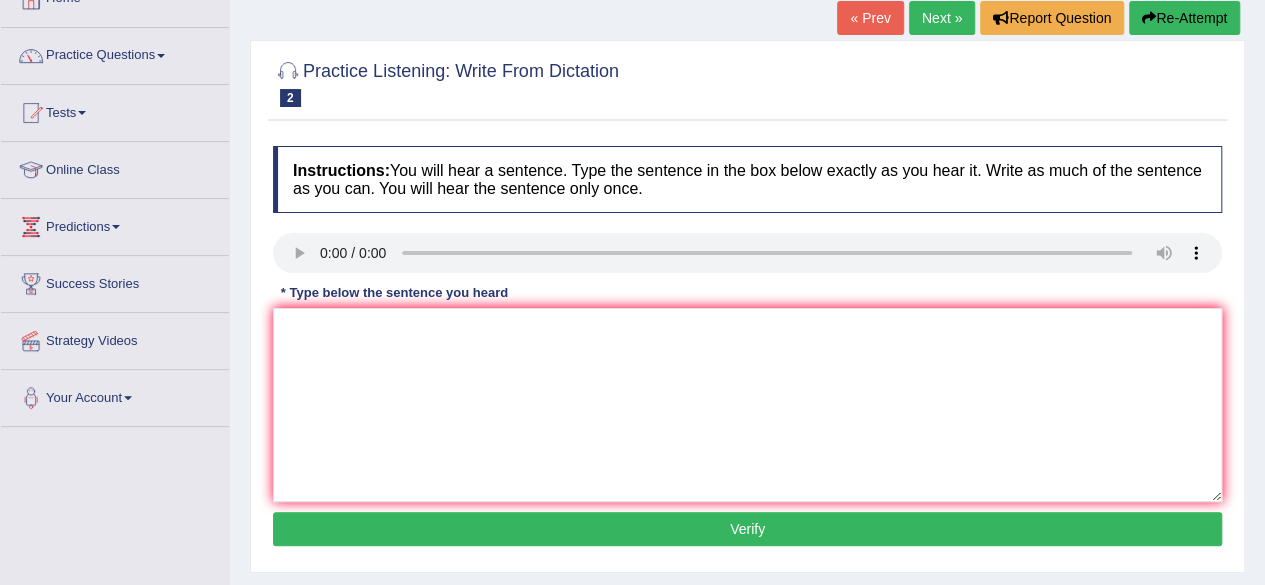 click on "Instructions:  You will hear a sentence. Type the sentence in the box below exactly as you hear it. Write as much of the sentence as you can. You will hear the sentence only once.
Transcript: Two drops of the solution were heated in a test tube. * Type below the sentence you heard Accuracy Comparison for Writing Scores:
Red:  Missed Words
Green:  Correct Words
Blue:  Added/Mistyped Words
Accuracy:   Punctuation at the end  You wrote first capital letter A.I. Engine Result:  Processing... Verify" at bounding box center [747, 349] 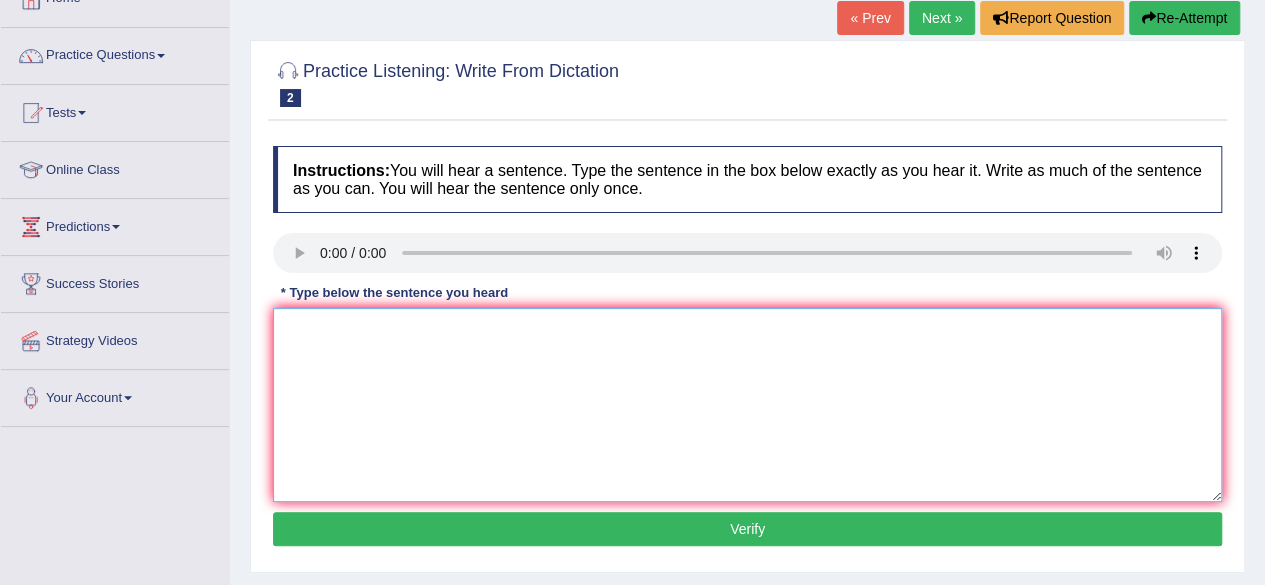 click at bounding box center (747, 405) 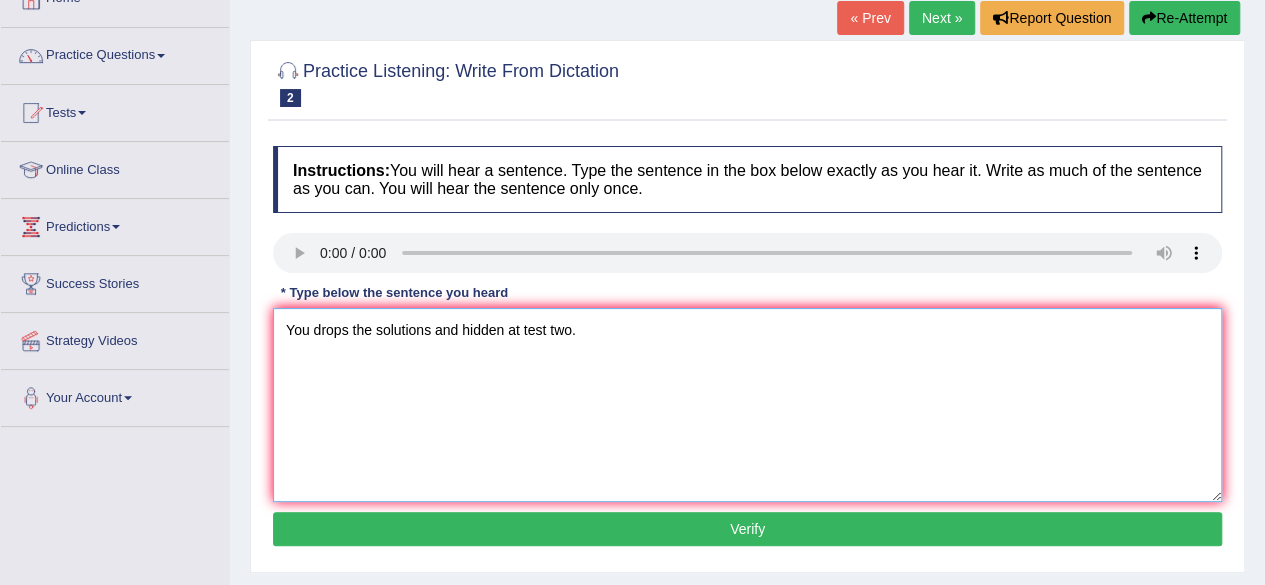 click on "You drops the solutions and hidden at test two." at bounding box center [747, 405] 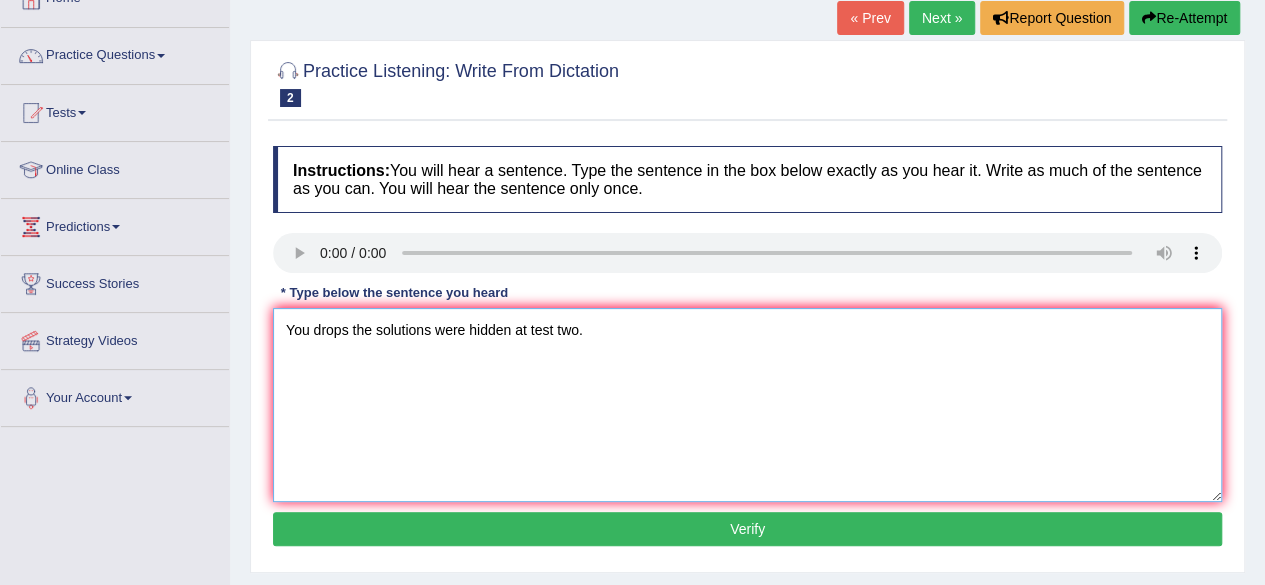 click on "You drops the solutions were hidden at test two." at bounding box center [747, 405] 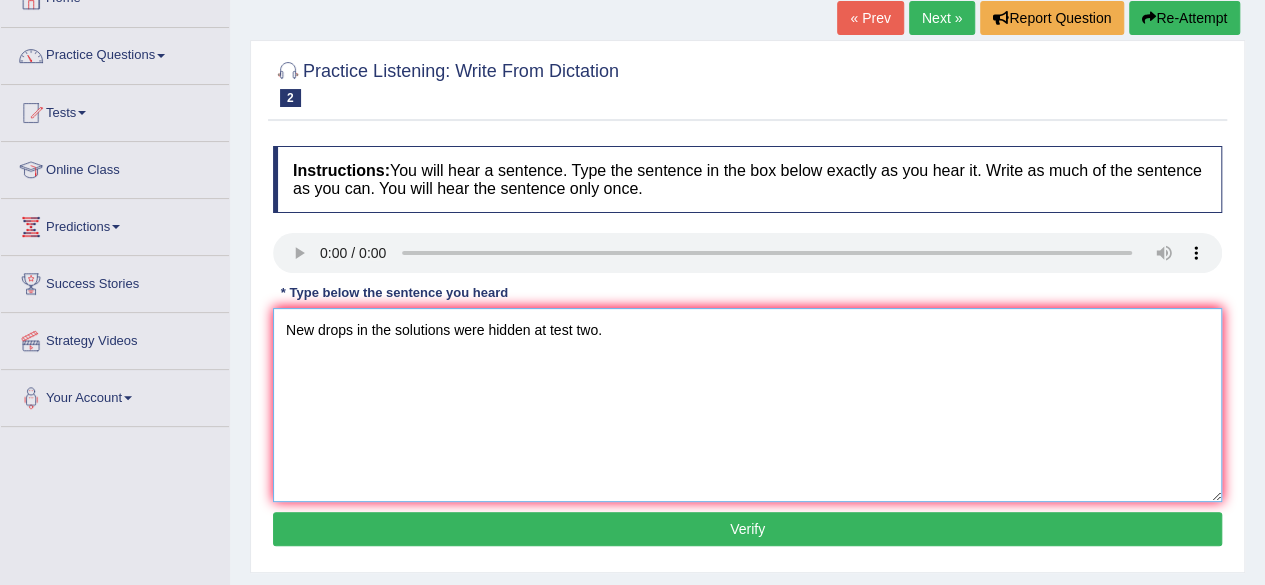 type on "New drops in the solutions were hidden at test two." 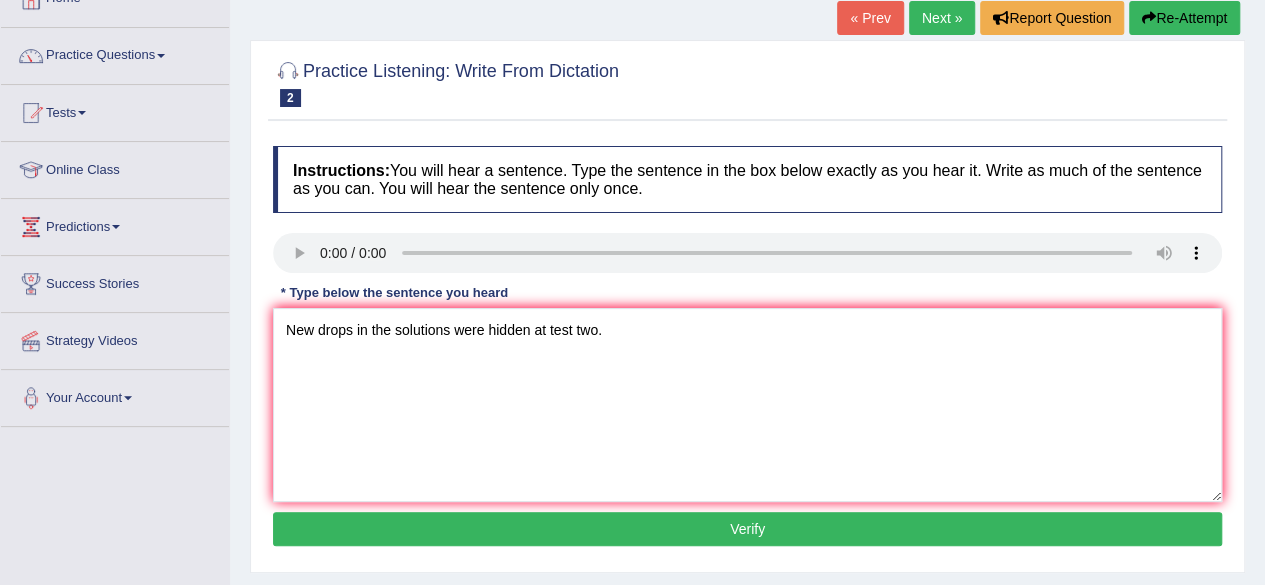 click on "Verify" at bounding box center [747, 529] 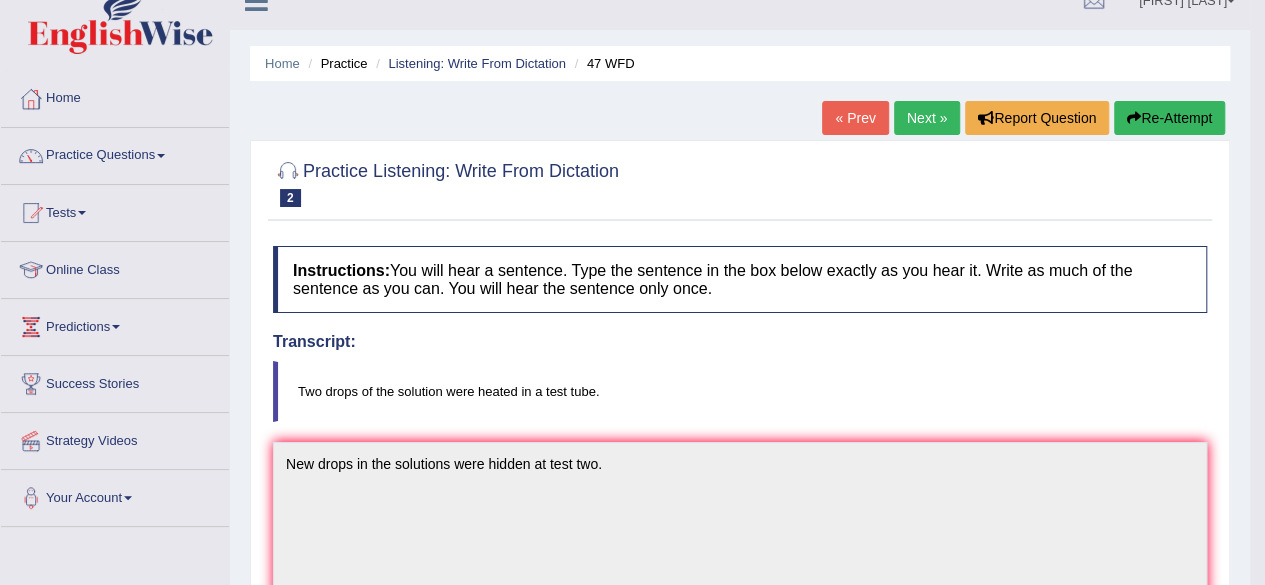 scroll, scrollTop: 10, scrollLeft: 0, axis: vertical 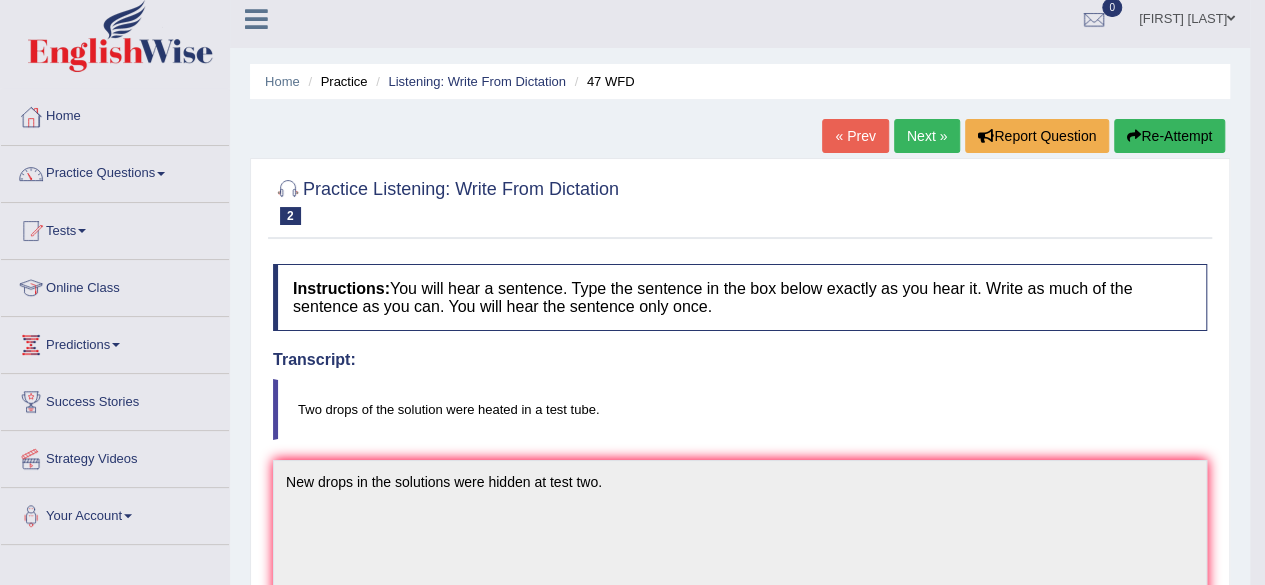 click on "Re-Attempt" at bounding box center (1169, 136) 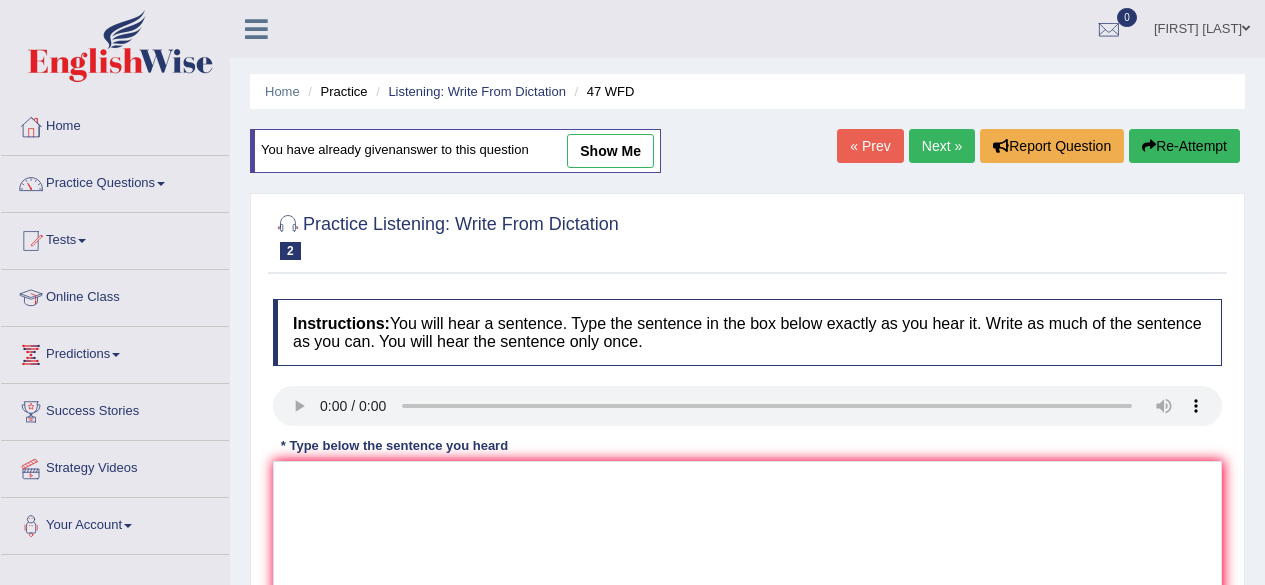scroll, scrollTop: 10, scrollLeft: 0, axis: vertical 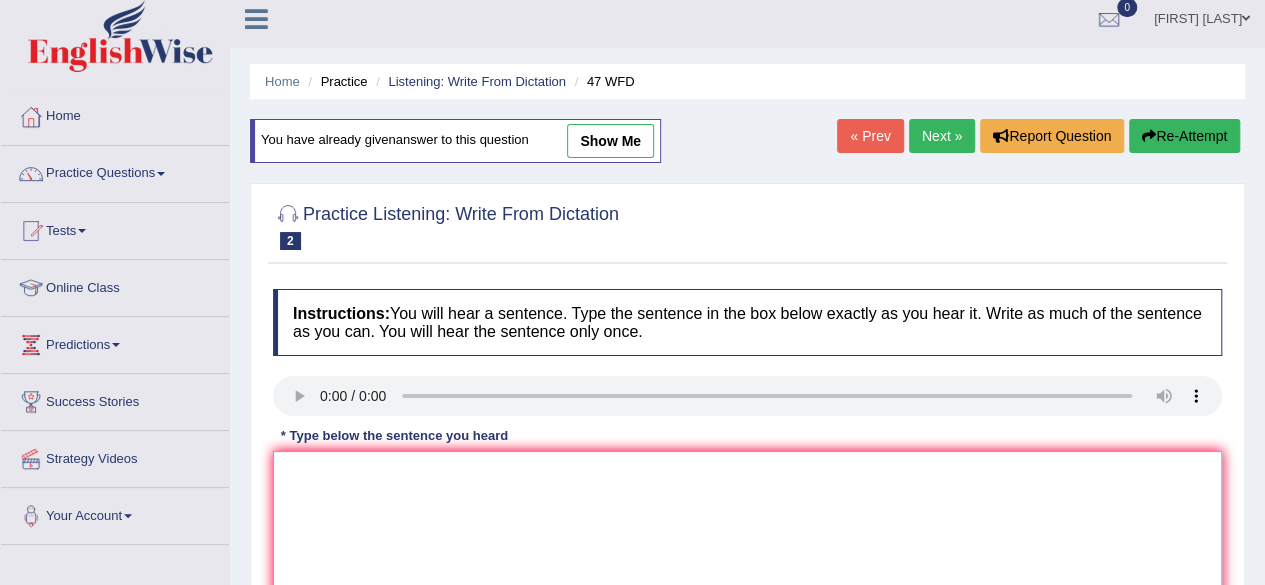 click at bounding box center (747, 548) 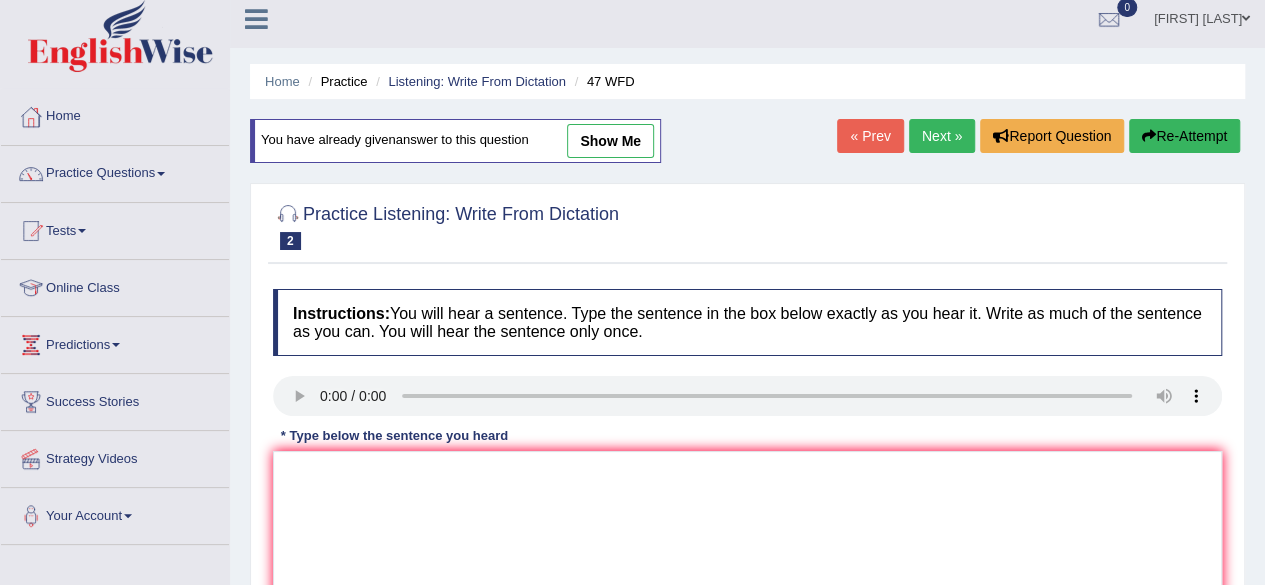 click on "Next »" at bounding box center [942, 136] 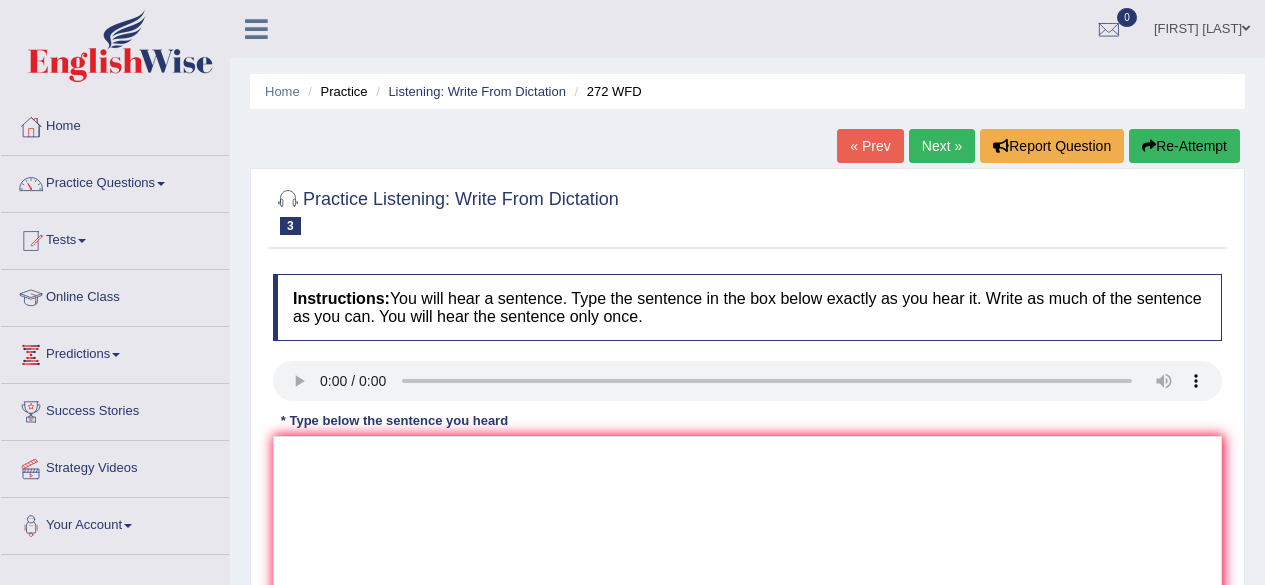 scroll, scrollTop: 0, scrollLeft: 0, axis: both 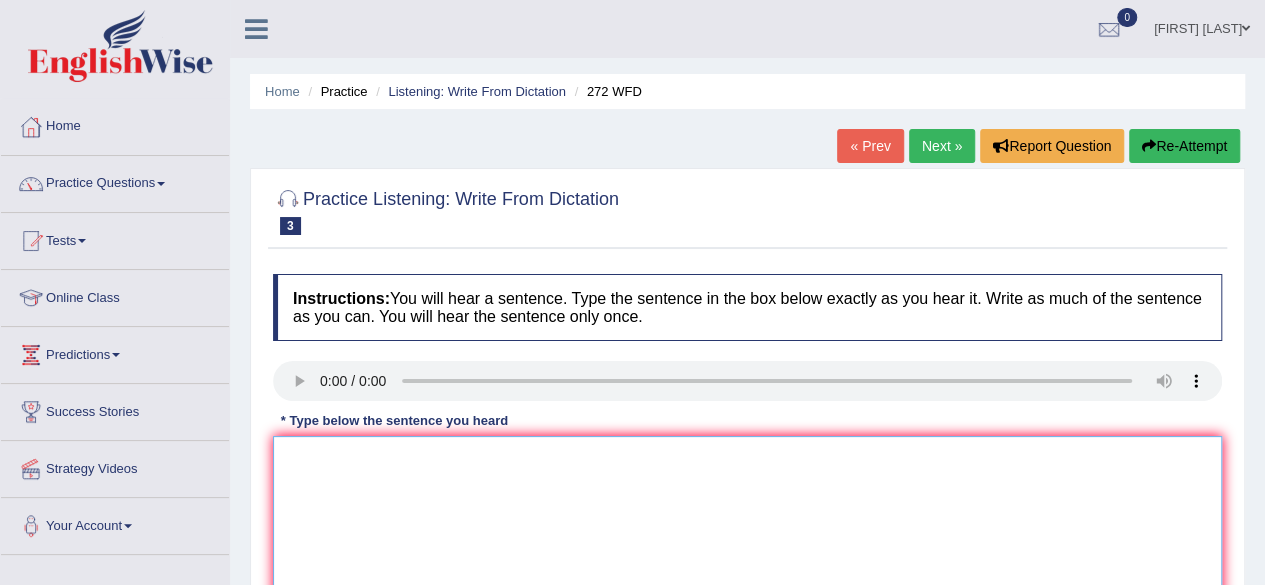 click at bounding box center [747, 533] 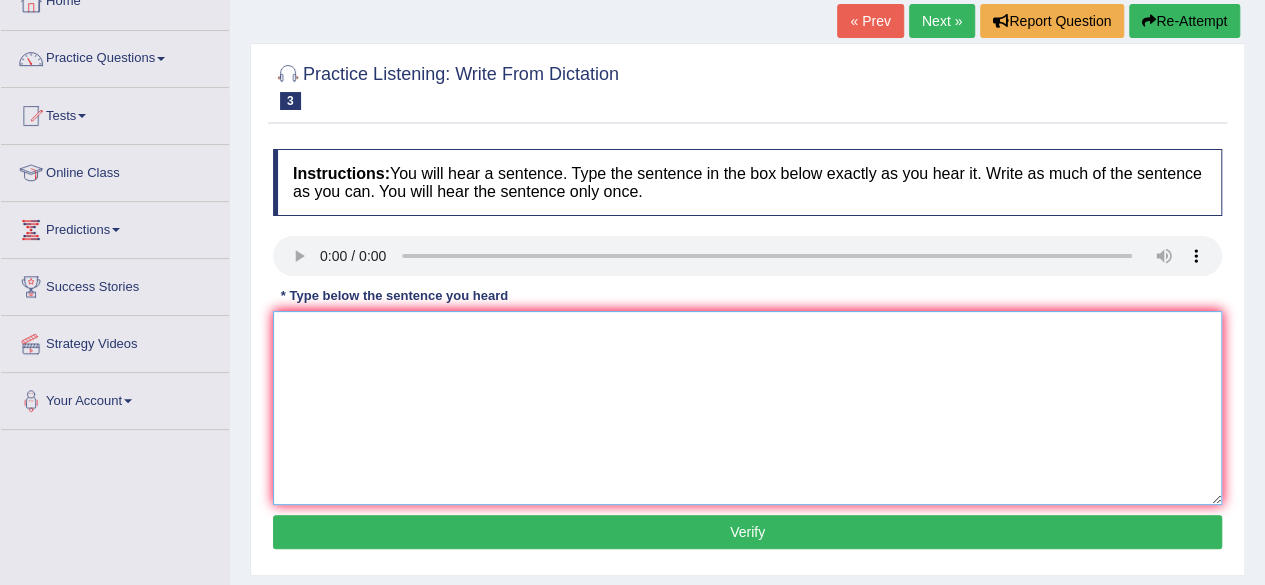 scroll, scrollTop: 123, scrollLeft: 0, axis: vertical 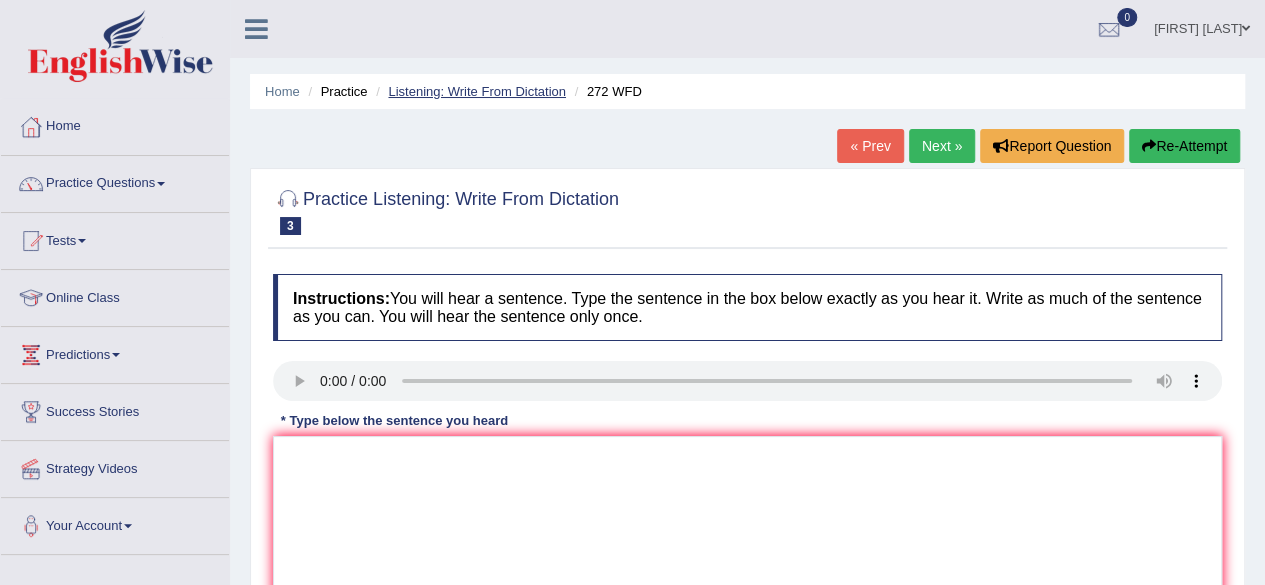 click on "Listening: Write From Dictation" at bounding box center (477, 91) 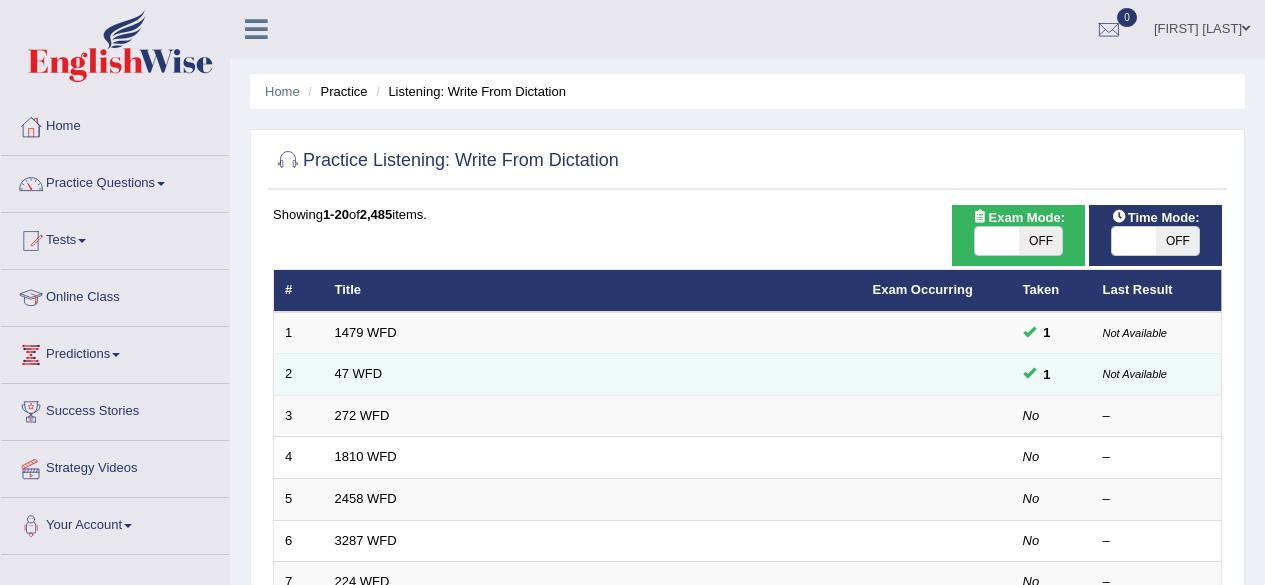 scroll, scrollTop: 0, scrollLeft: 0, axis: both 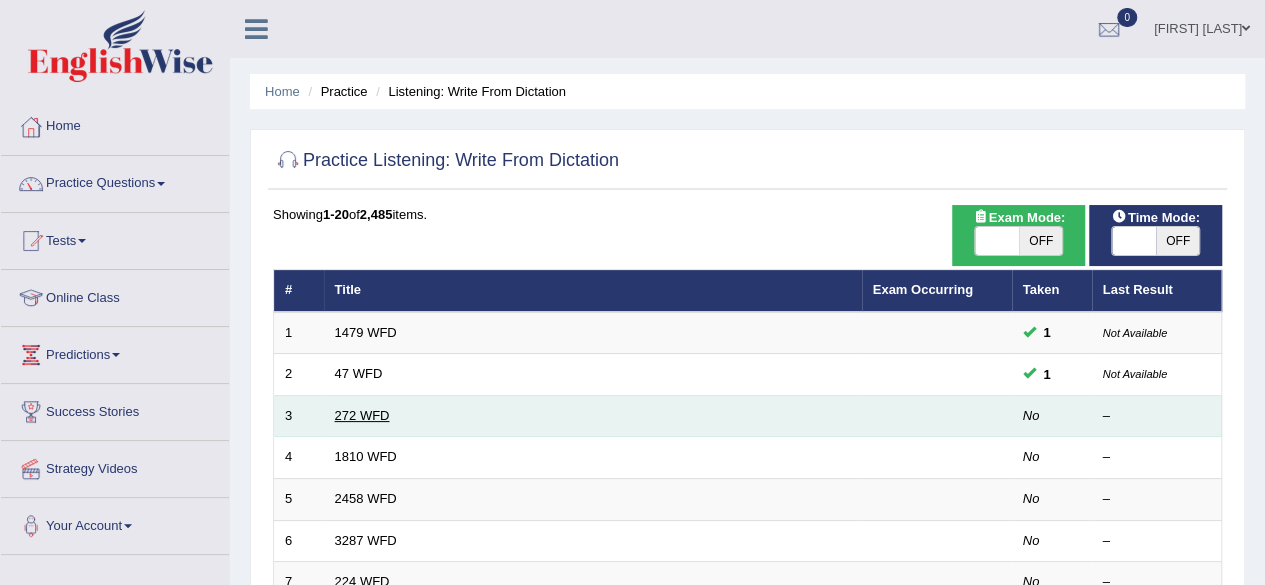 click on "272 WFD" at bounding box center [362, 415] 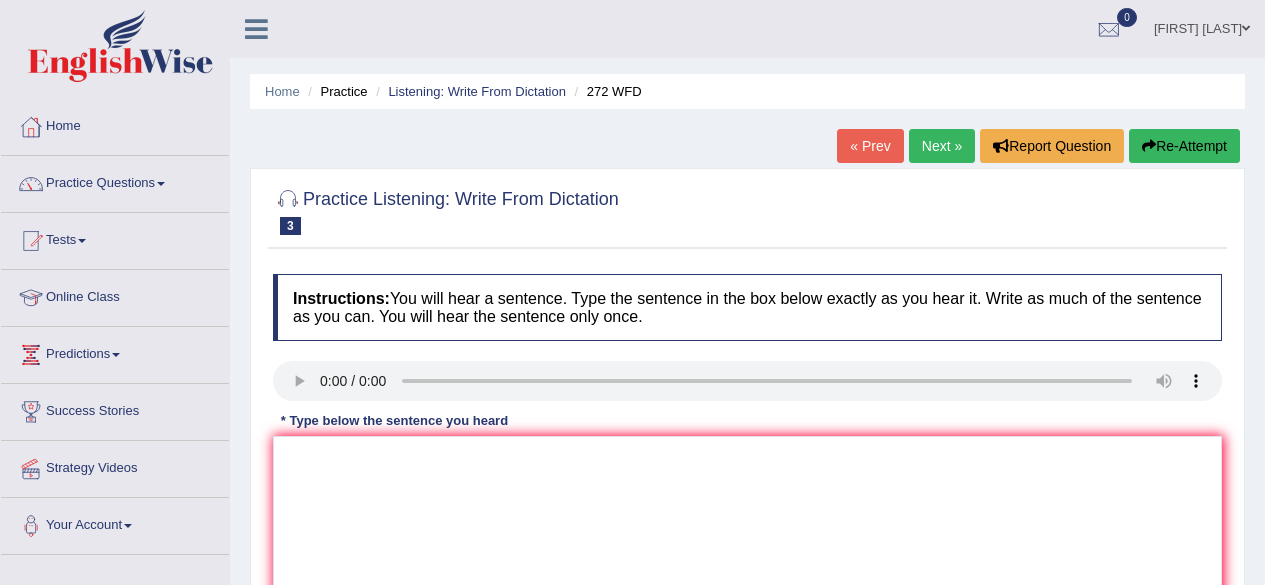 scroll, scrollTop: 0, scrollLeft: 0, axis: both 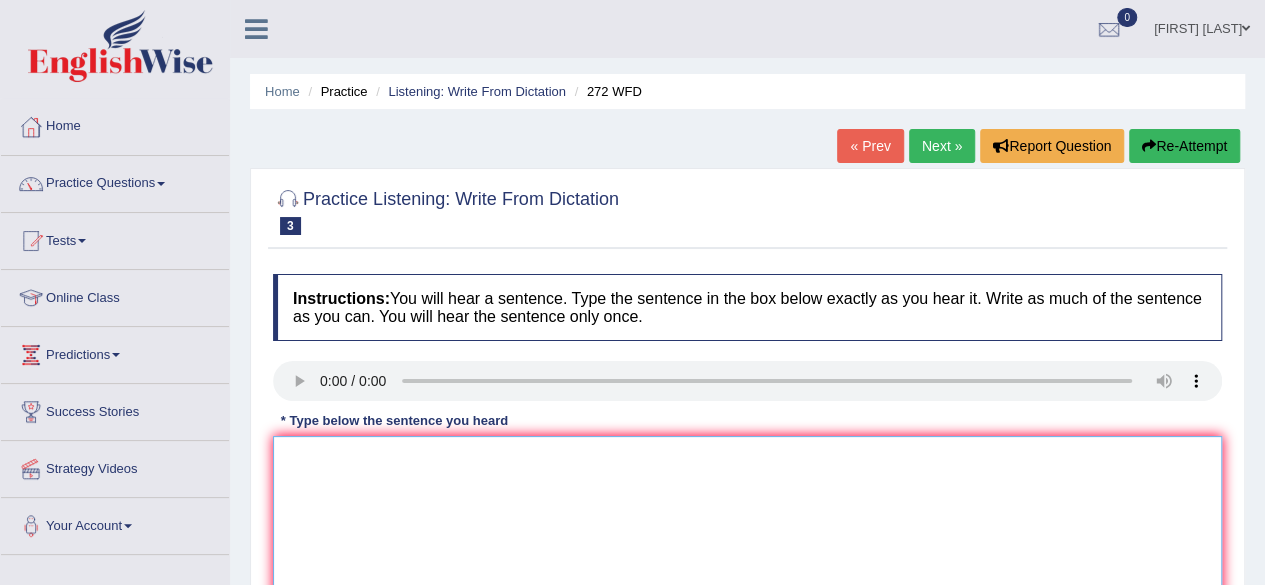 click at bounding box center (747, 533) 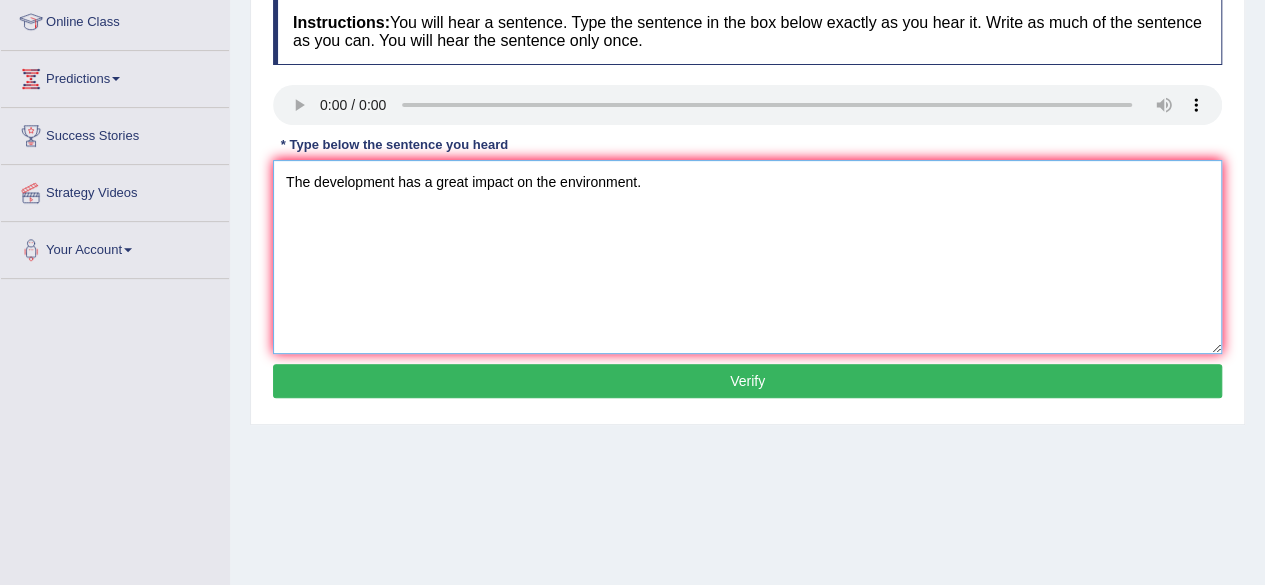 scroll, scrollTop: 282, scrollLeft: 0, axis: vertical 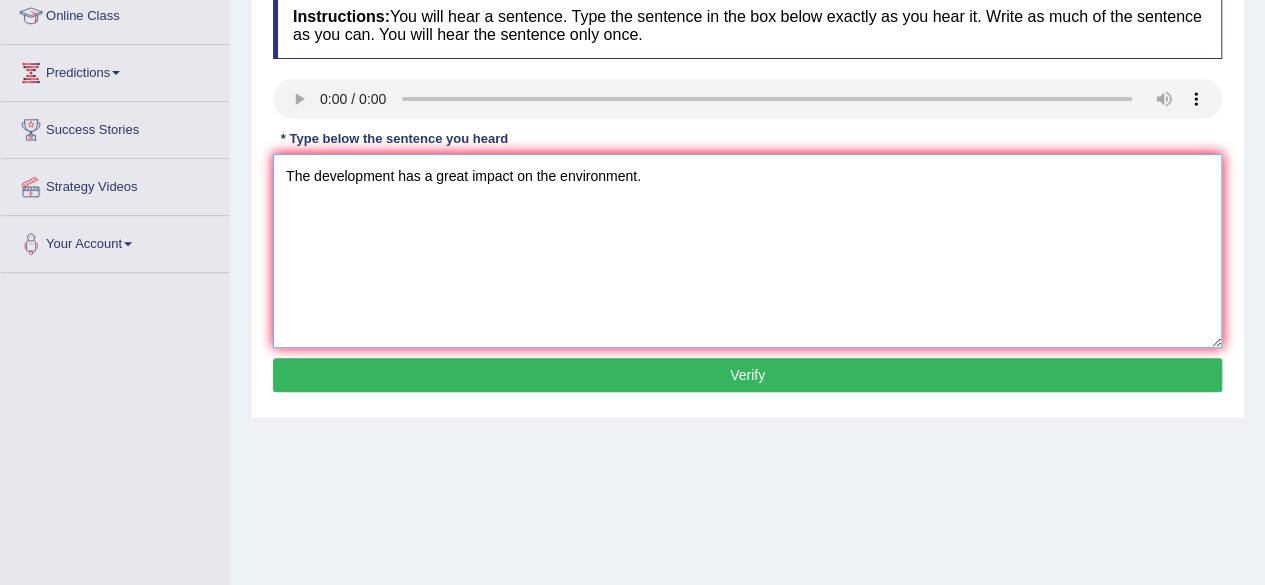 type on "The development has a great impact on the environment." 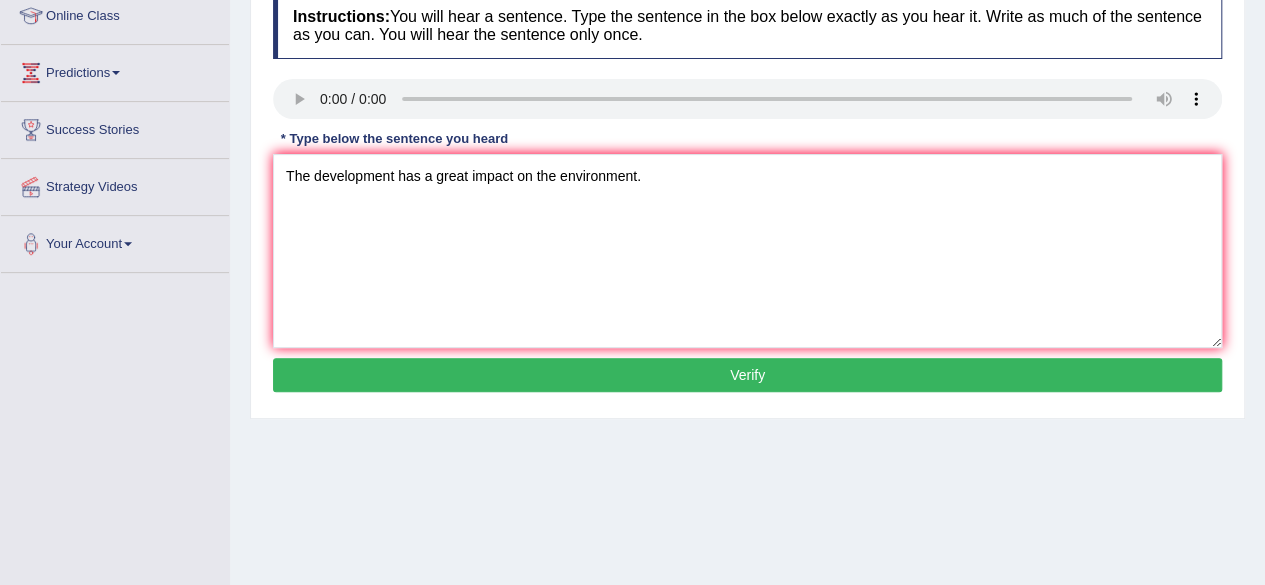 click on "Verify" at bounding box center (747, 375) 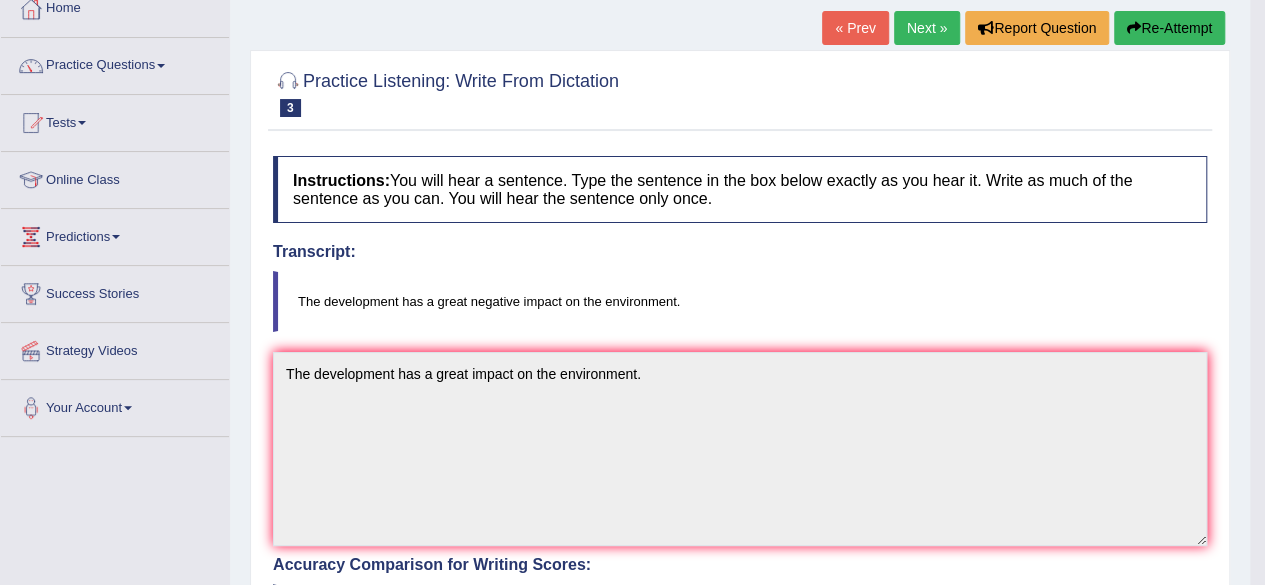 scroll, scrollTop: 119, scrollLeft: 0, axis: vertical 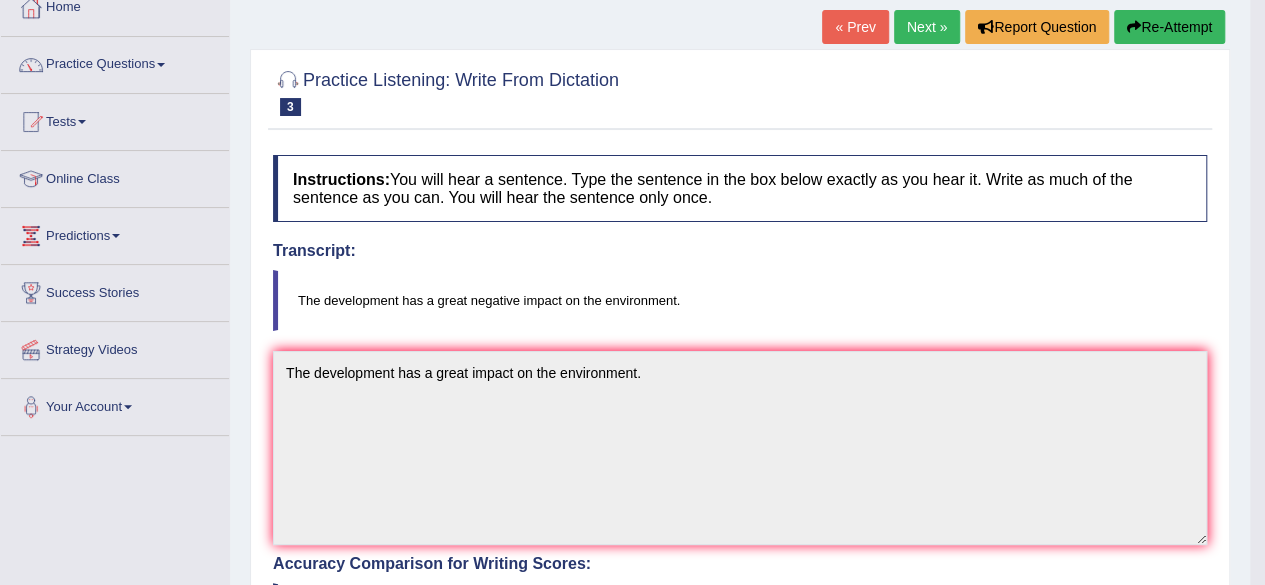 click on "Next »" at bounding box center (927, 27) 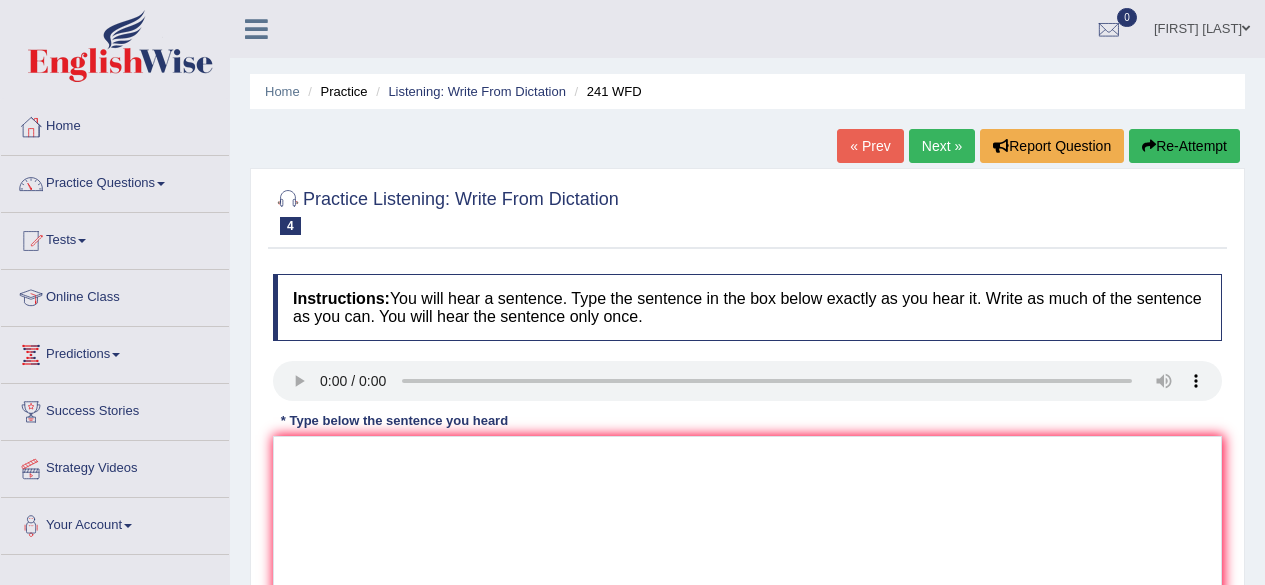 scroll, scrollTop: 0, scrollLeft: 0, axis: both 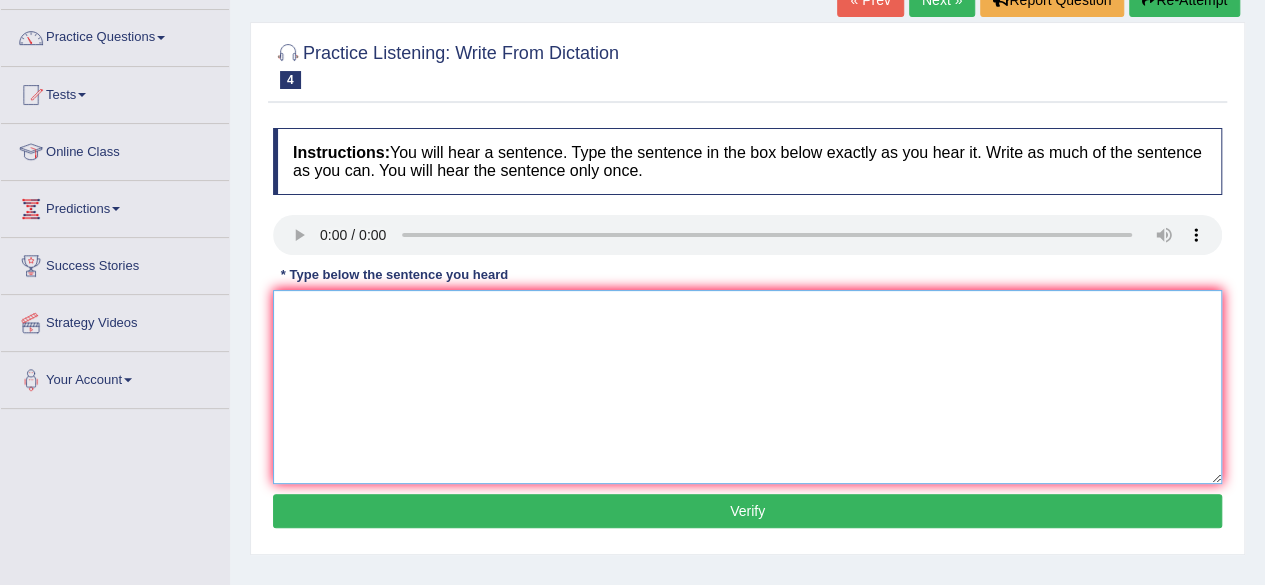 click at bounding box center [747, 387] 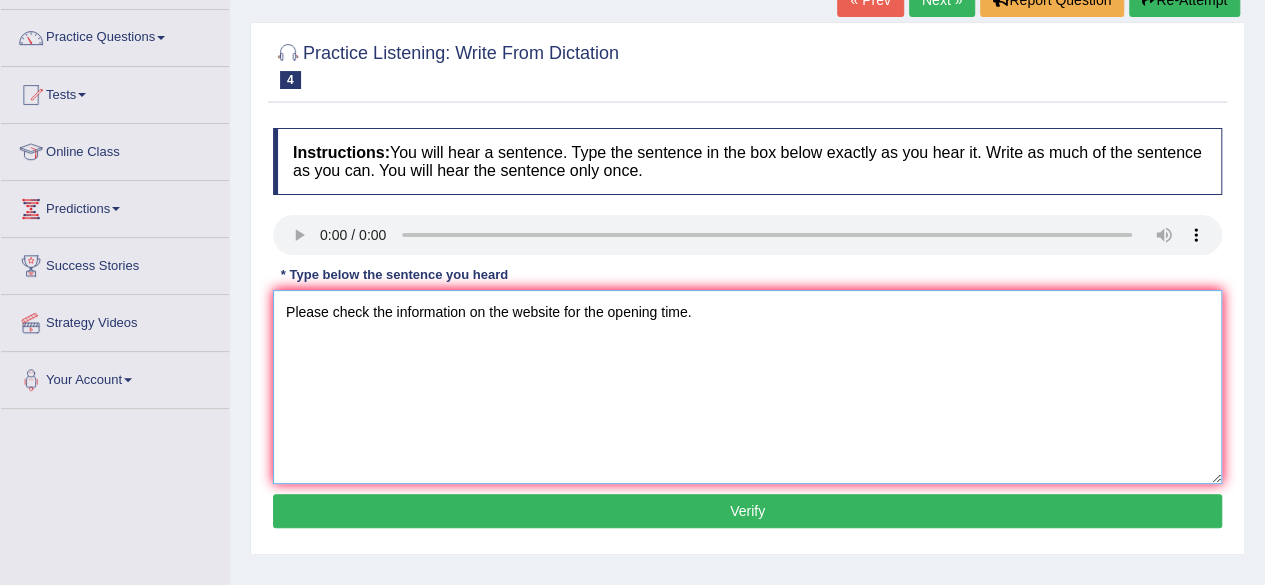 type on "Please check the information on the website for the opening time." 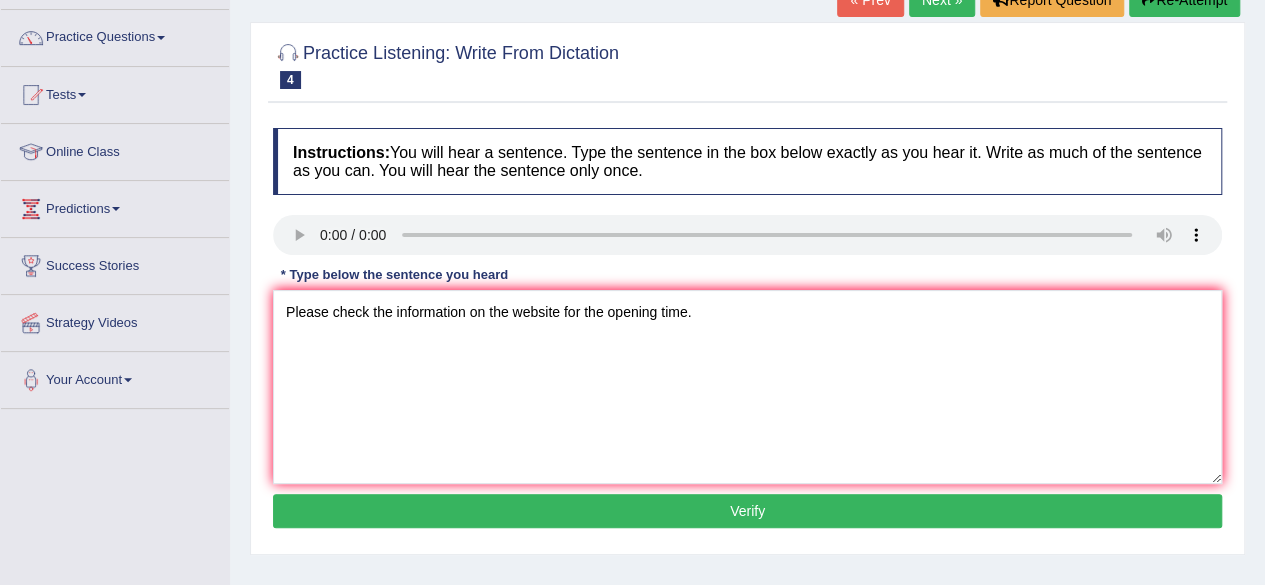 click on "Verify" at bounding box center [747, 511] 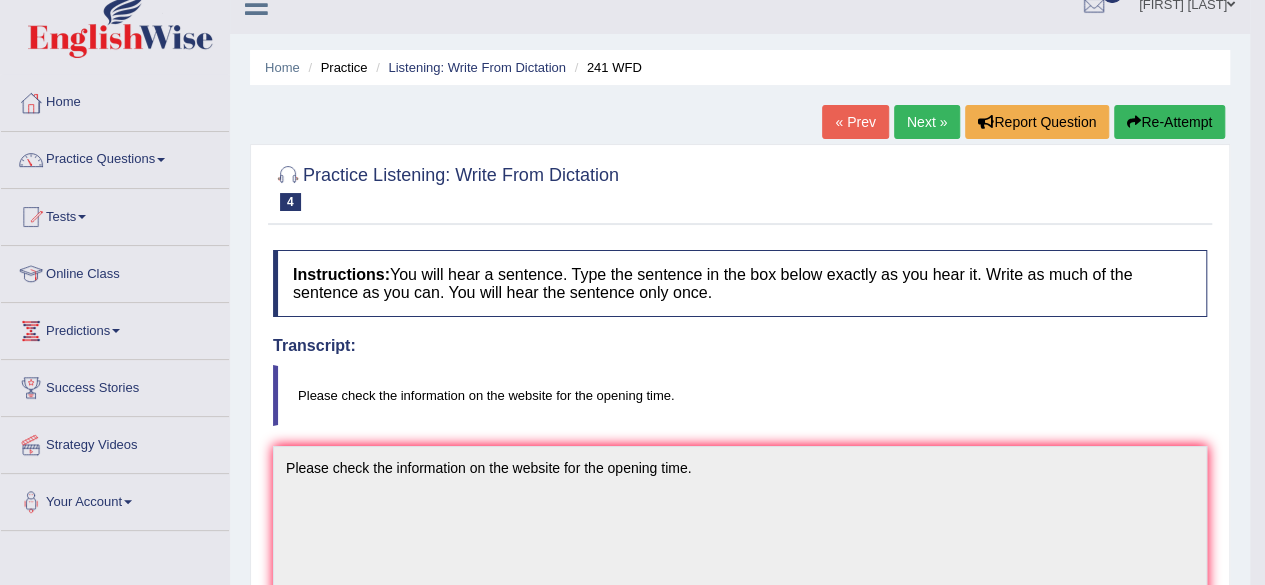 scroll, scrollTop: 22, scrollLeft: 0, axis: vertical 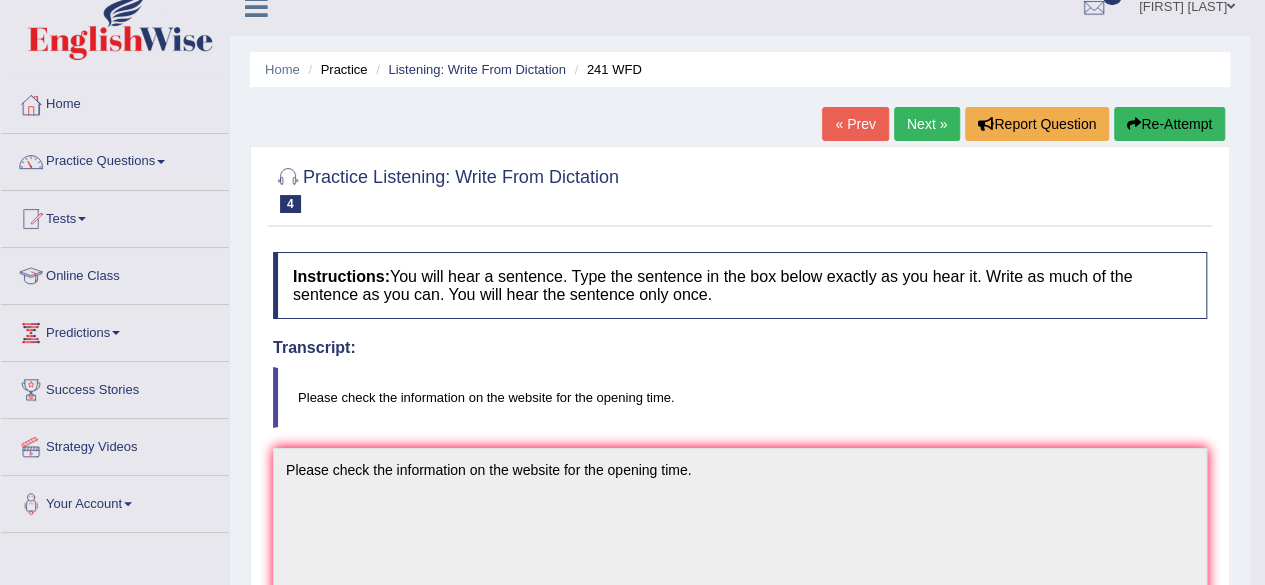 click on "Next »" at bounding box center (927, 124) 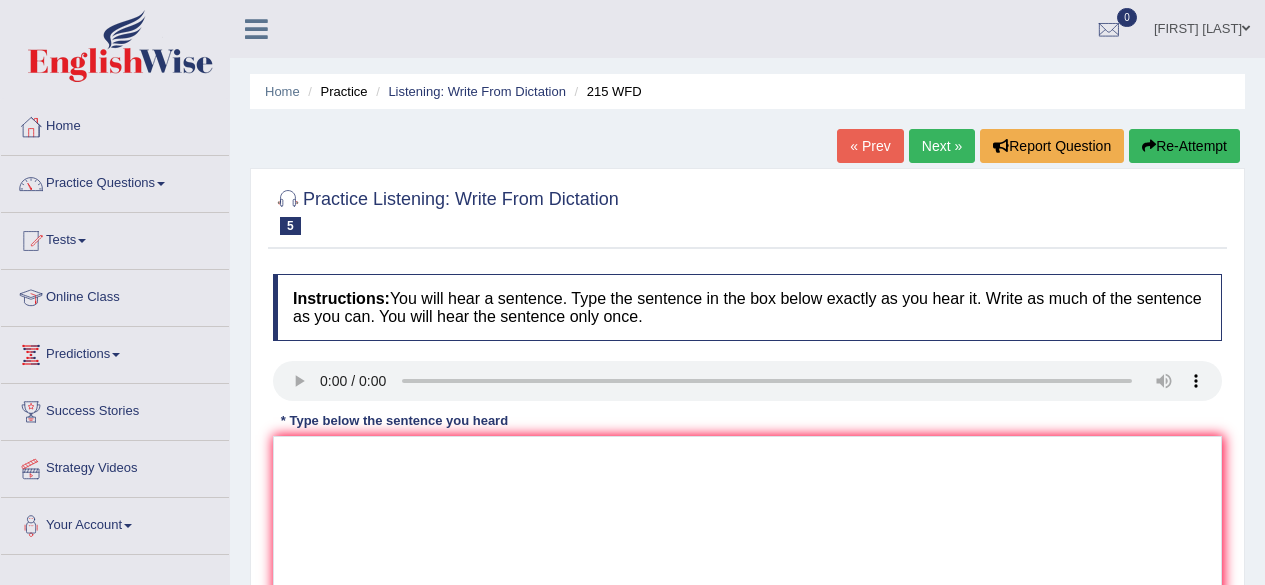 scroll, scrollTop: 0, scrollLeft: 0, axis: both 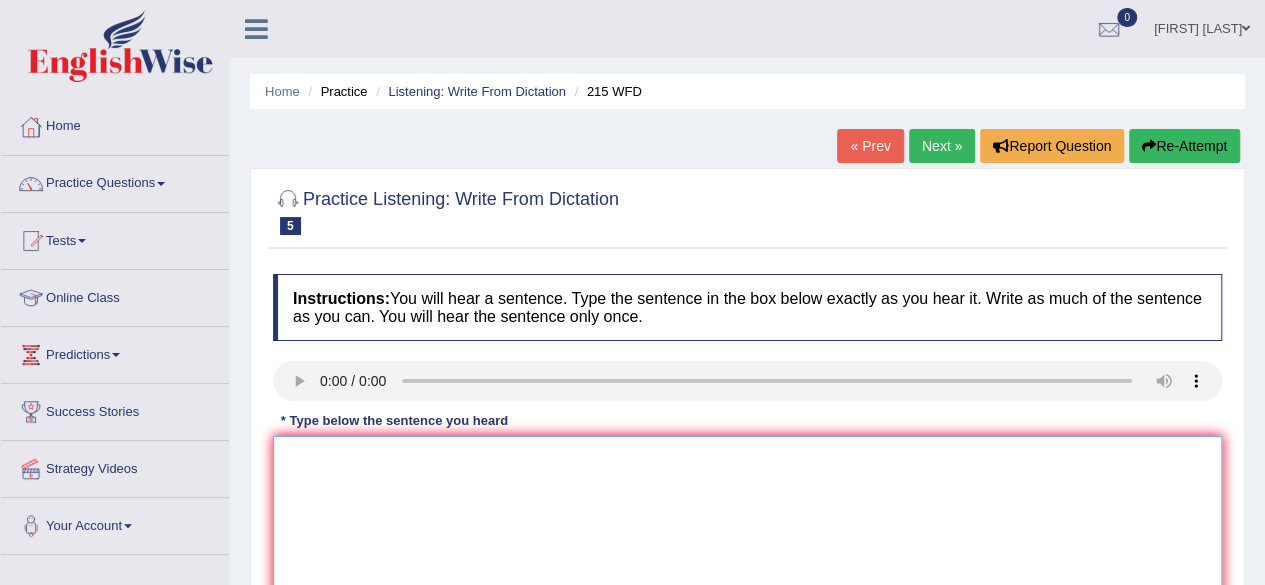 click at bounding box center (747, 533) 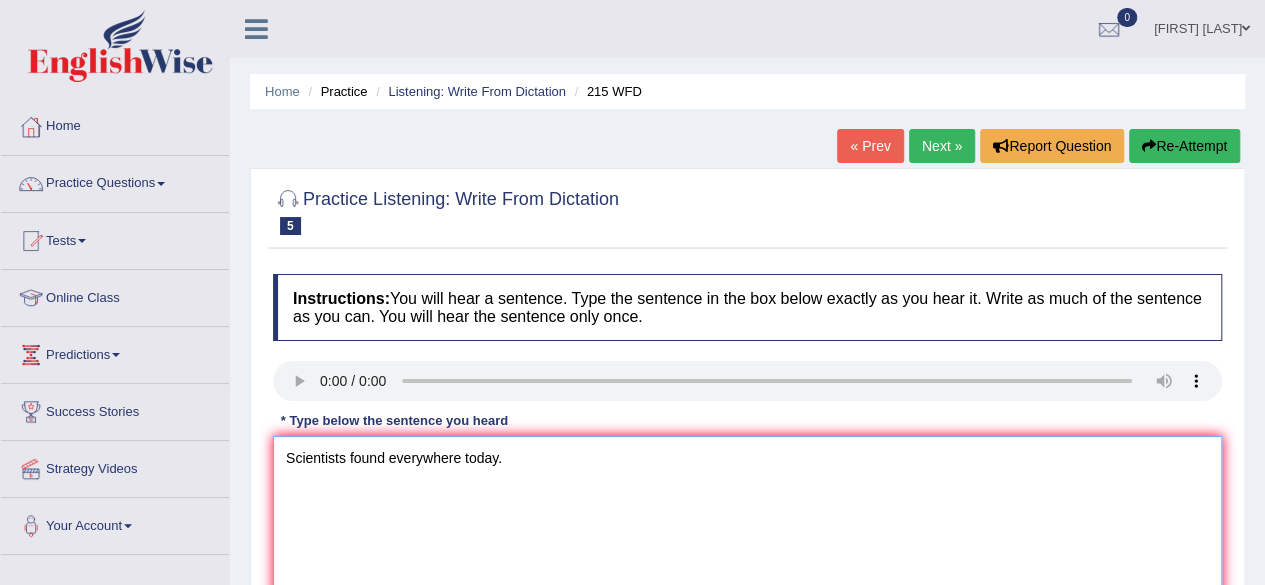 click on "Scientists found everywhere today." at bounding box center (747, 533) 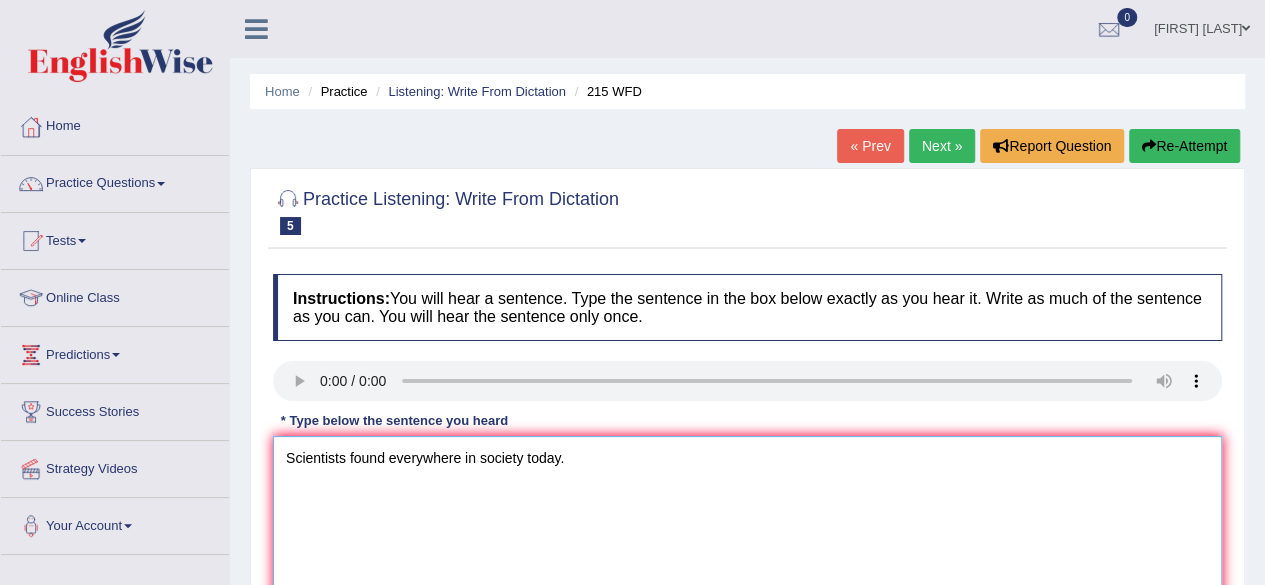 click on "Scientists found everywhere in society today." at bounding box center (747, 533) 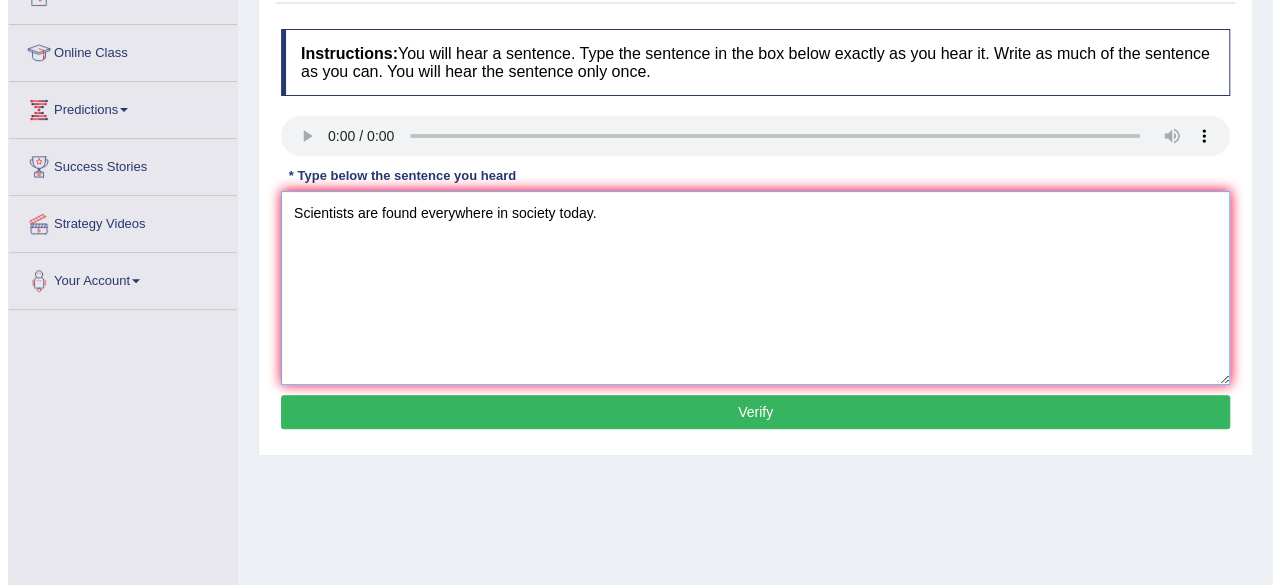 scroll, scrollTop: 246, scrollLeft: 0, axis: vertical 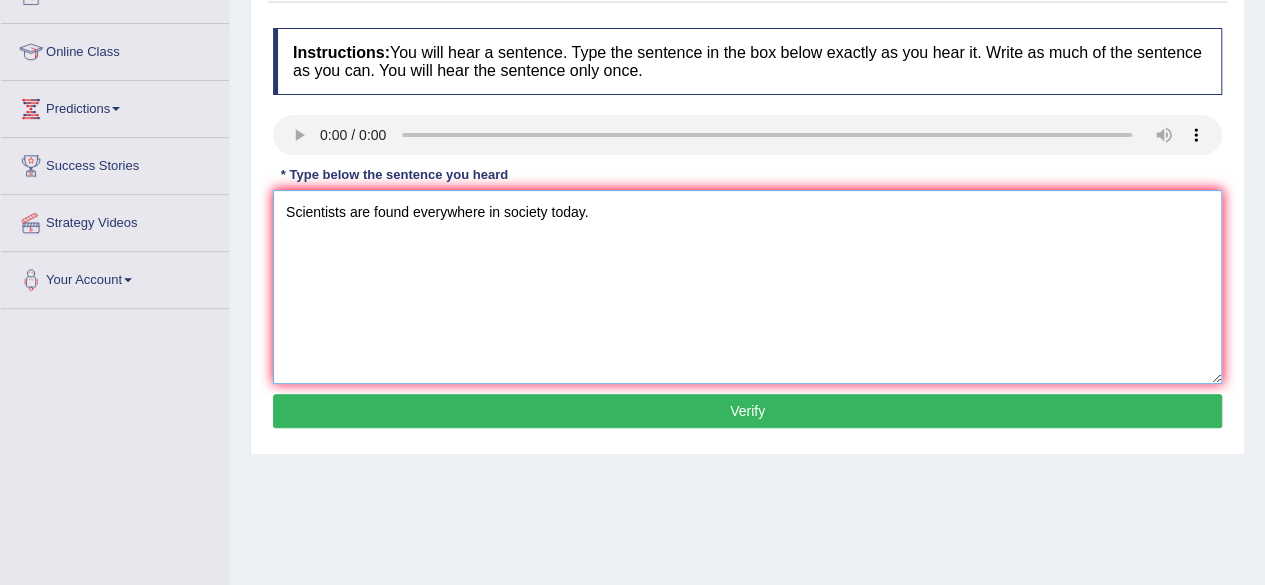 type on "Scientists are found everywhere in society today." 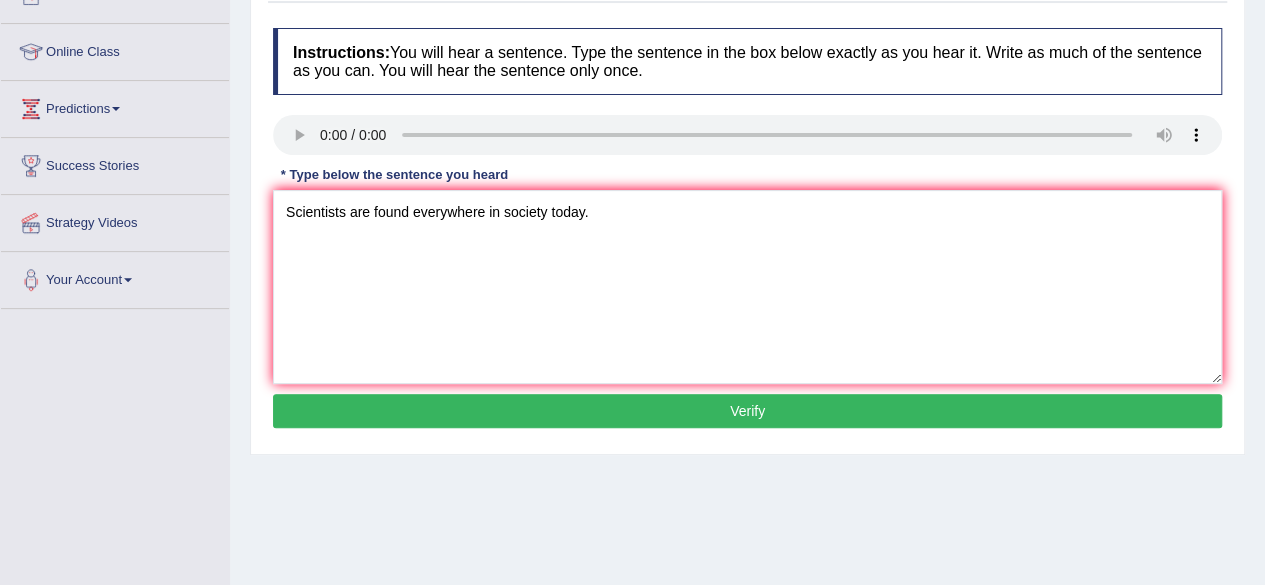 click on "Verify" at bounding box center [747, 411] 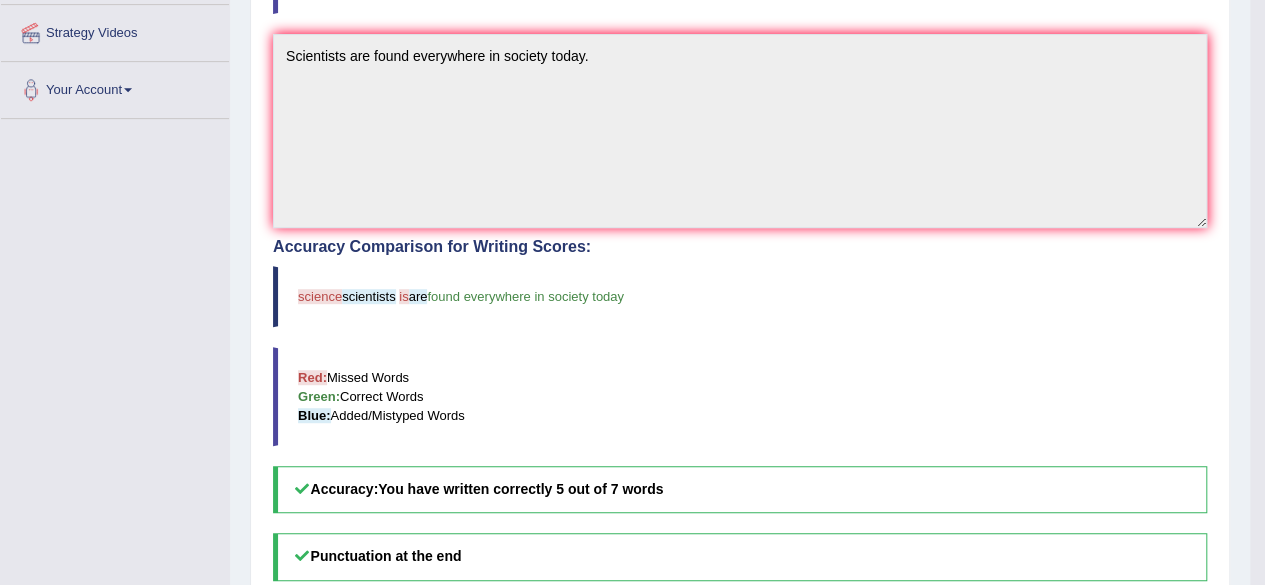 scroll, scrollTop: 440, scrollLeft: 0, axis: vertical 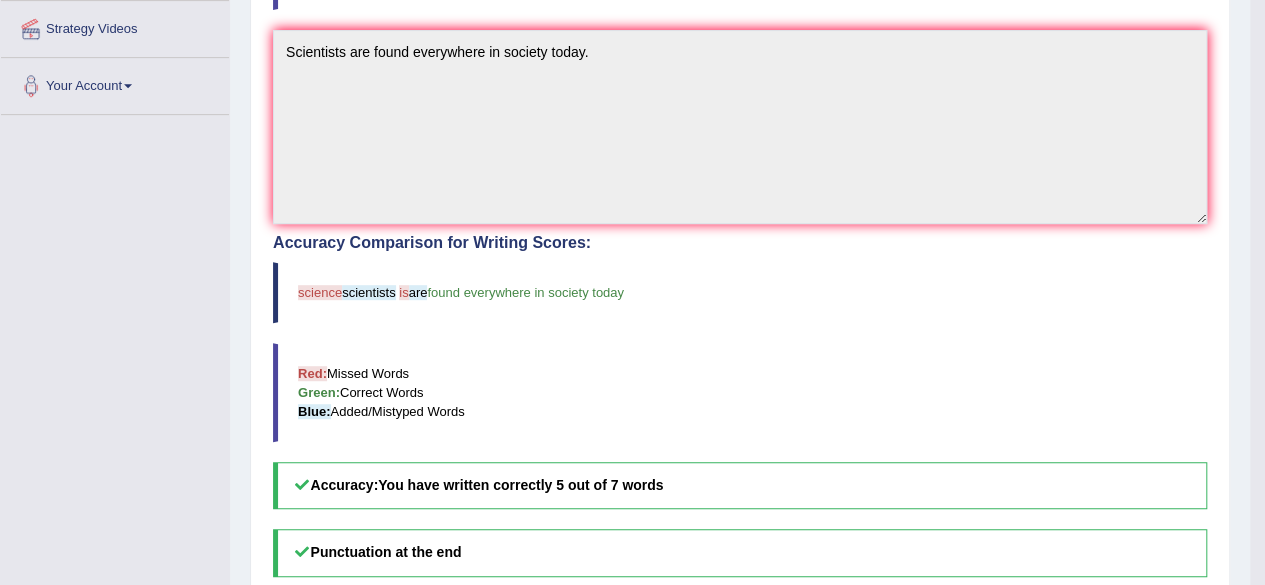 click on "Red:  Missed Words
Green:  Correct Words
Blue:  Added/Mistyped Words" at bounding box center [740, 392] 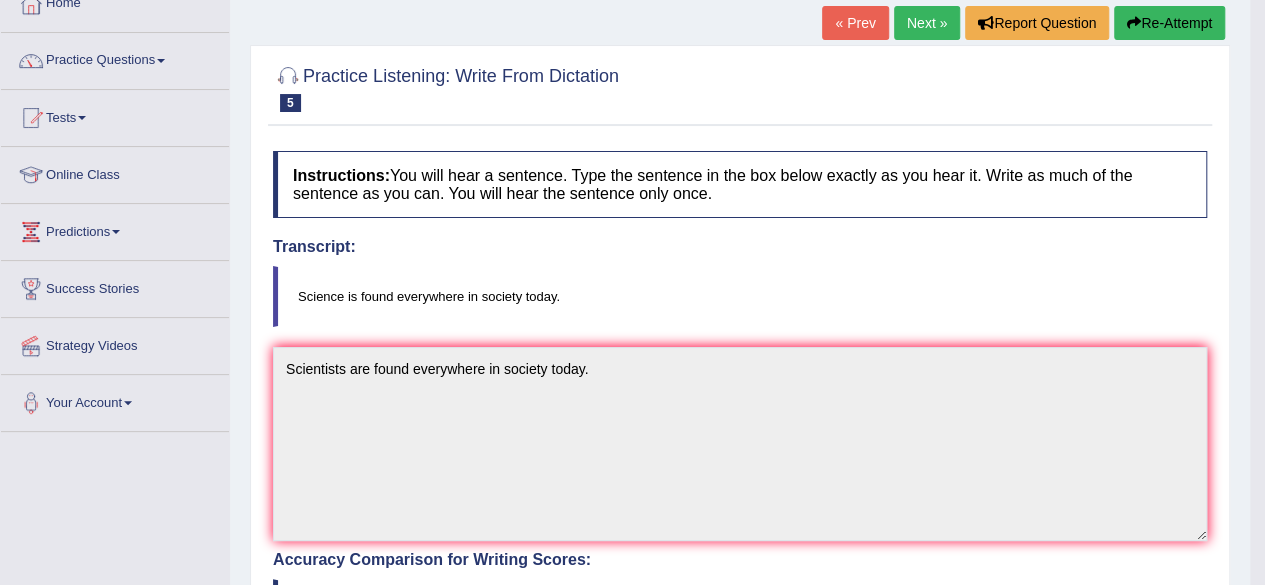 scroll, scrollTop: 0, scrollLeft: 0, axis: both 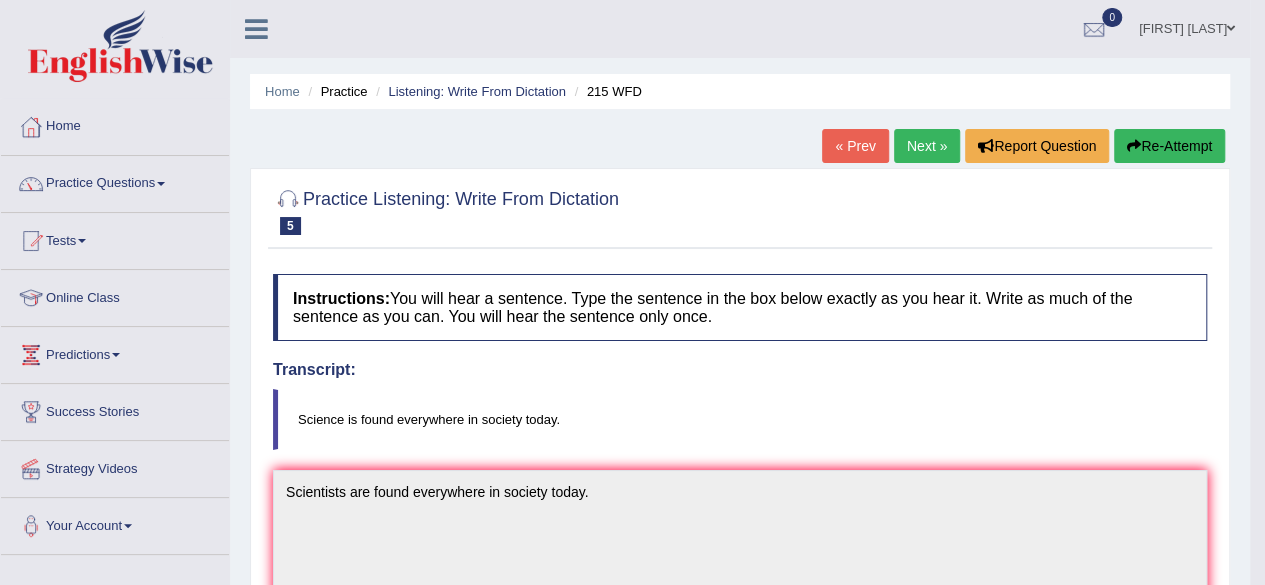 click on "Next »" at bounding box center [927, 146] 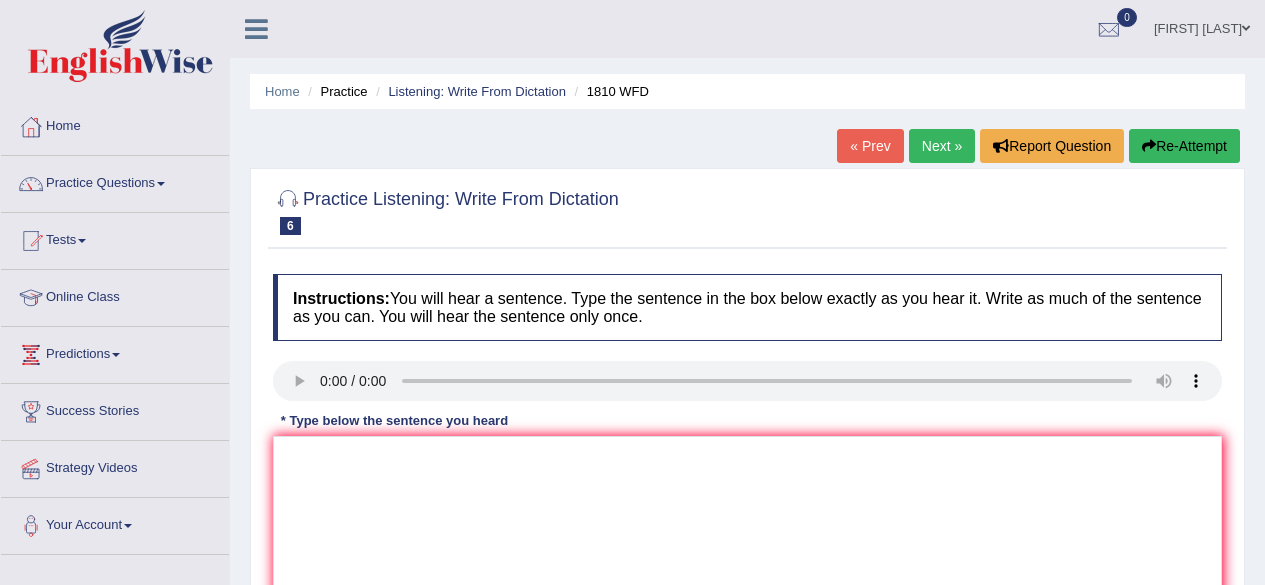 scroll, scrollTop: 164, scrollLeft: 0, axis: vertical 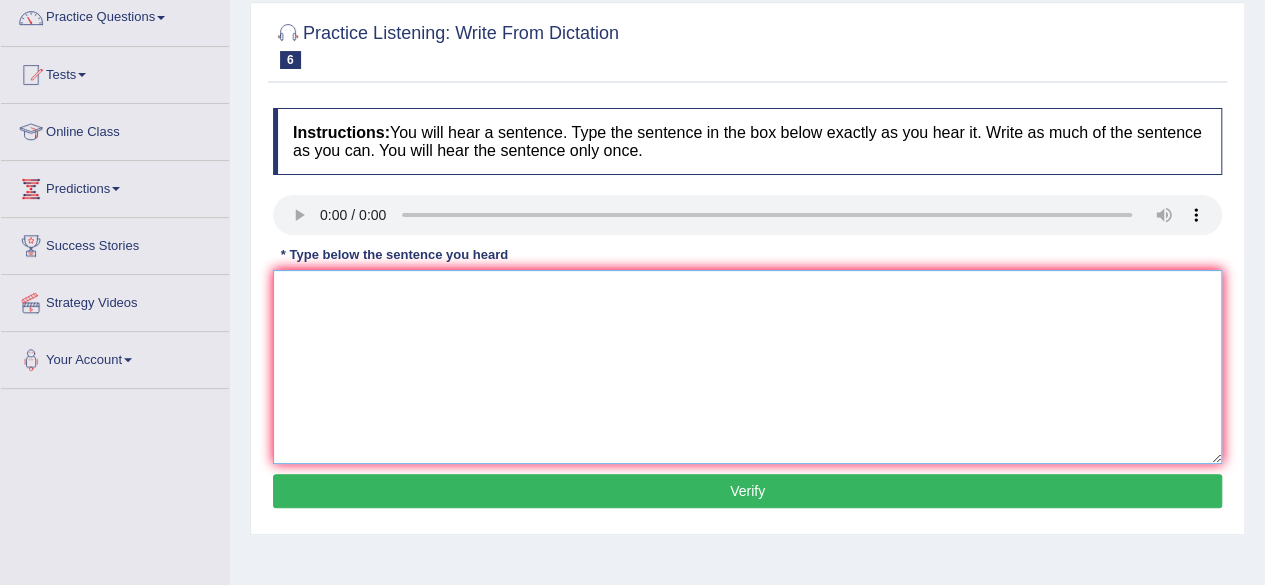 click at bounding box center [747, 367] 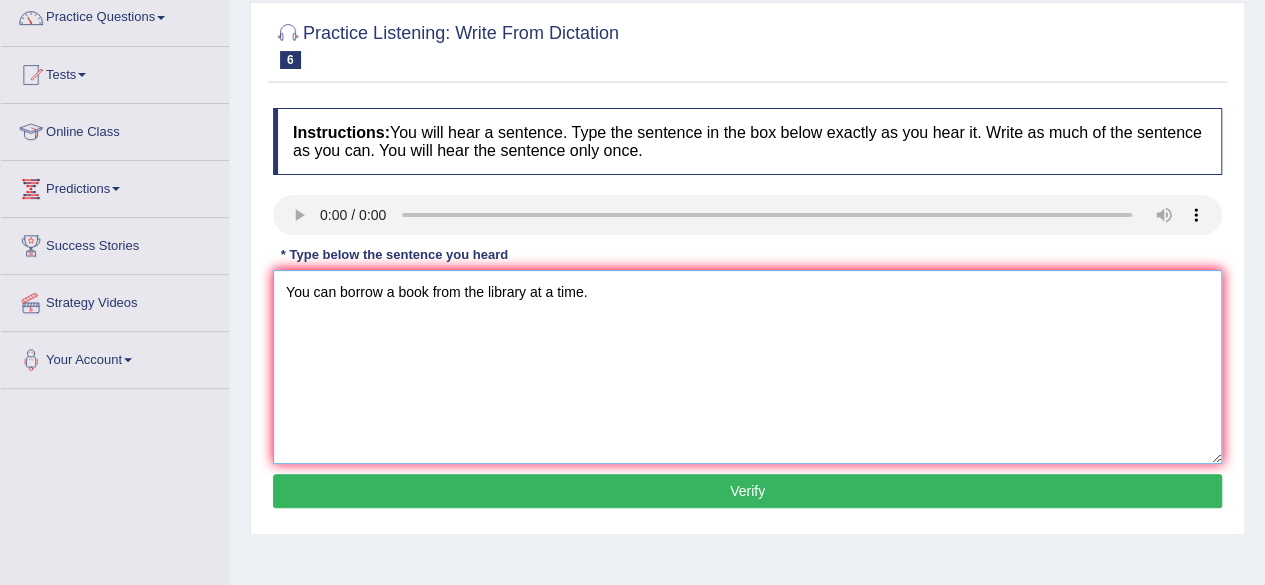 click on "You can borrow a book from the library at a time." at bounding box center (747, 367) 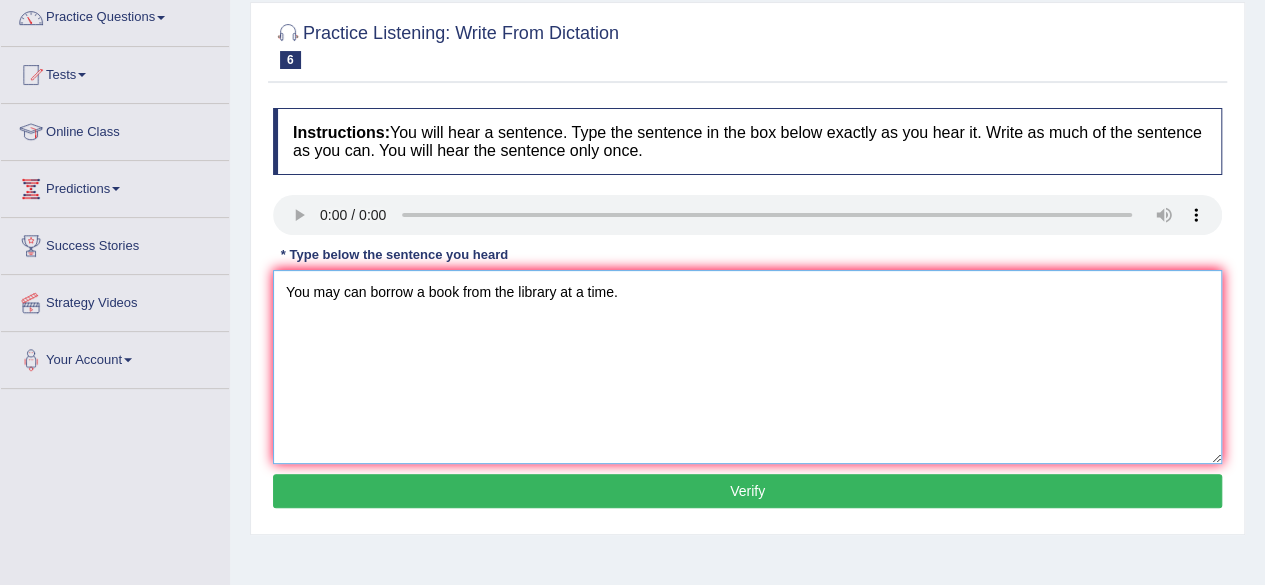 type on "You may can borrow a book from the library at a time." 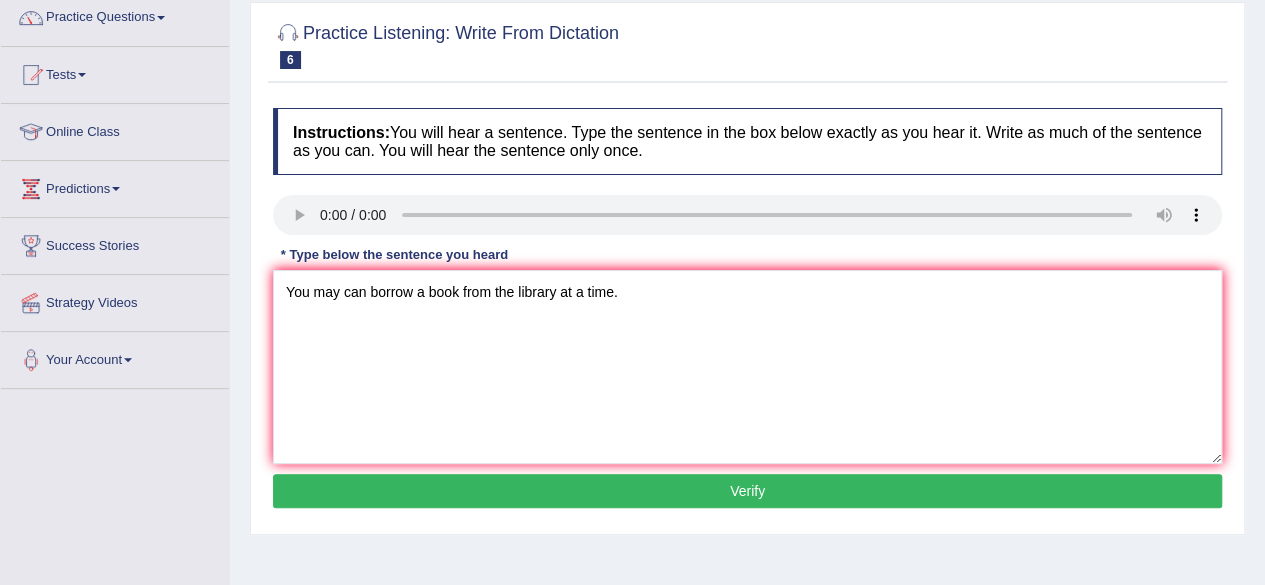 click on "Verify" at bounding box center (747, 491) 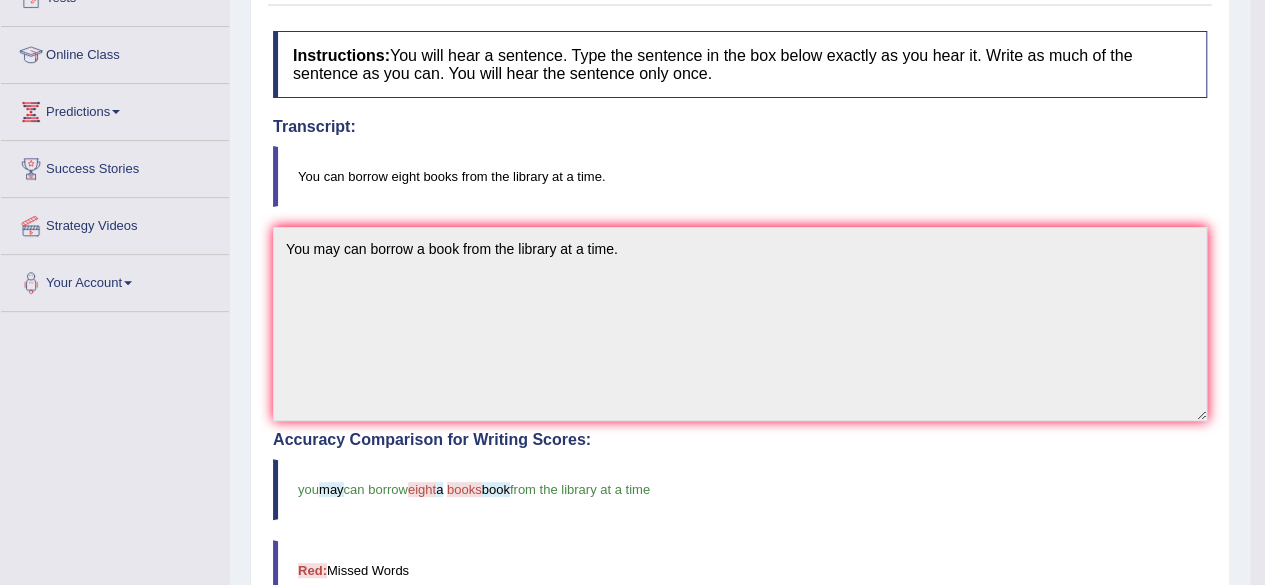 scroll, scrollTop: 0, scrollLeft: 0, axis: both 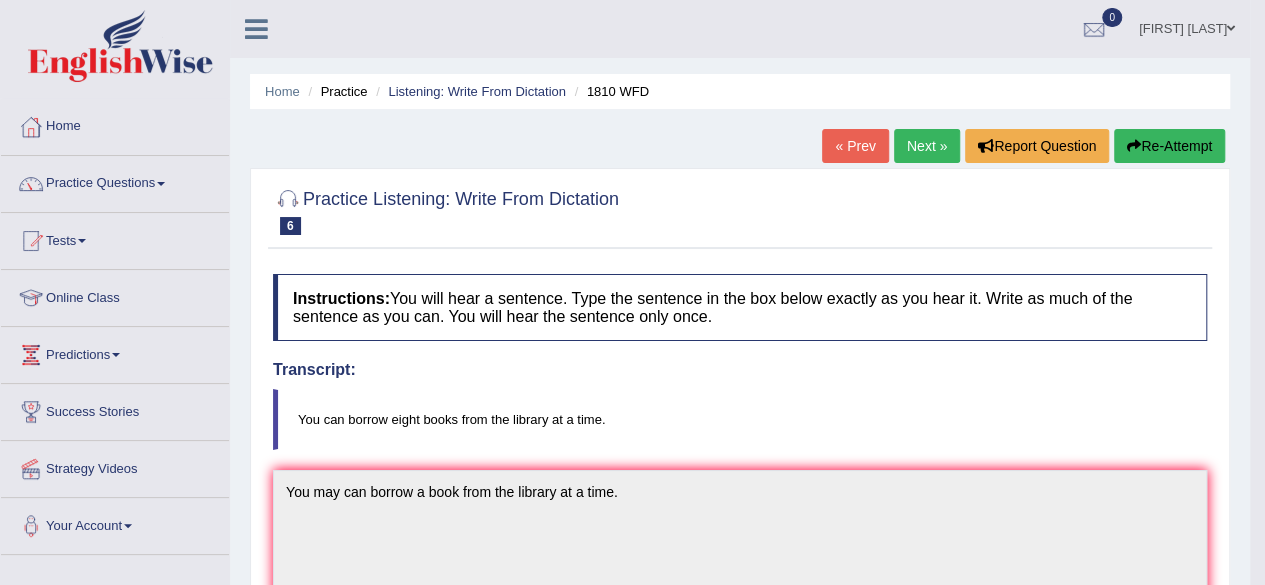click on "Next »" at bounding box center (927, 146) 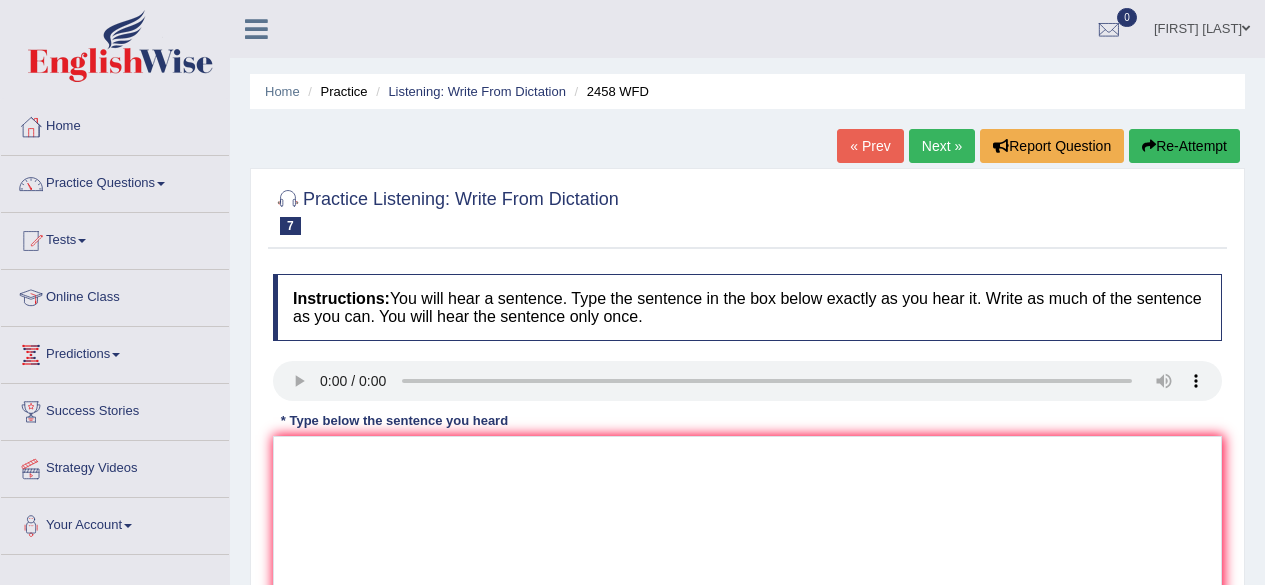 scroll, scrollTop: 0, scrollLeft: 0, axis: both 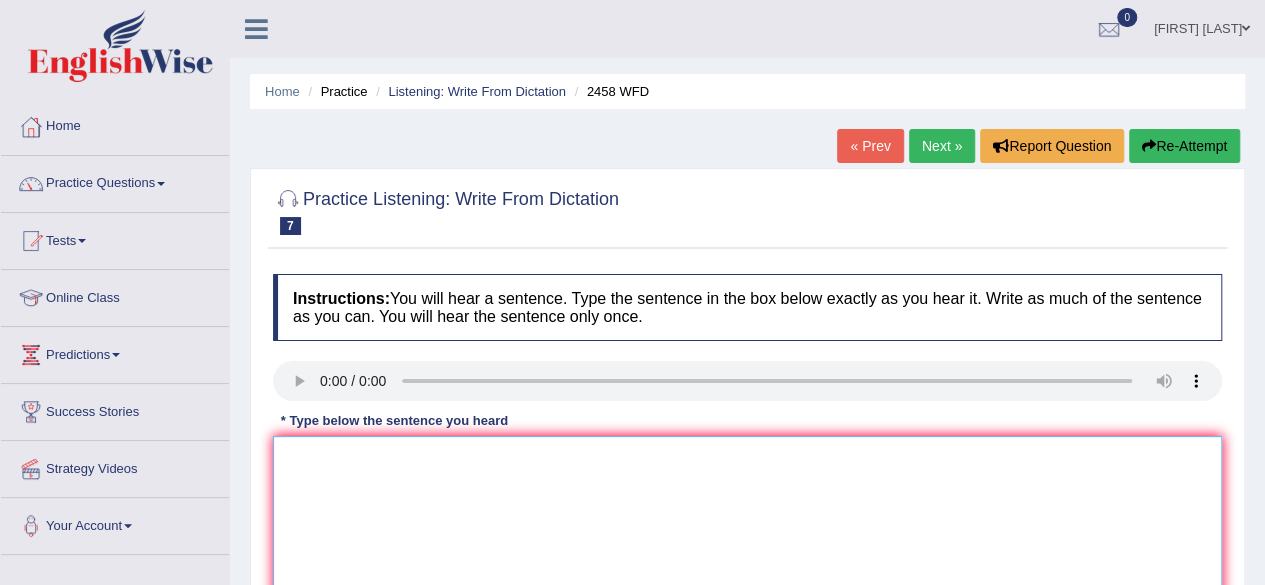 click at bounding box center [747, 533] 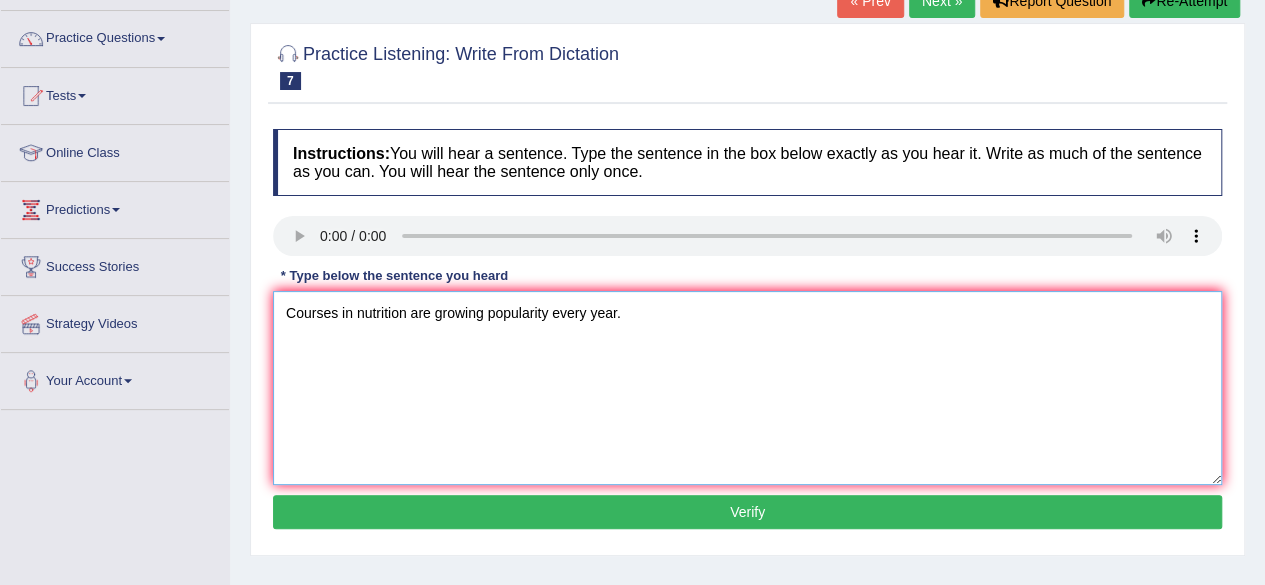 scroll, scrollTop: 146, scrollLeft: 0, axis: vertical 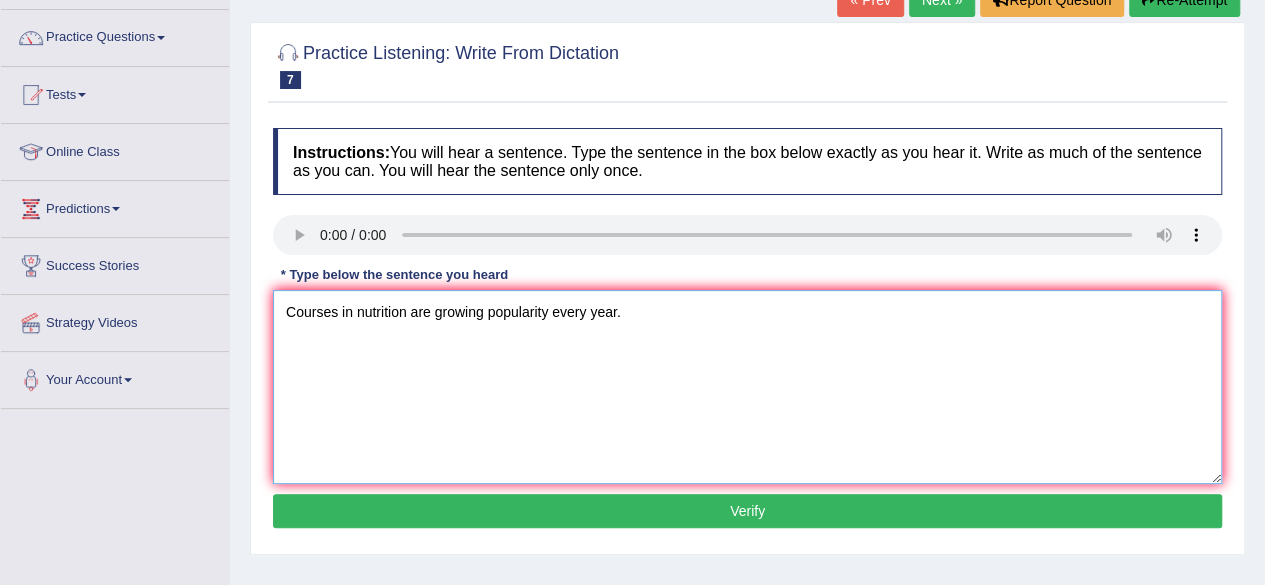 type on "Courses in nutrition are growing popularity every year." 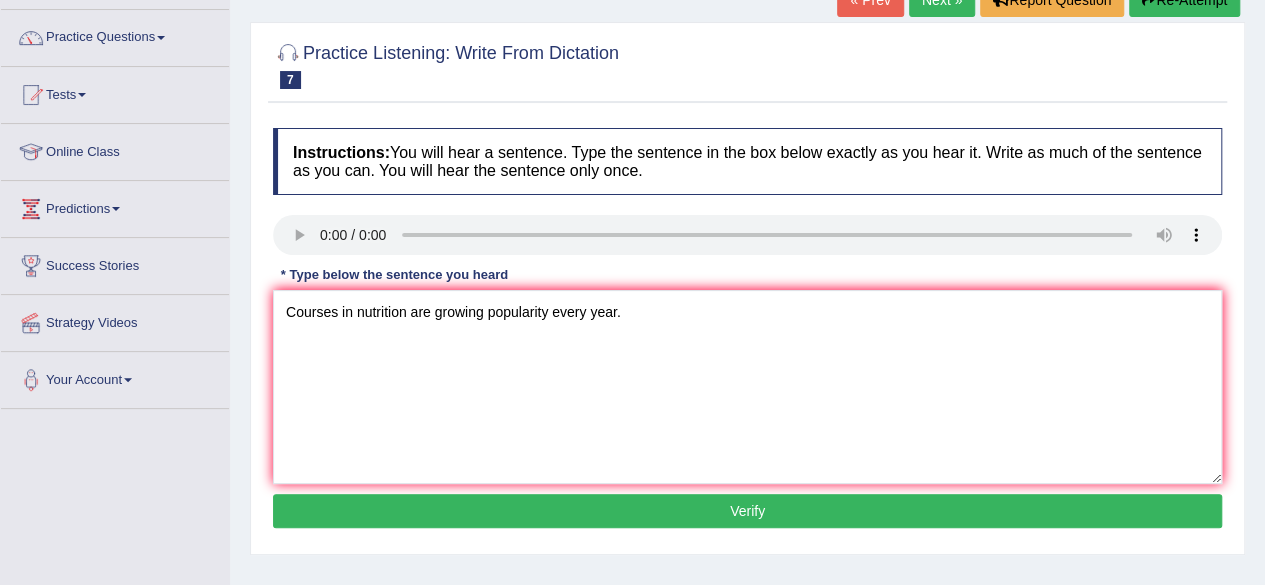 click on "Verify" at bounding box center [747, 511] 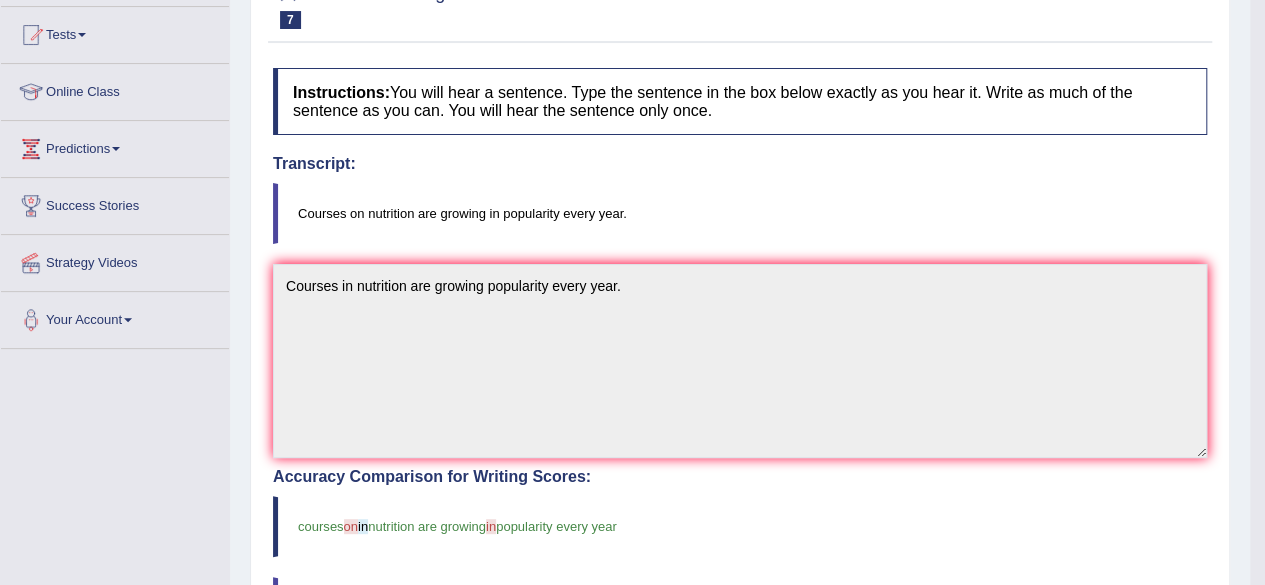 scroll, scrollTop: 0, scrollLeft: 0, axis: both 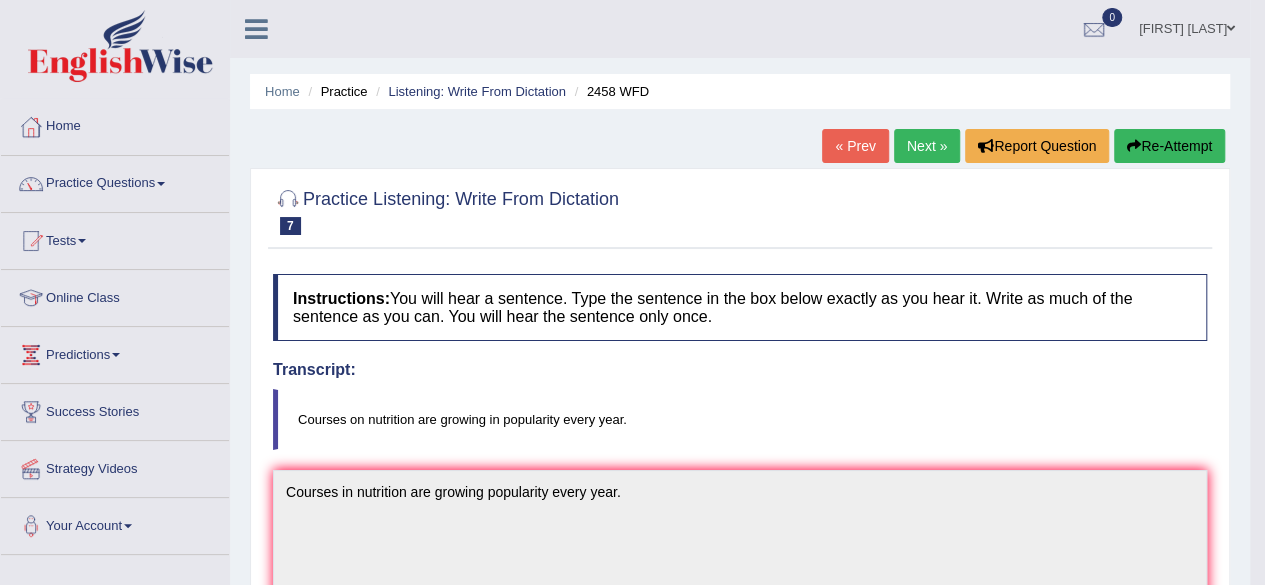 click on "Next »" at bounding box center [927, 146] 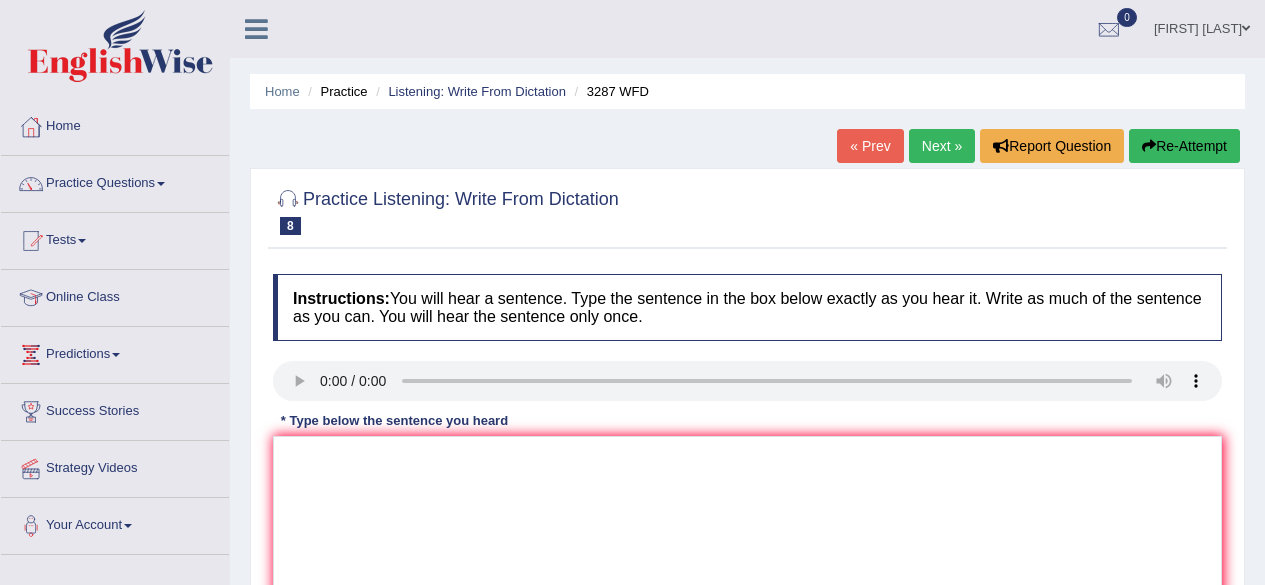 scroll, scrollTop: 0, scrollLeft: 0, axis: both 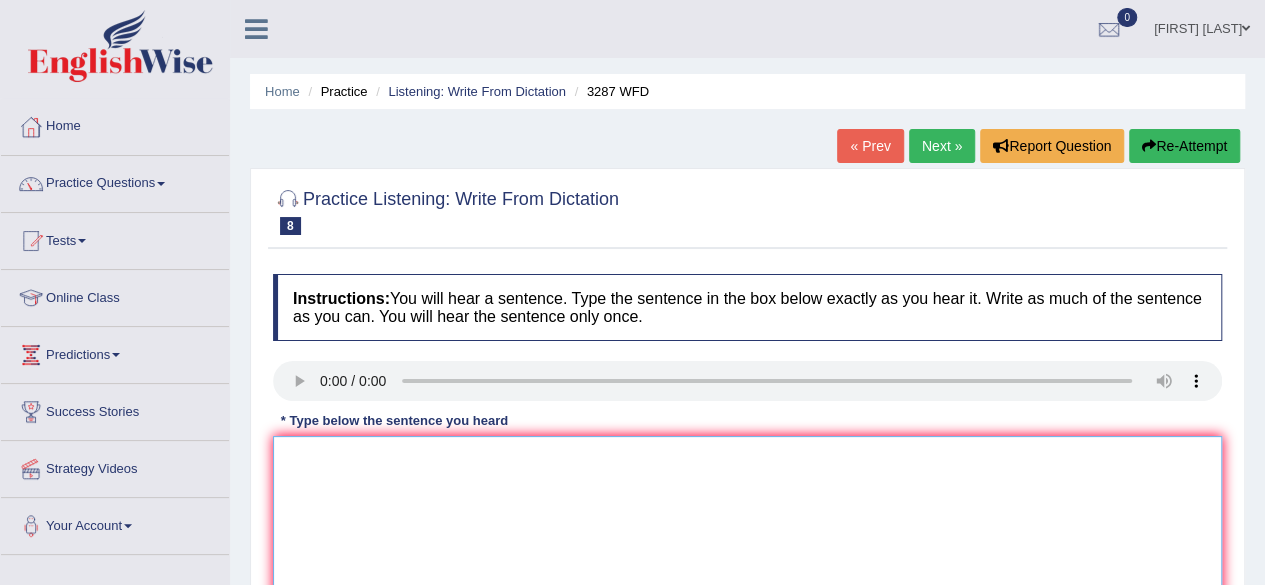 click at bounding box center (747, 533) 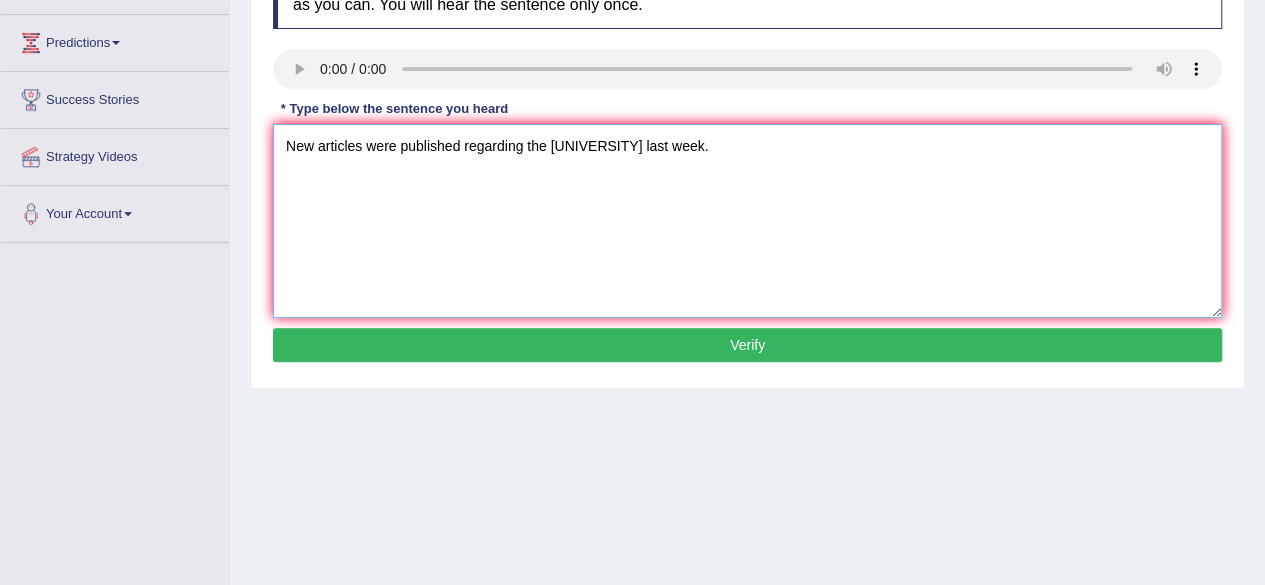 scroll, scrollTop: 316, scrollLeft: 0, axis: vertical 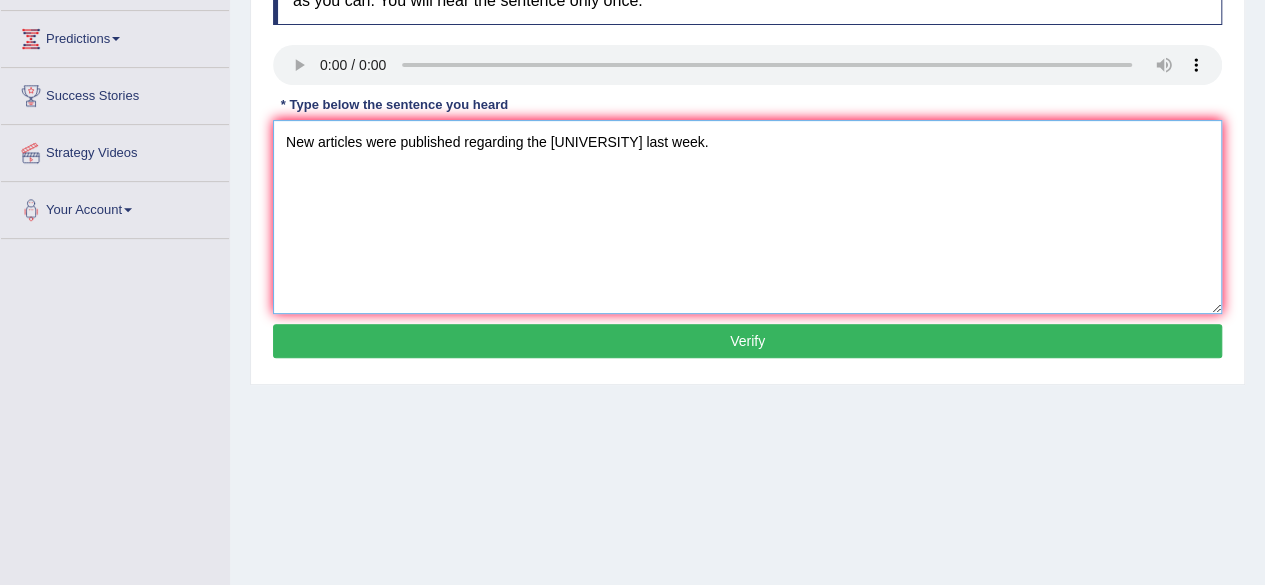 type on "New articles were published regarding the [UNIVERSITY] last week." 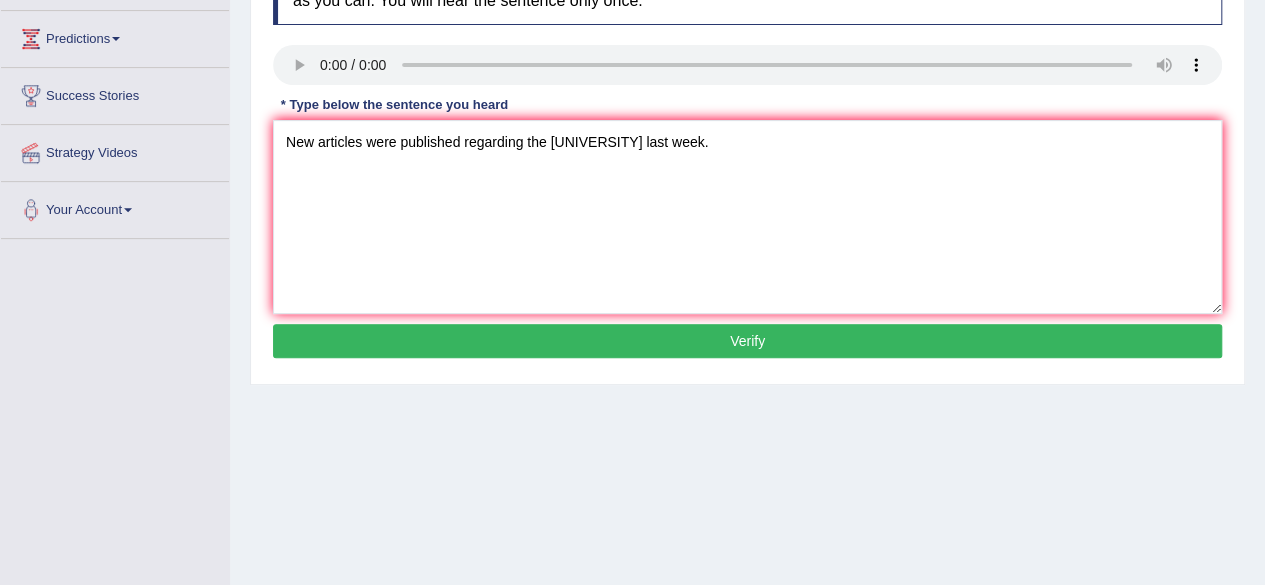 click on "Verify" at bounding box center [747, 341] 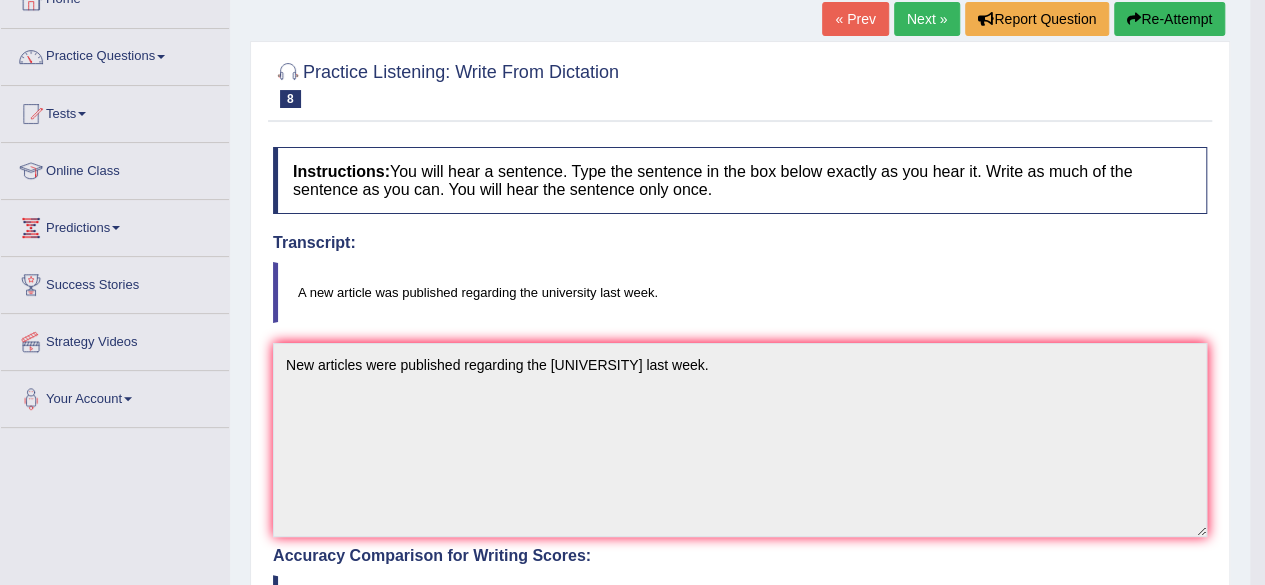 scroll, scrollTop: 125, scrollLeft: 0, axis: vertical 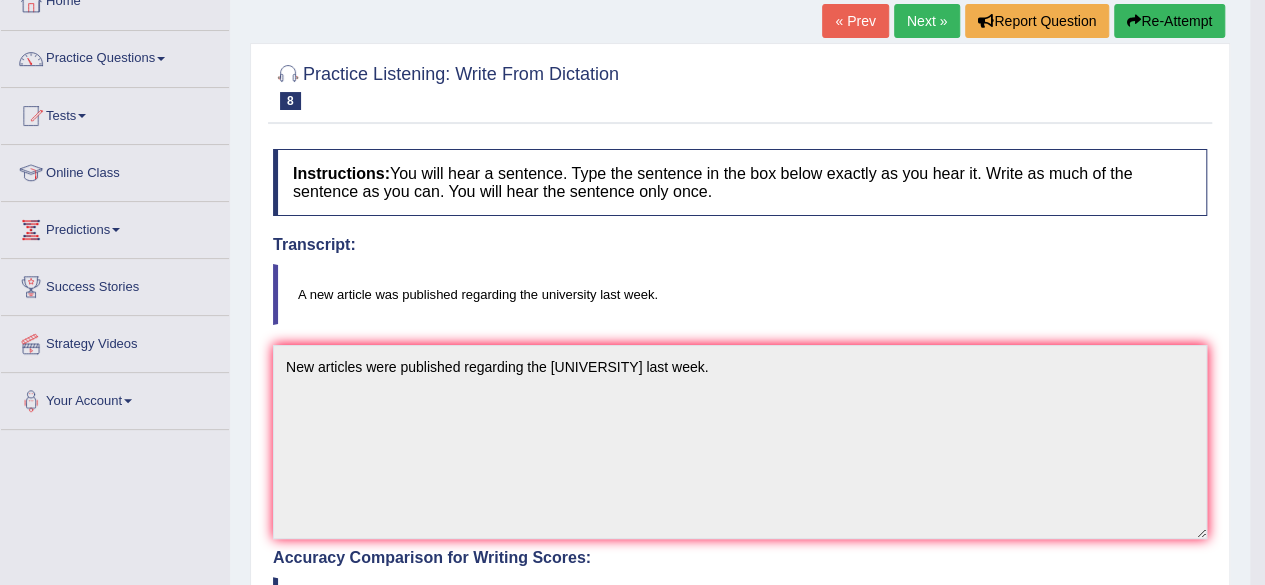 click on "Re-Attempt" at bounding box center (1169, 21) 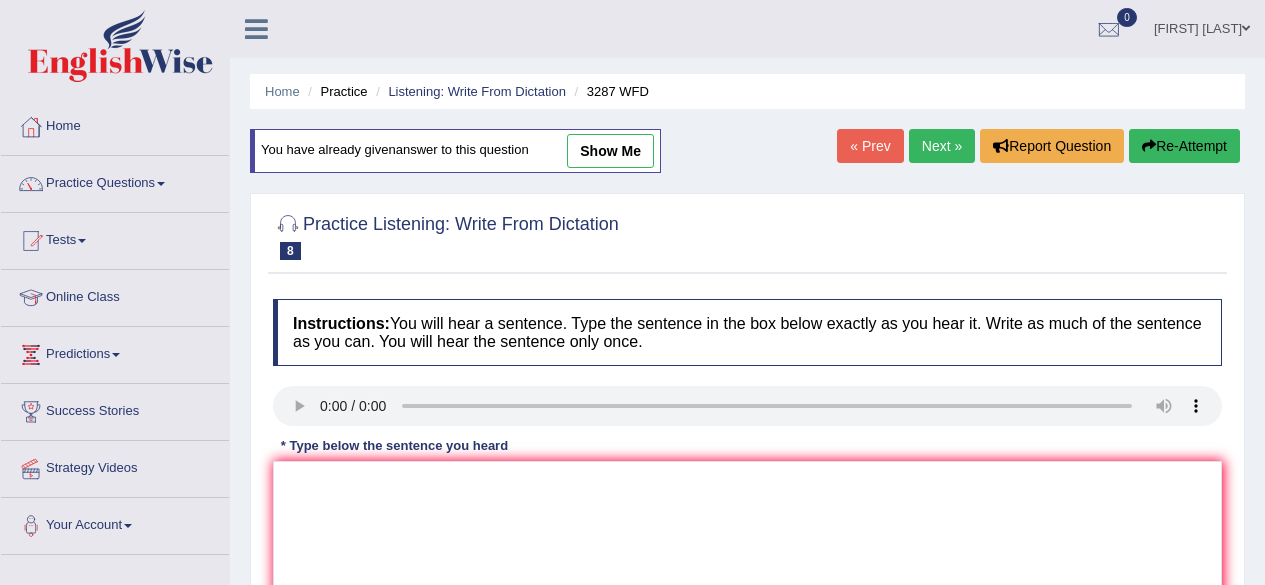 scroll, scrollTop: 125, scrollLeft: 0, axis: vertical 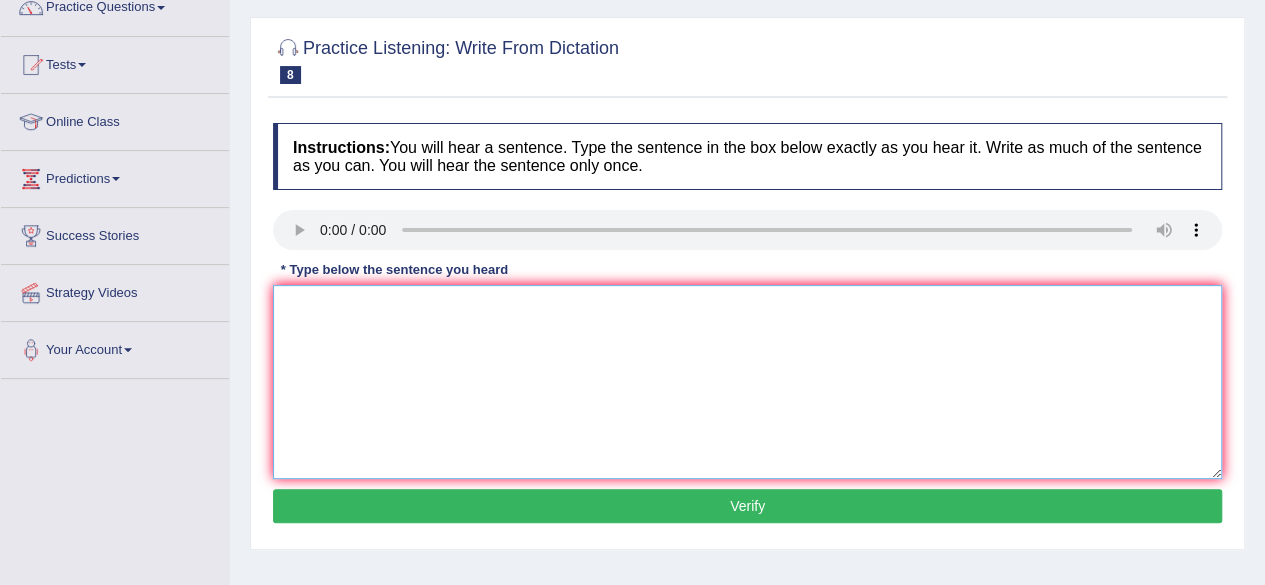click at bounding box center [747, 382] 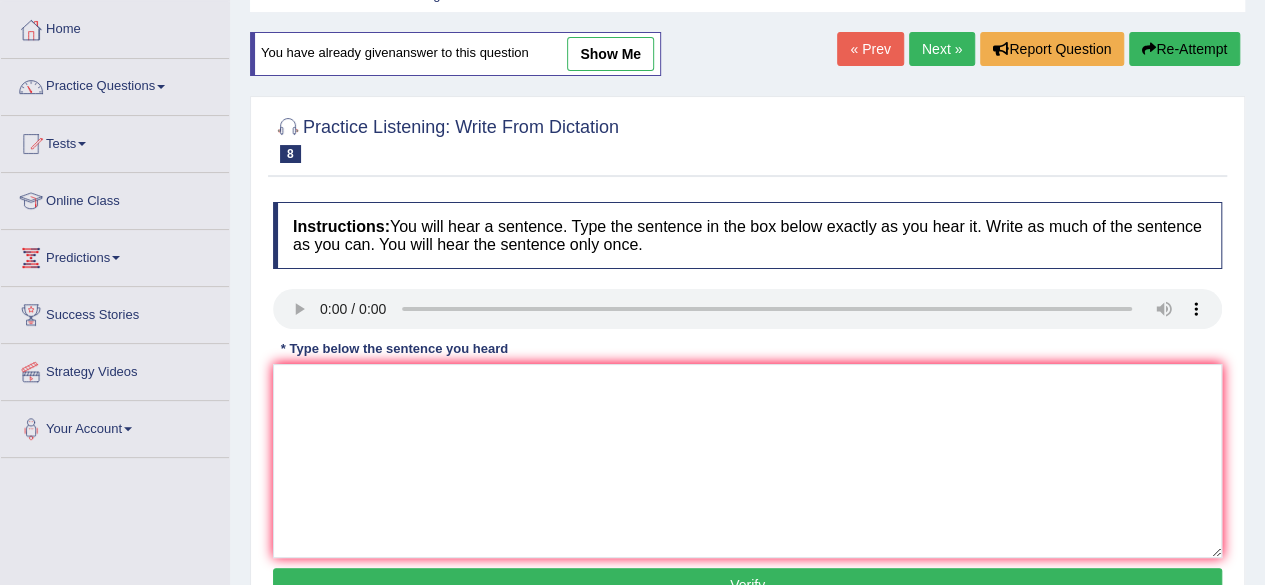 scroll, scrollTop: 46, scrollLeft: 0, axis: vertical 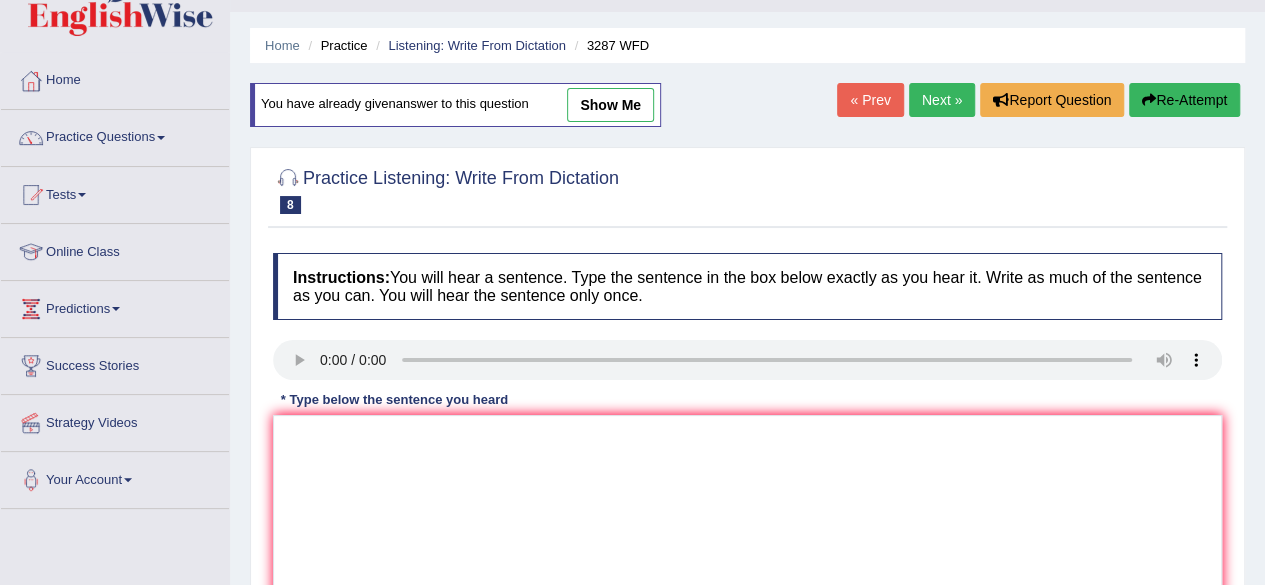 click on "Next »" at bounding box center [942, 100] 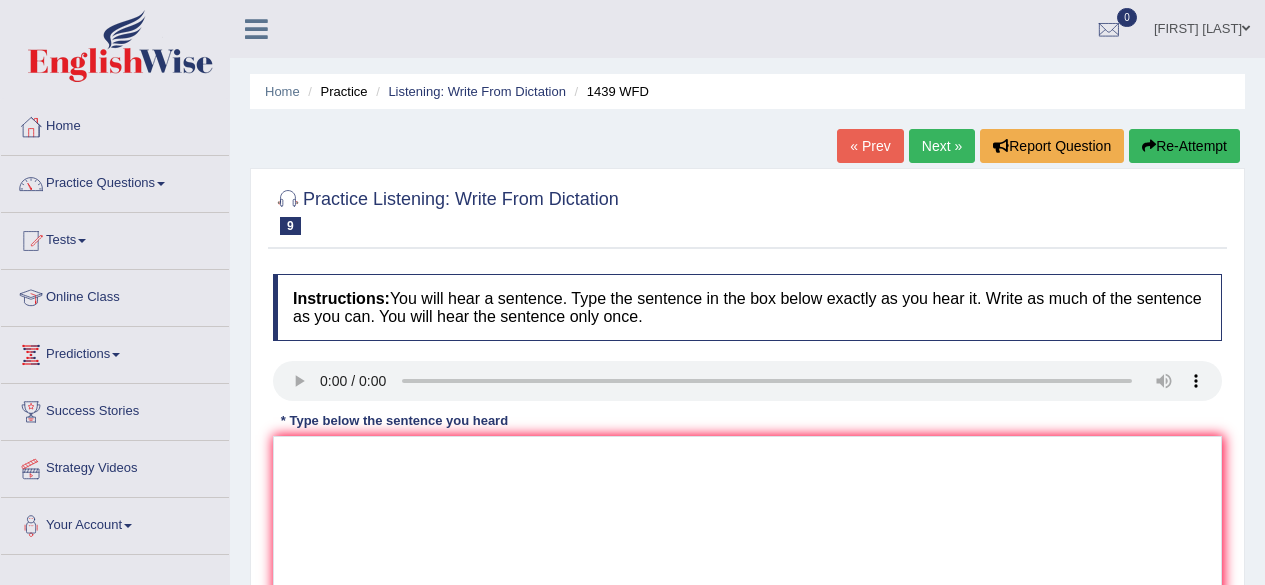 scroll, scrollTop: 0, scrollLeft: 0, axis: both 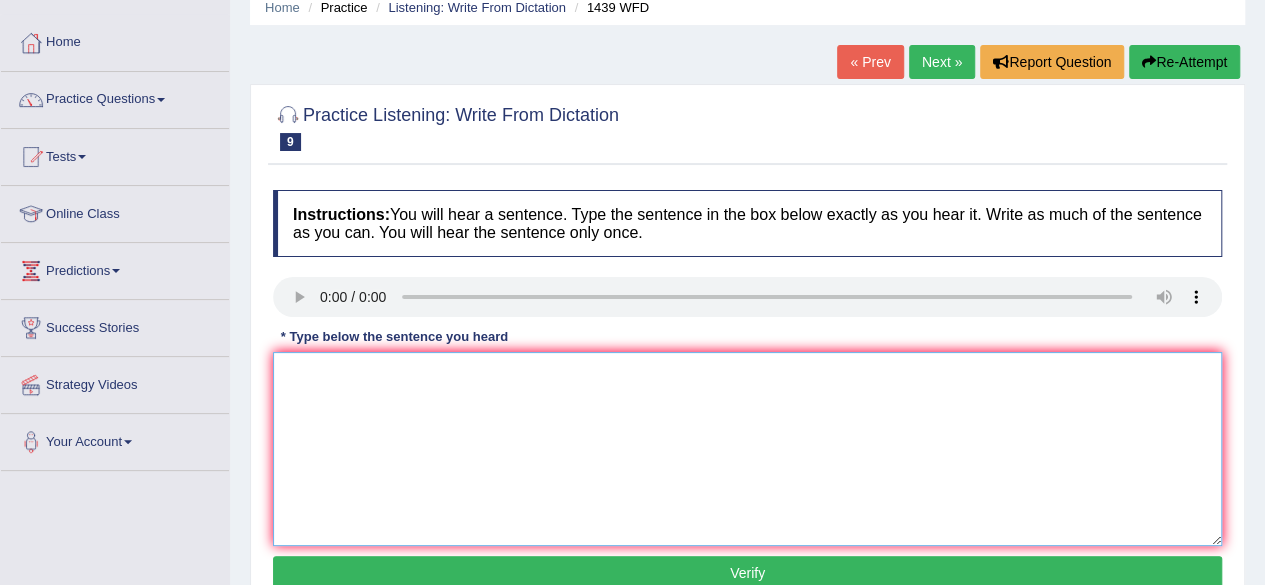 click at bounding box center (747, 449) 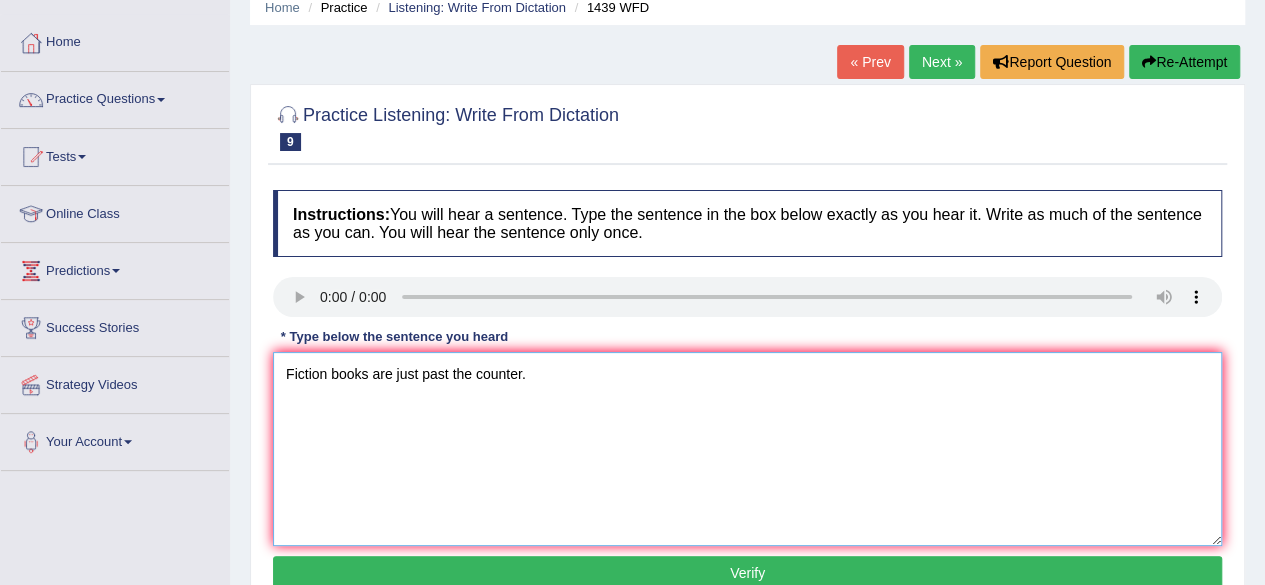 click on "Fiction books are just past the counter." at bounding box center (747, 449) 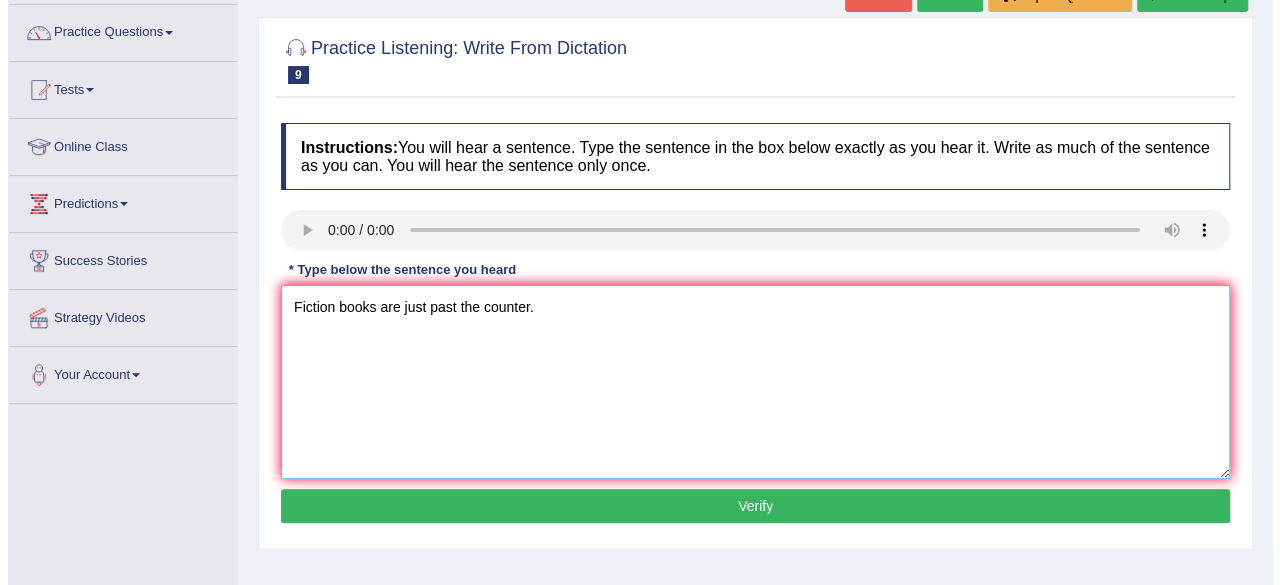 scroll, scrollTop: 153, scrollLeft: 0, axis: vertical 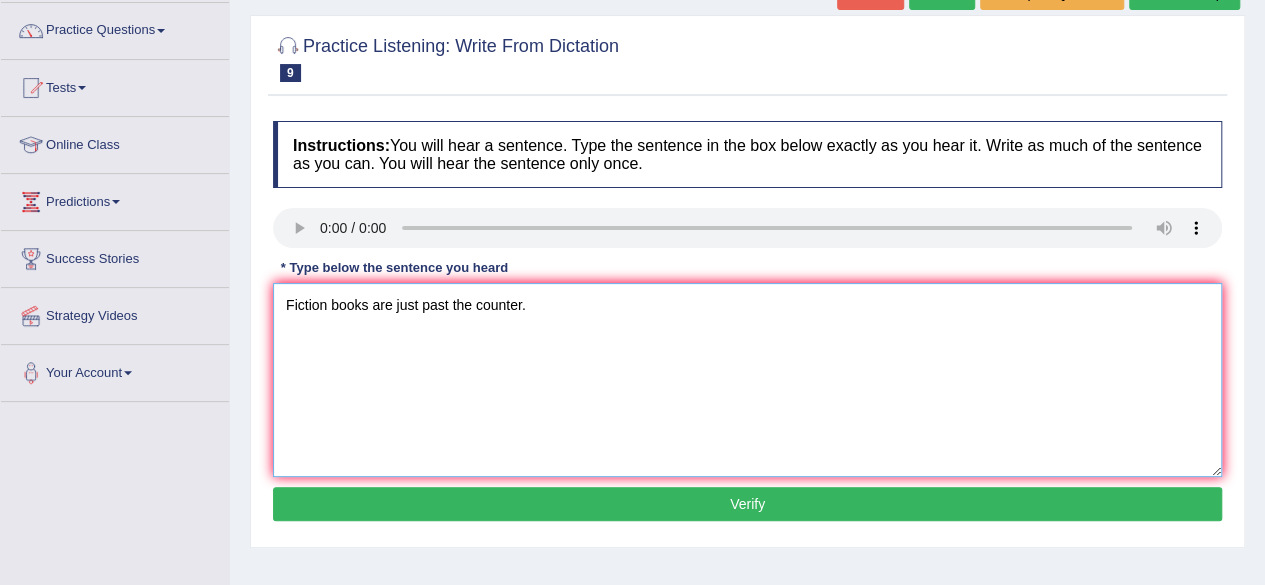 drag, startPoint x: 550, startPoint y: 308, endPoint x: 244, endPoint y: 293, distance: 306.36743 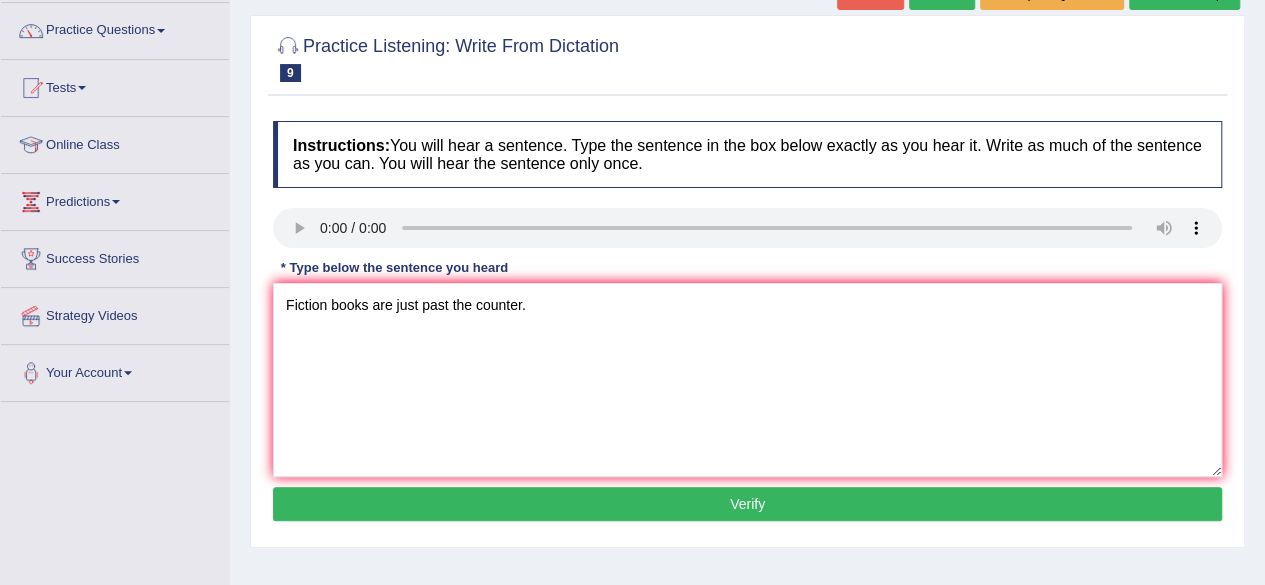 click on "Verify" at bounding box center [747, 504] 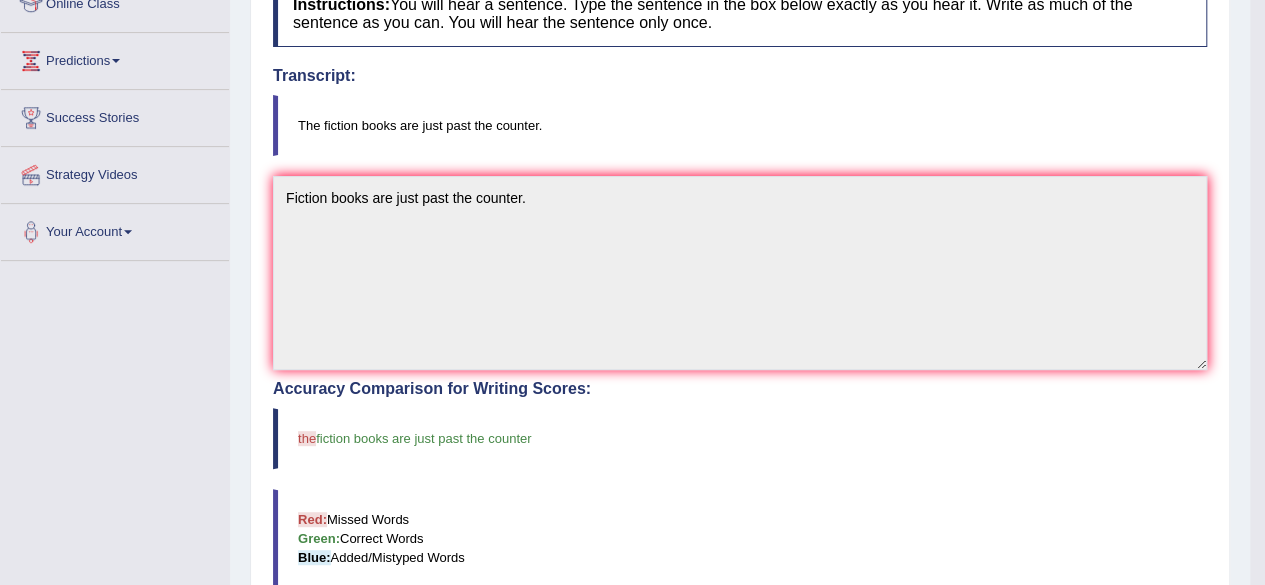 scroll, scrollTop: 0, scrollLeft: 0, axis: both 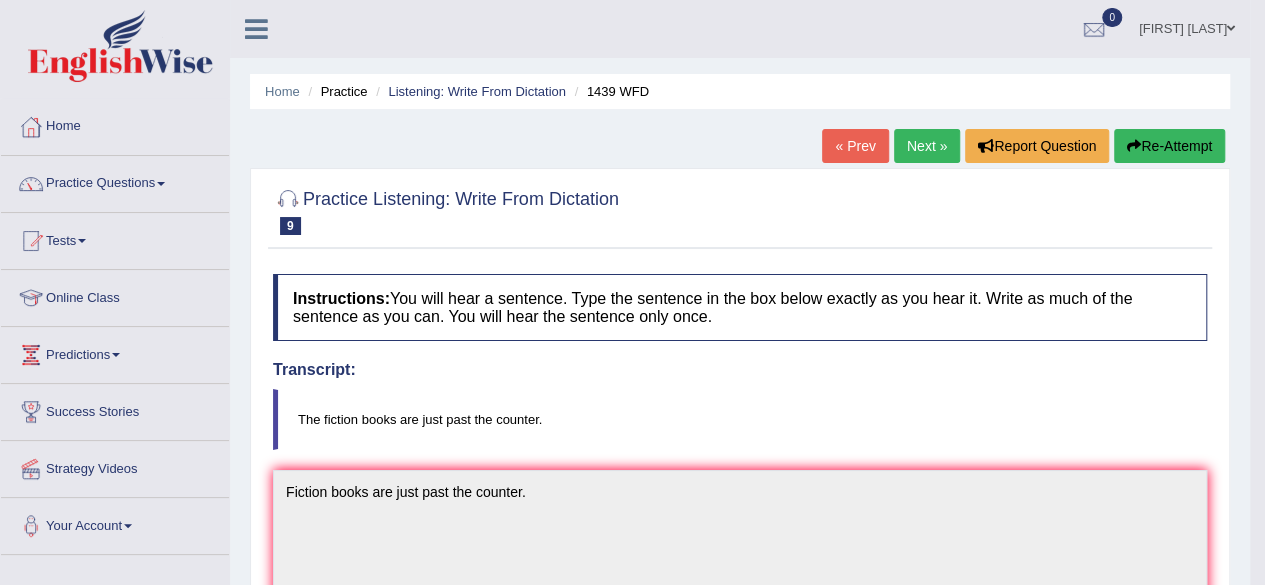 click on "Next »" at bounding box center (927, 146) 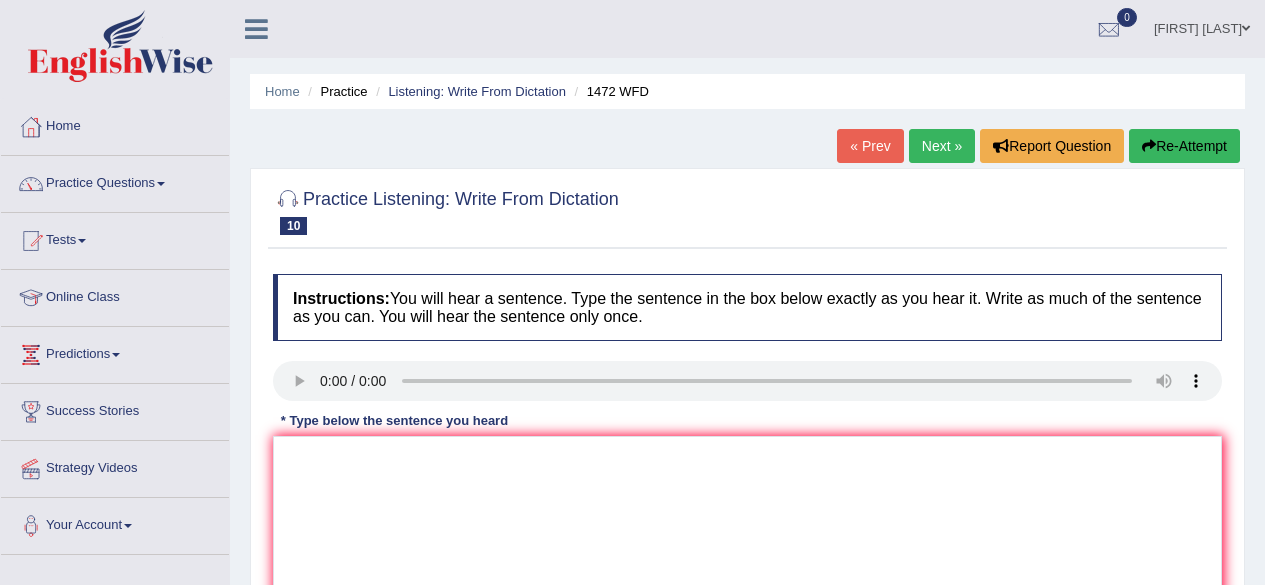 scroll, scrollTop: 0, scrollLeft: 0, axis: both 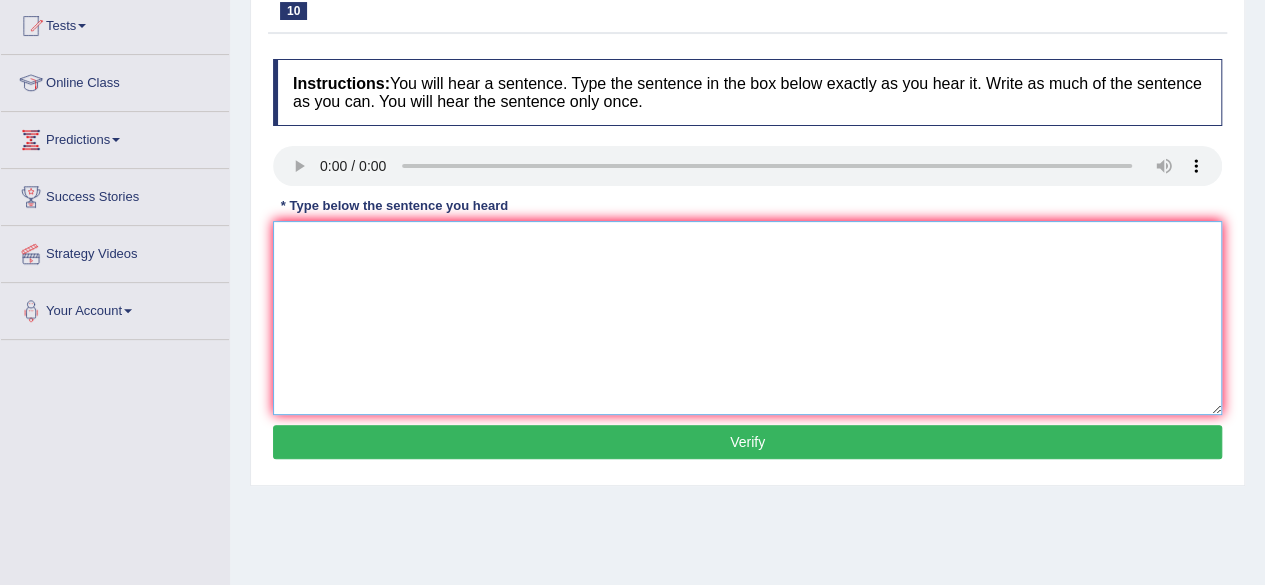 click at bounding box center (747, 318) 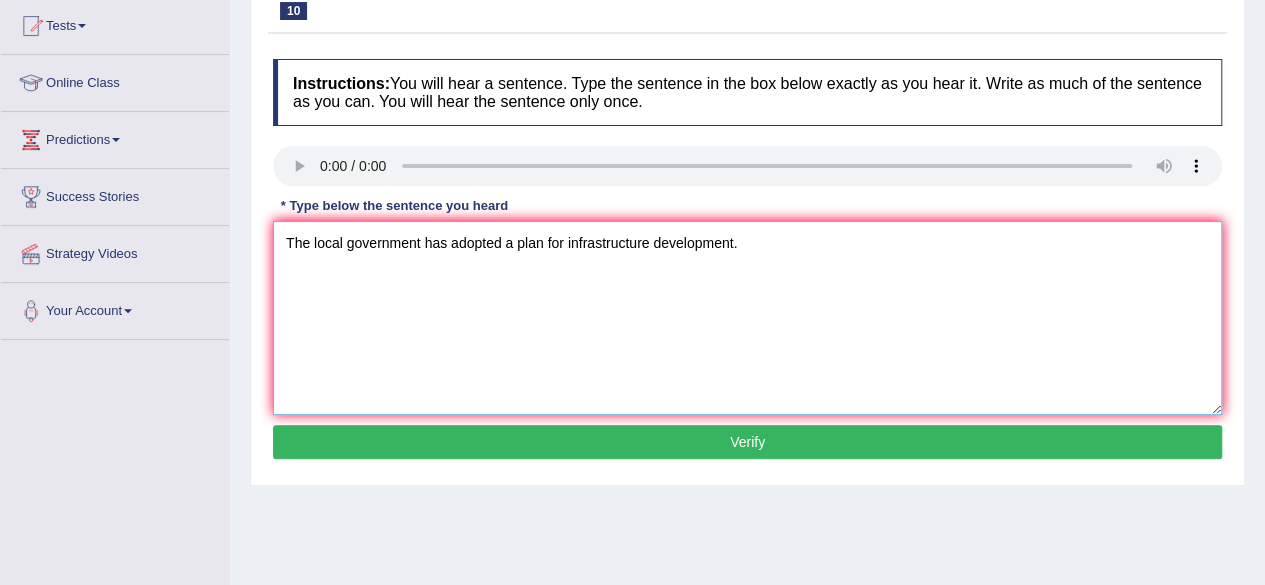 click on "The local government has adopted a plan for infrastructure development." at bounding box center (747, 318) 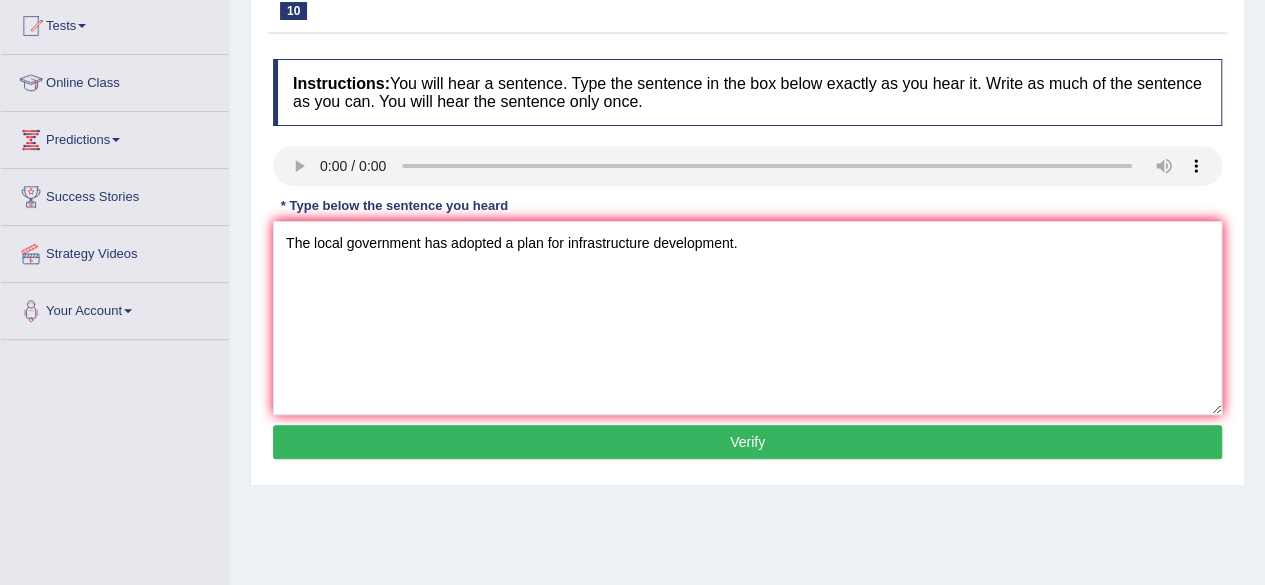click on "Verify" at bounding box center (747, 442) 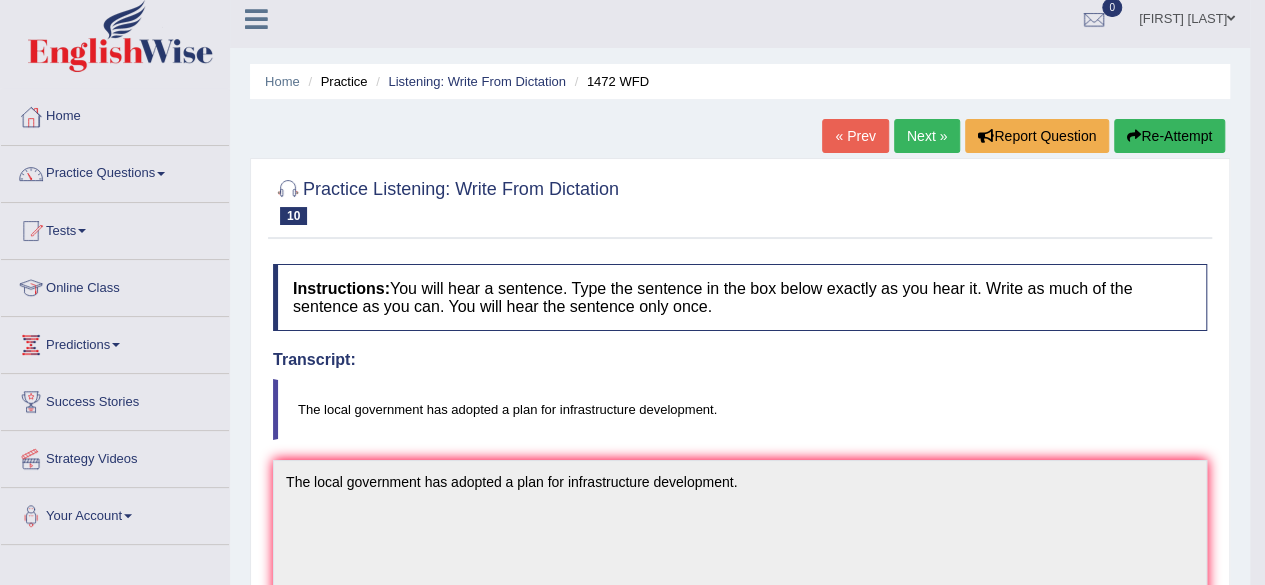 scroll, scrollTop: 0, scrollLeft: 0, axis: both 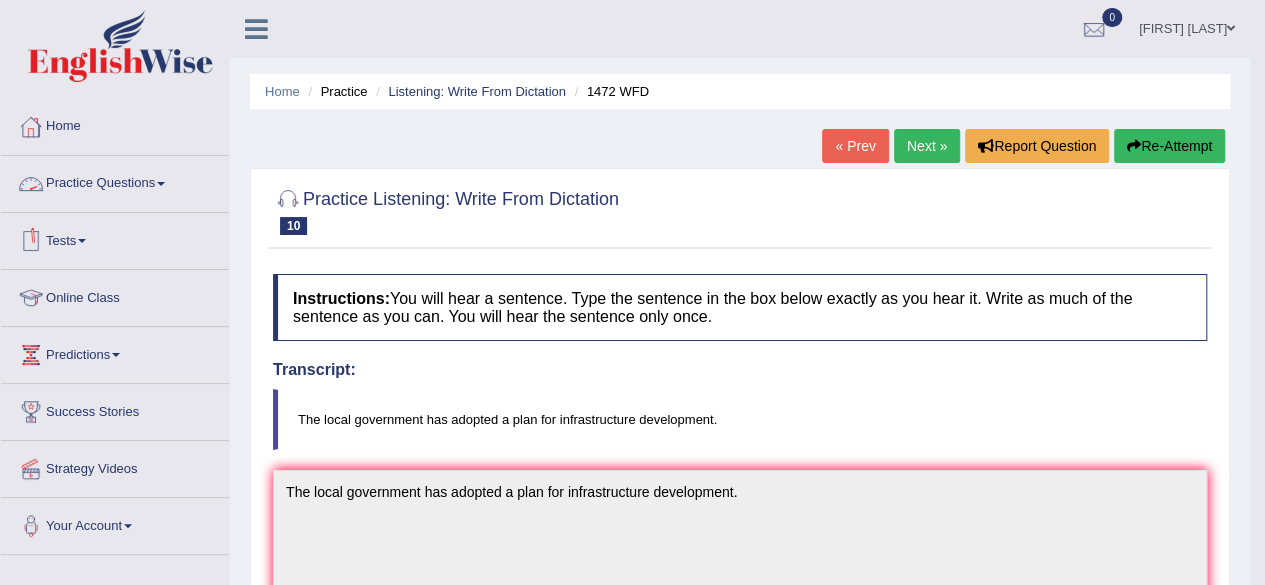 click on "Practice Questions" at bounding box center [115, 181] 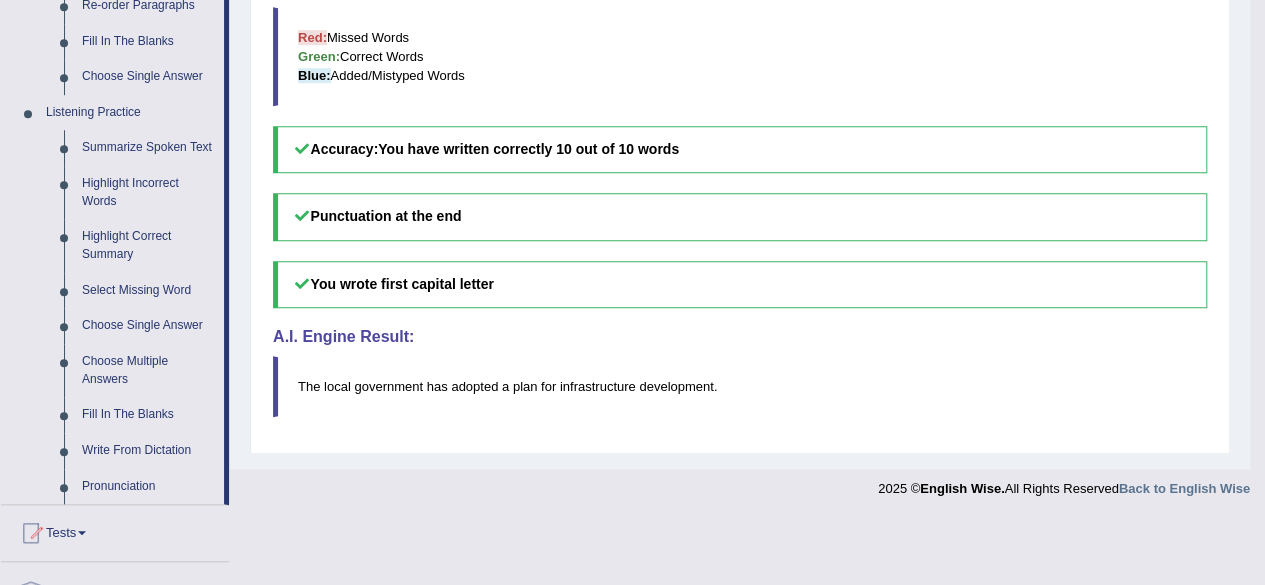 scroll, scrollTop: 778, scrollLeft: 0, axis: vertical 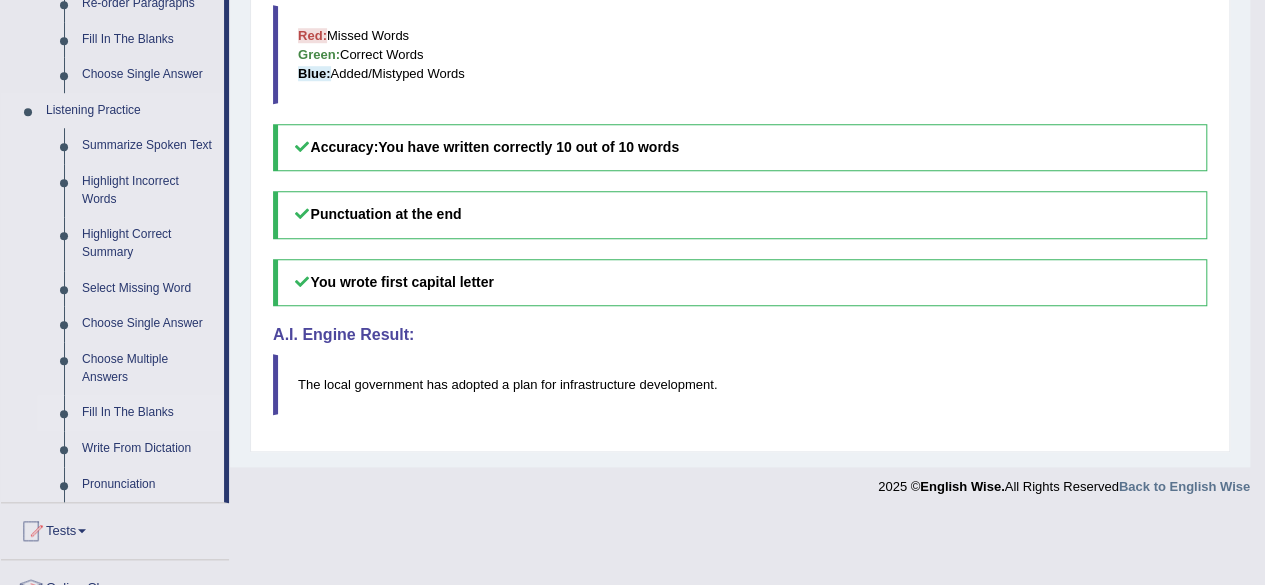 click on "Fill In The Blanks" at bounding box center (148, 413) 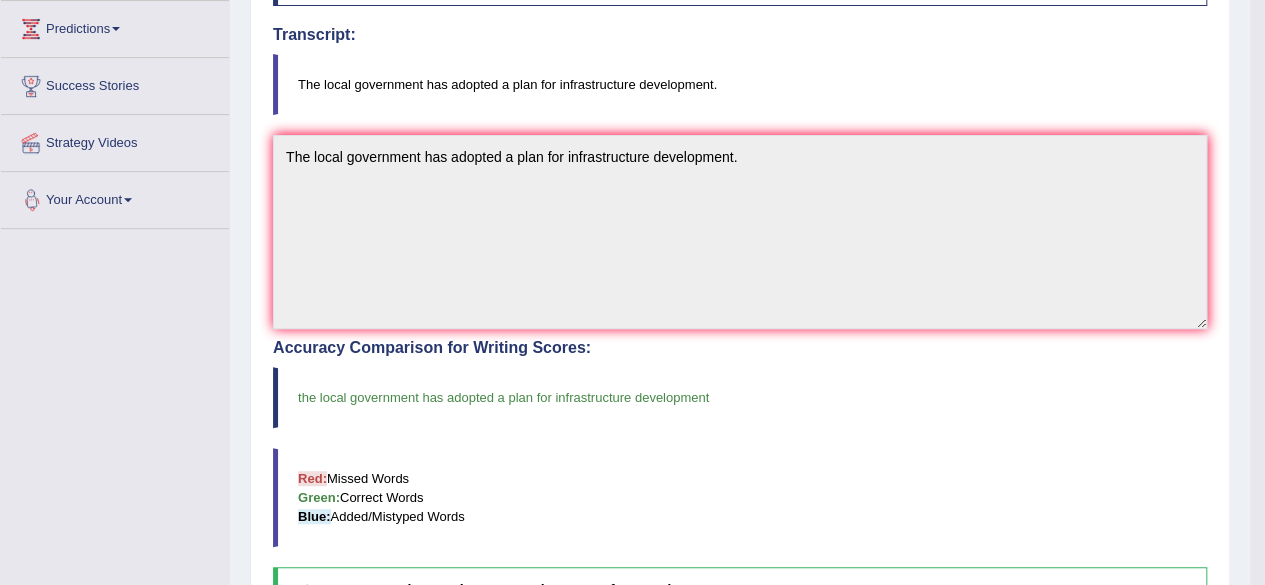 scroll, scrollTop: 369, scrollLeft: 0, axis: vertical 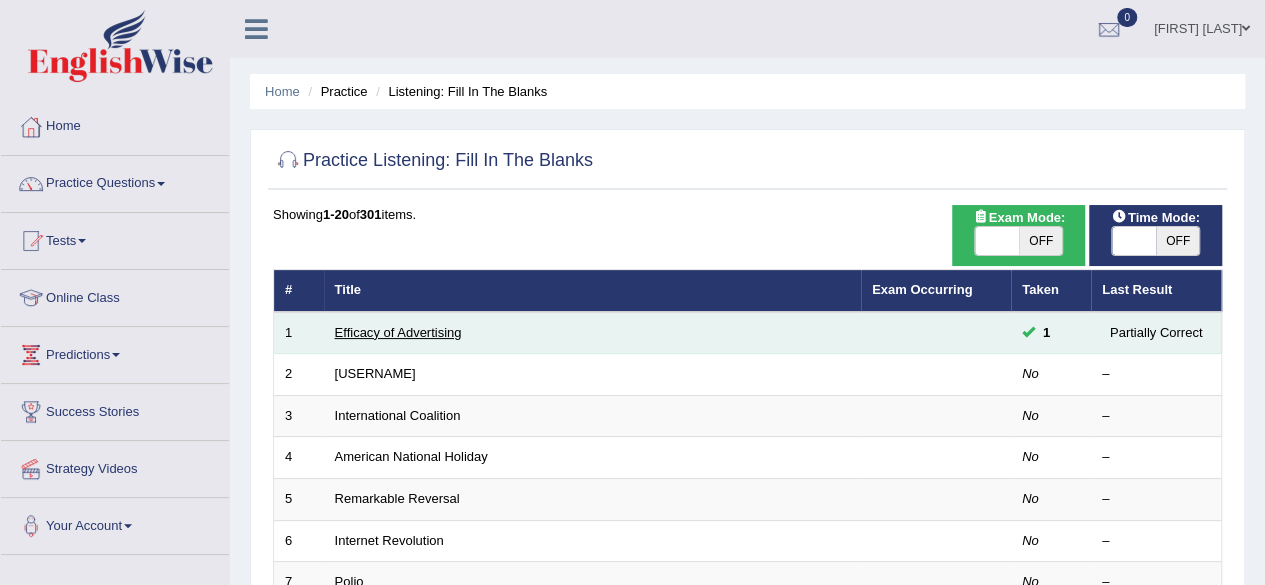 click on "Efficacy of Advertising" at bounding box center [398, 332] 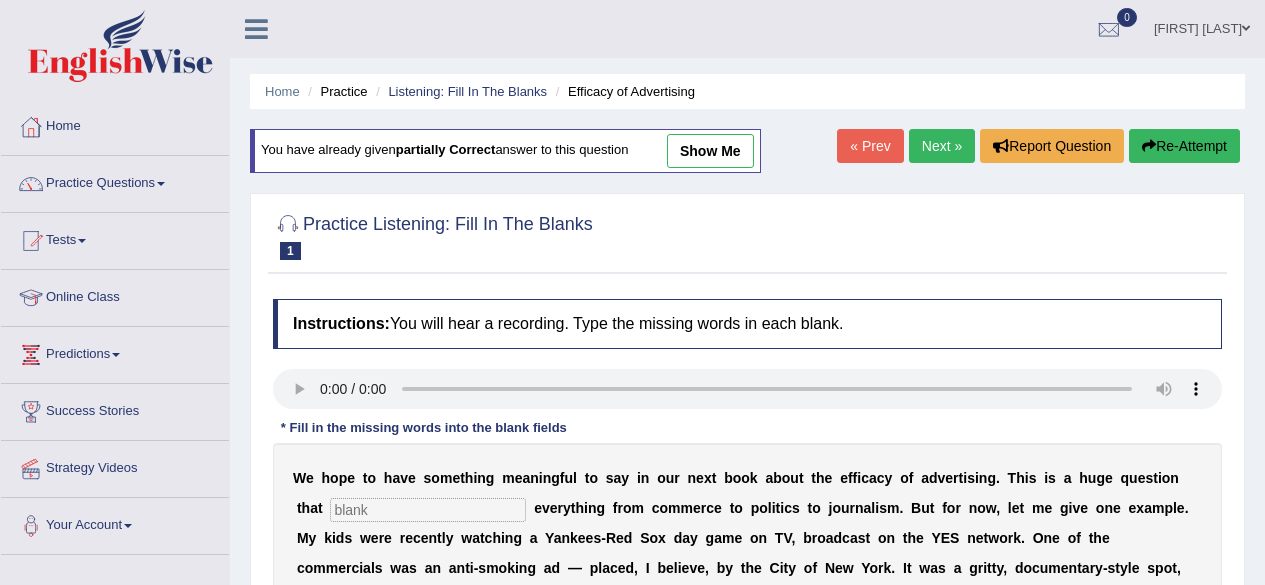 scroll, scrollTop: 0, scrollLeft: 0, axis: both 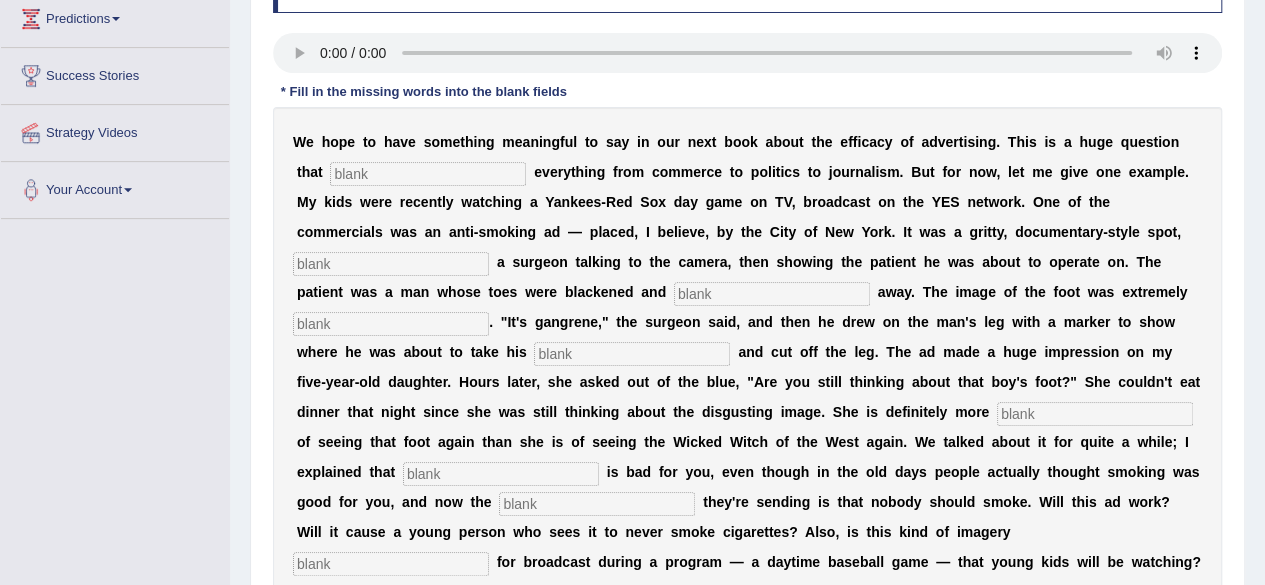 click at bounding box center (428, 174) 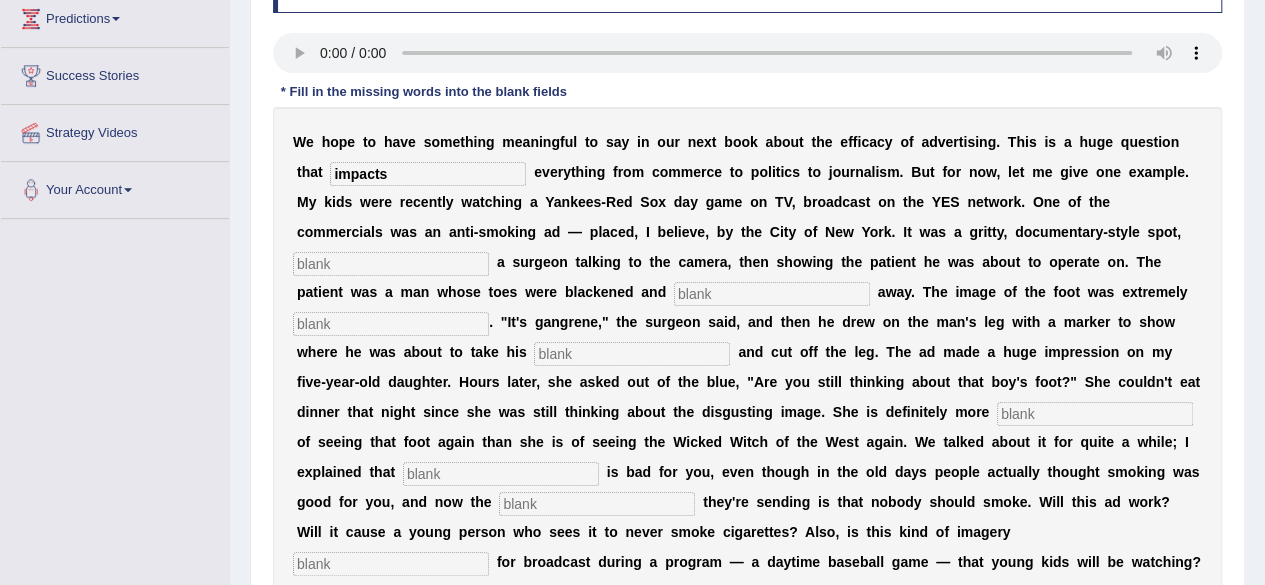 type on "impacts" 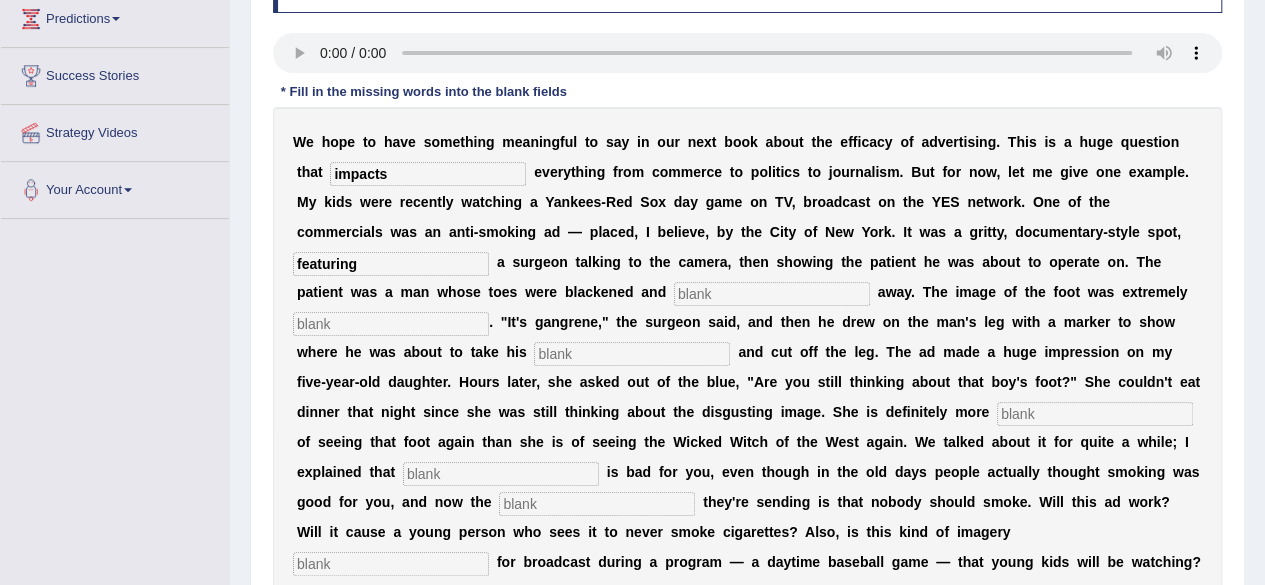 type on "featuring" 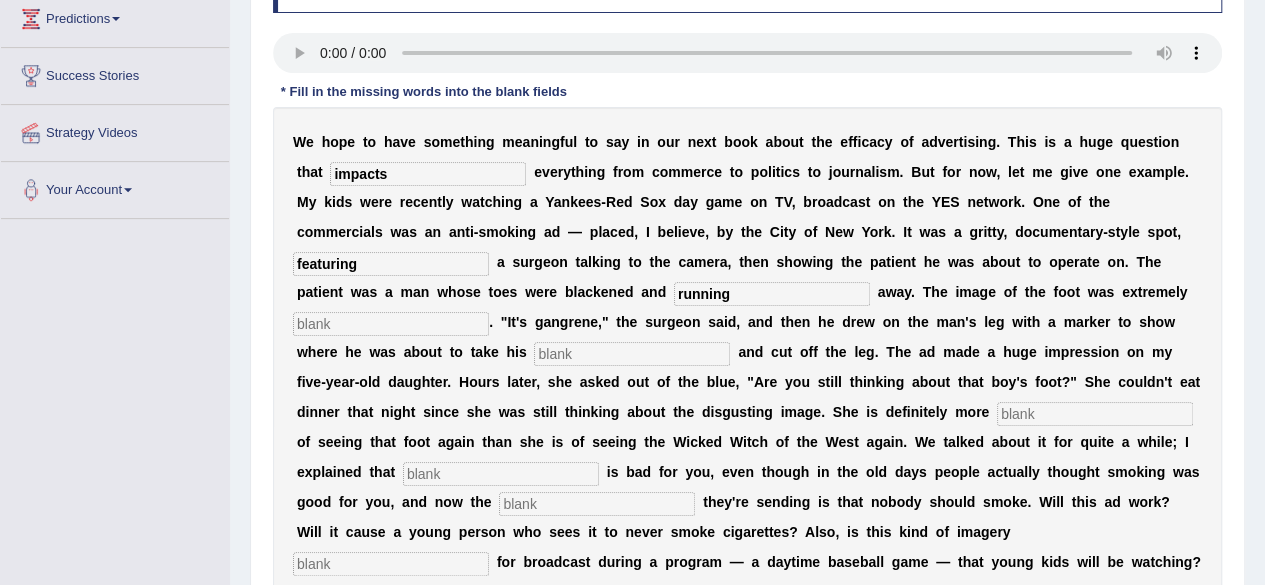 type on "running" 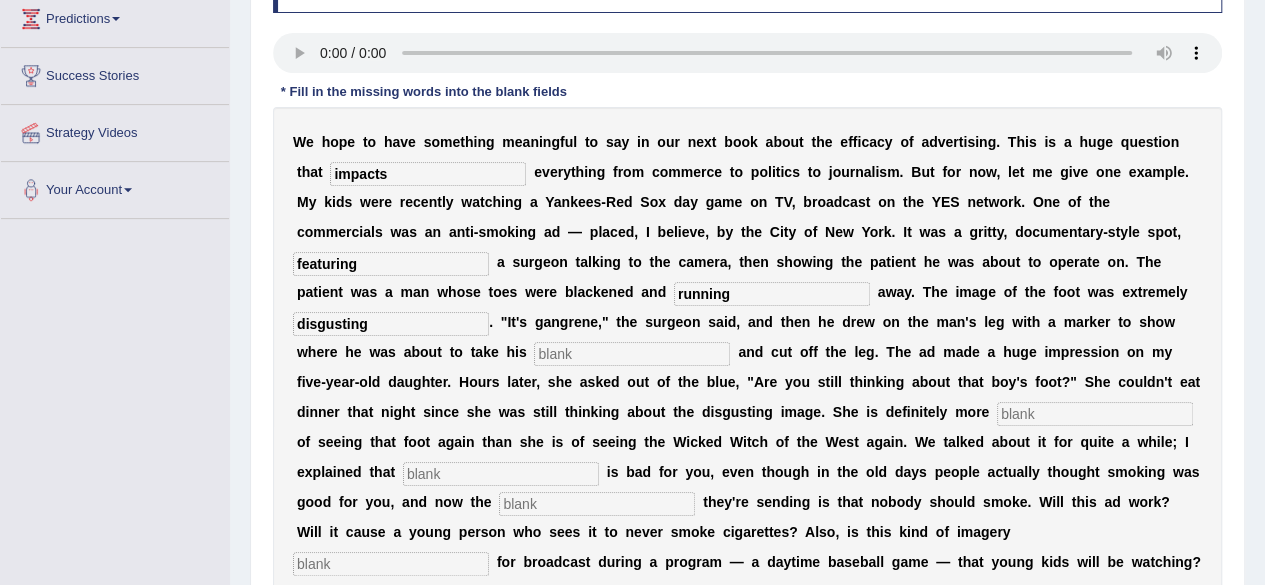 type on "disgusting" 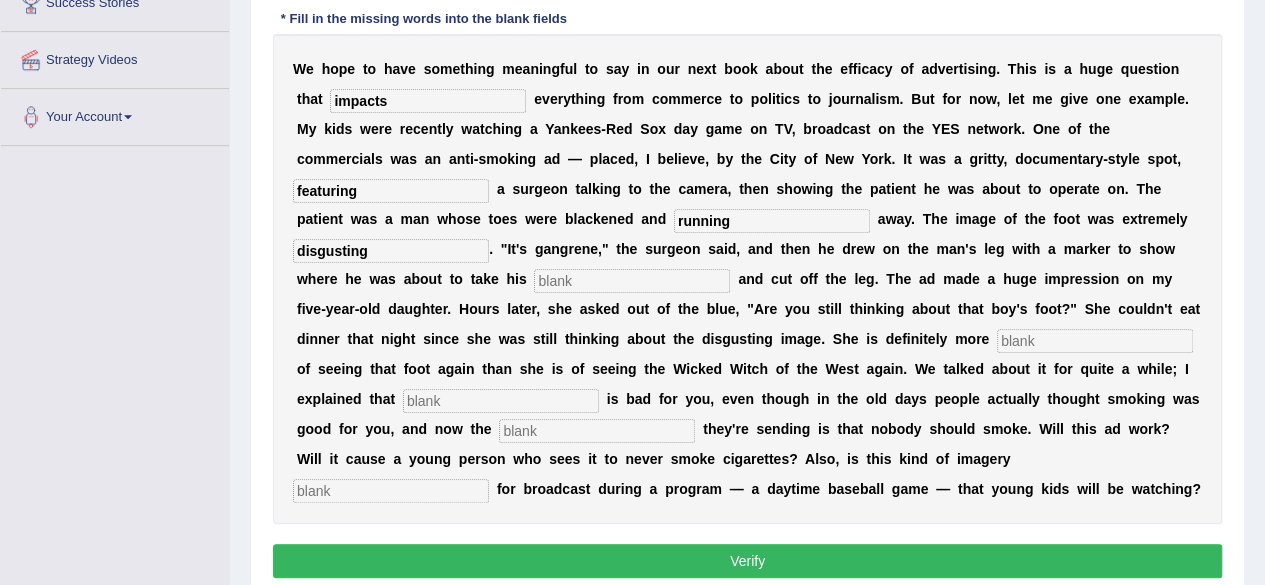 scroll, scrollTop: 410, scrollLeft: 0, axis: vertical 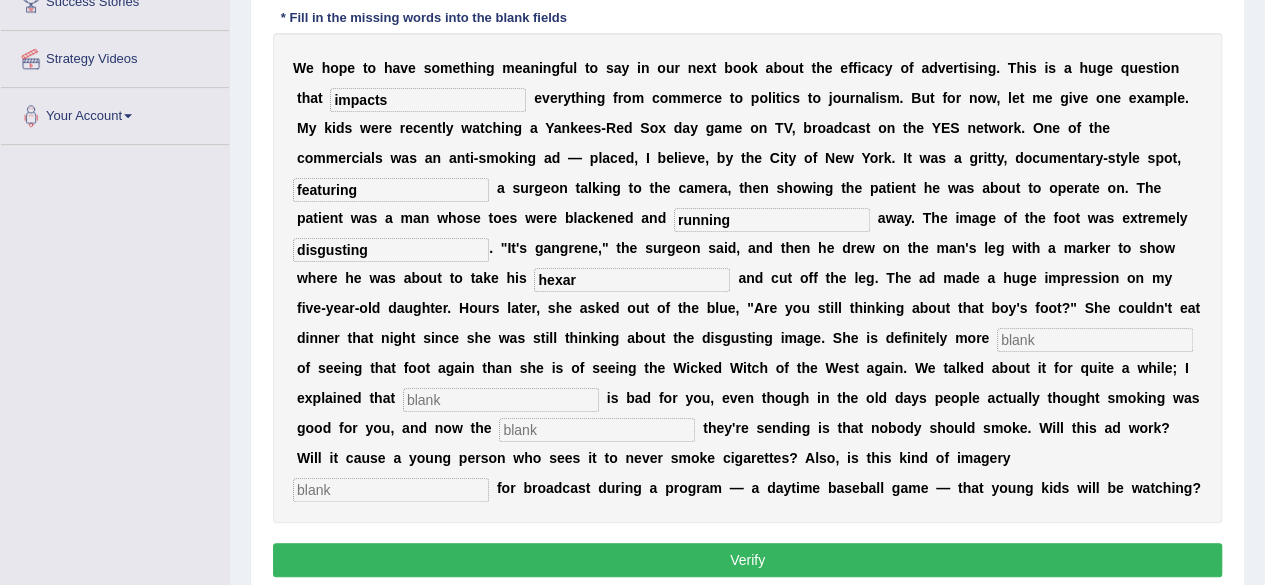 type on "hexar" 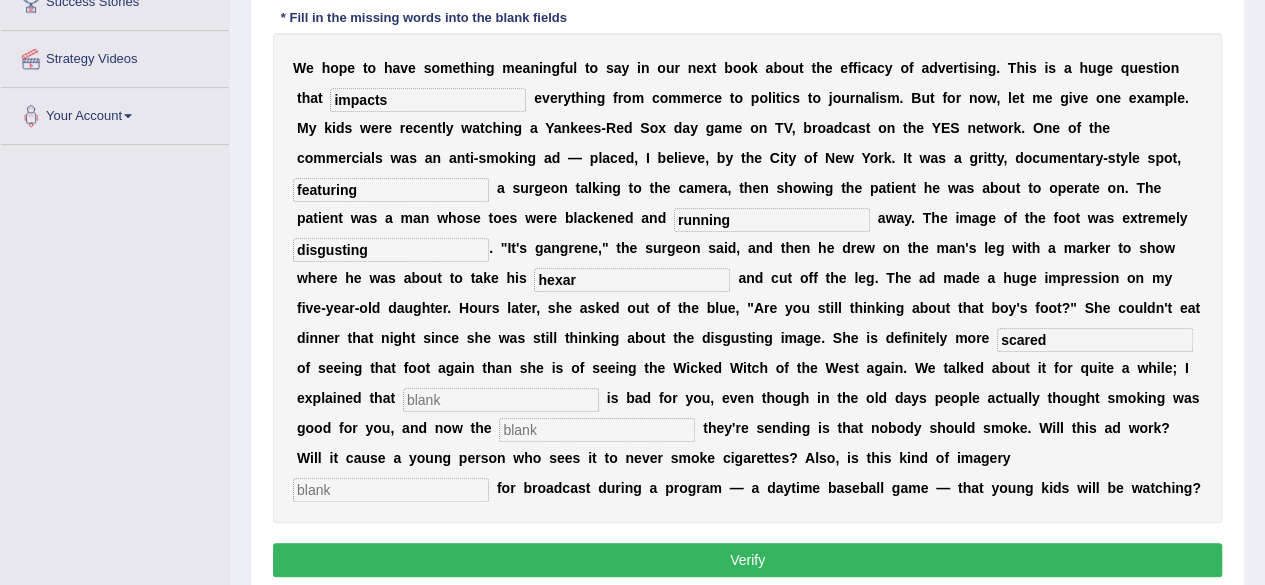 type on "scared" 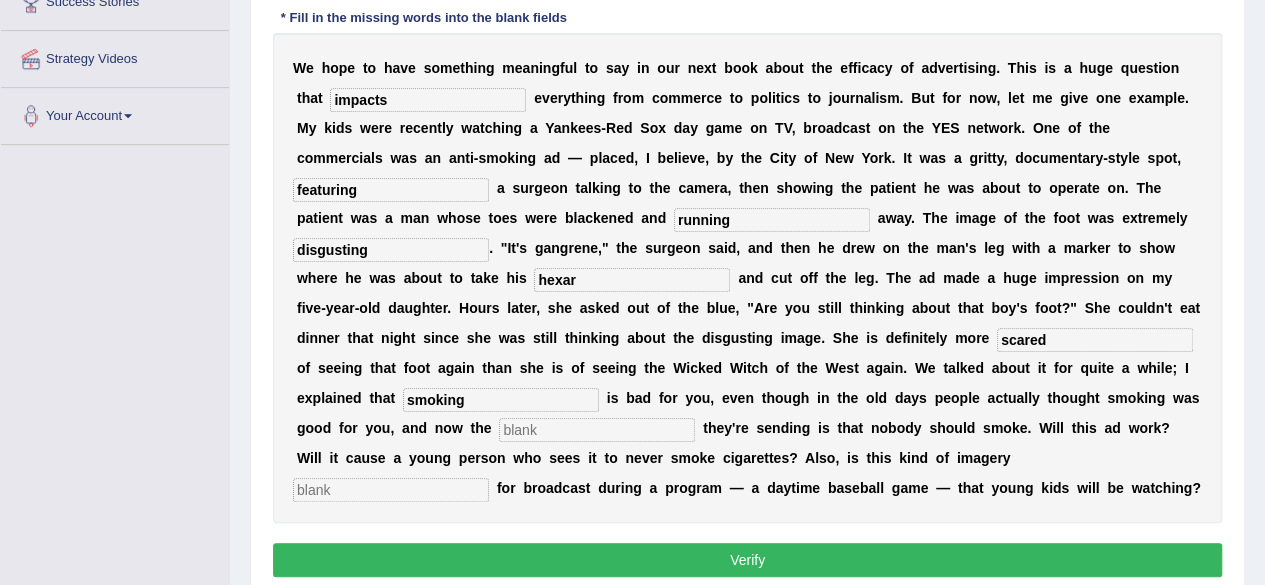type on "smoking" 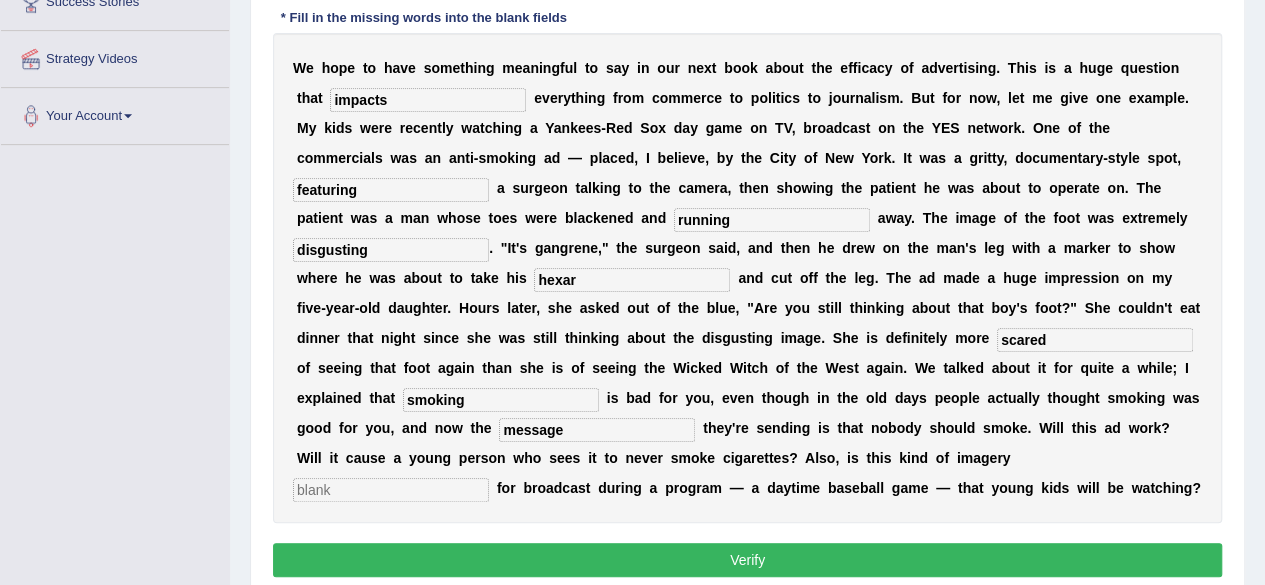 type on "message" 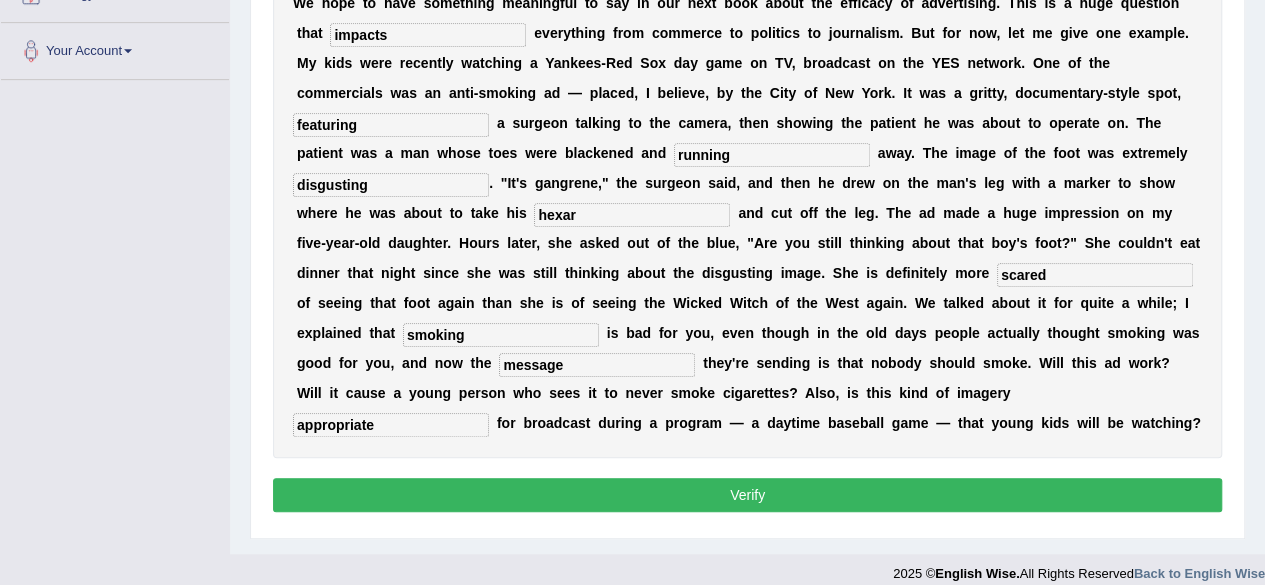 scroll, scrollTop: 490, scrollLeft: 0, axis: vertical 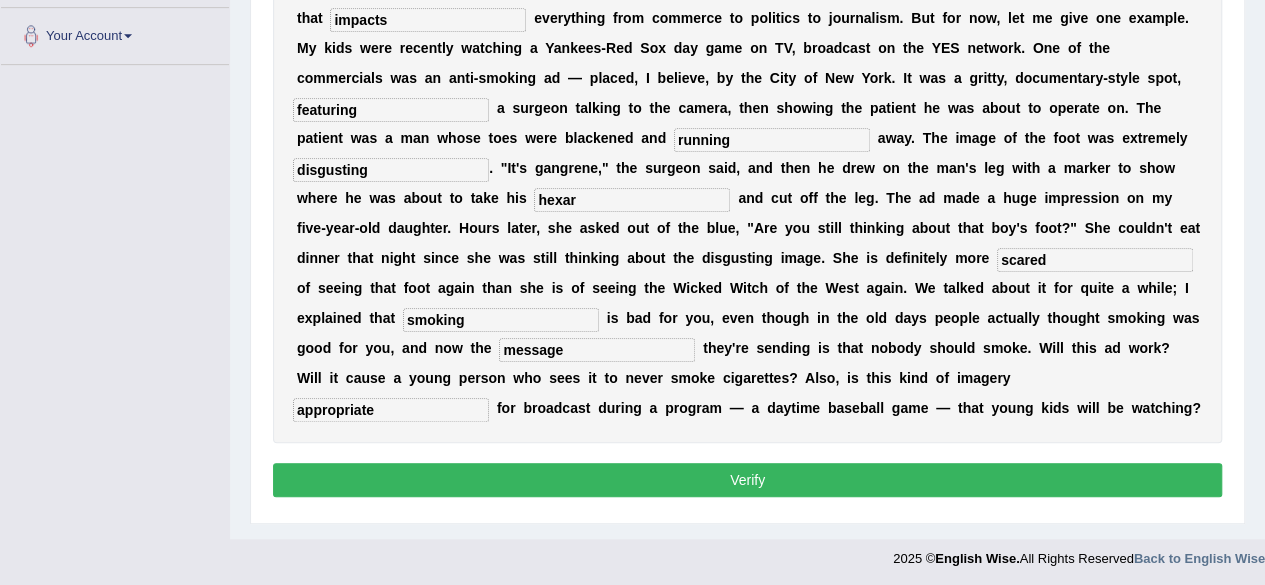 type on "appropriate" 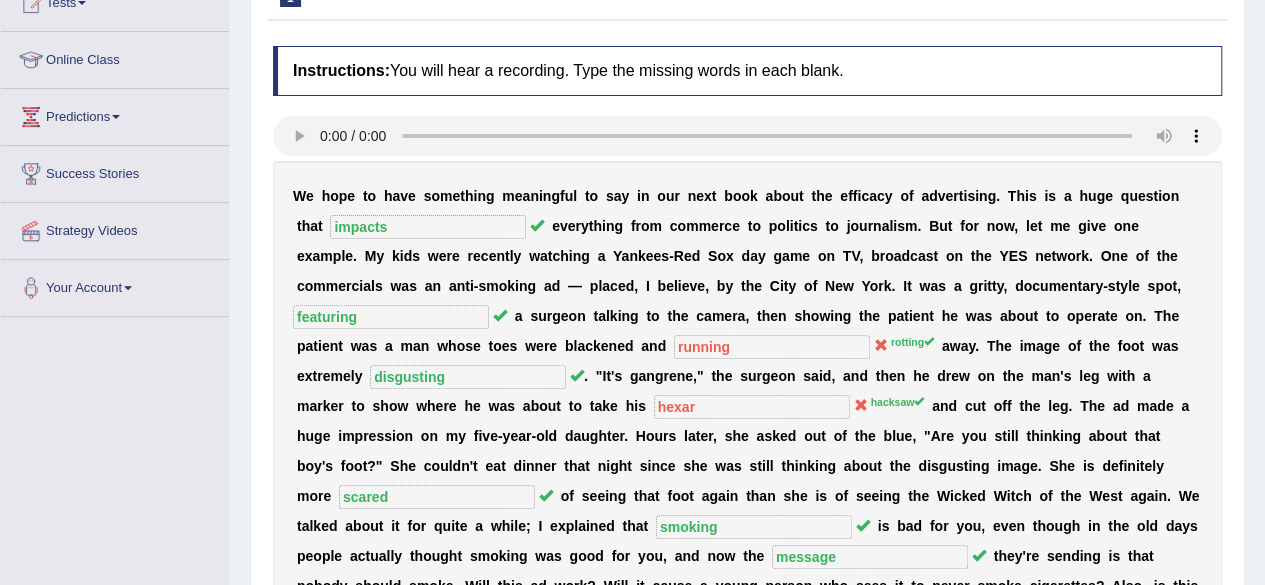 scroll, scrollTop: 0, scrollLeft: 0, axis: both 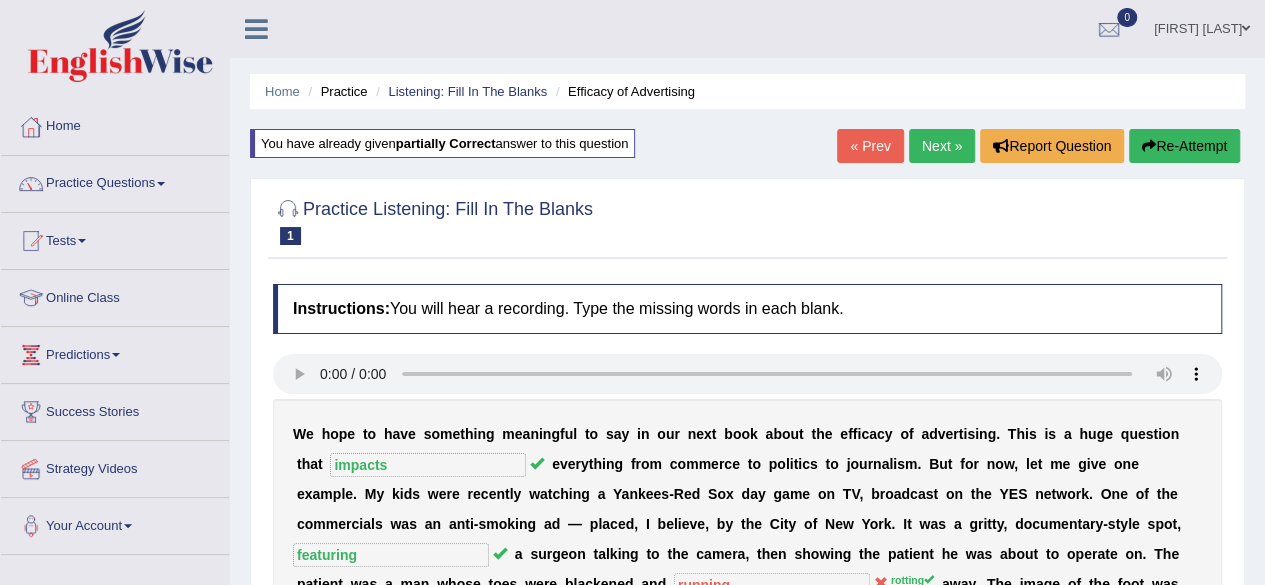 click on "Next »" at bounding box center [942, 146] 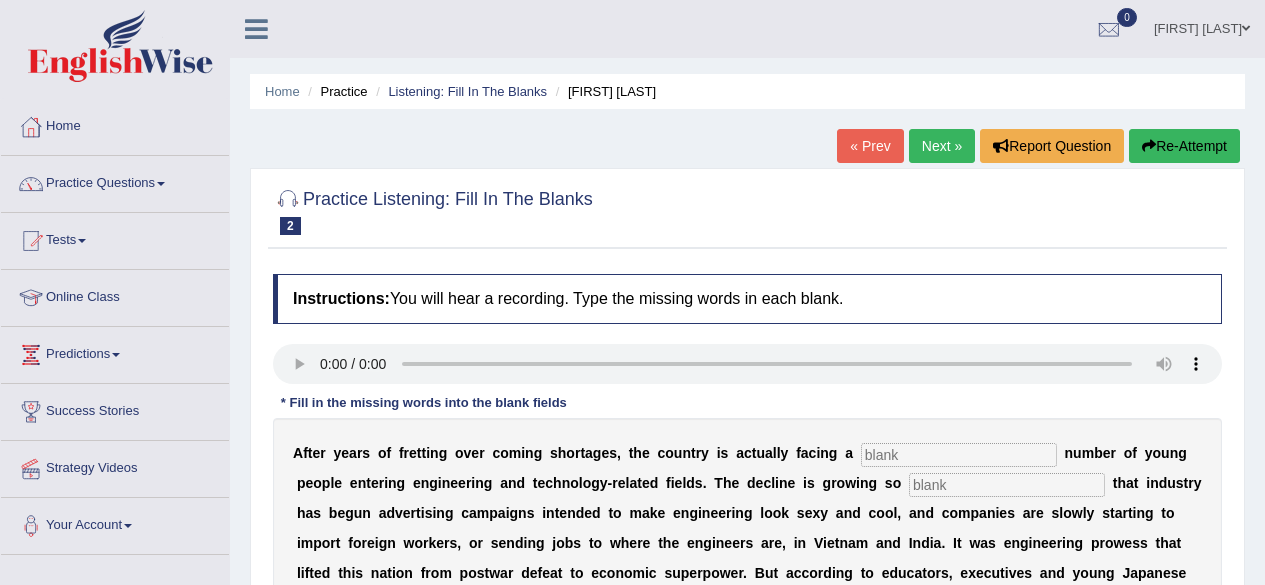 scroll, scrollTop: 0, scrollLeft: 0, axis: both 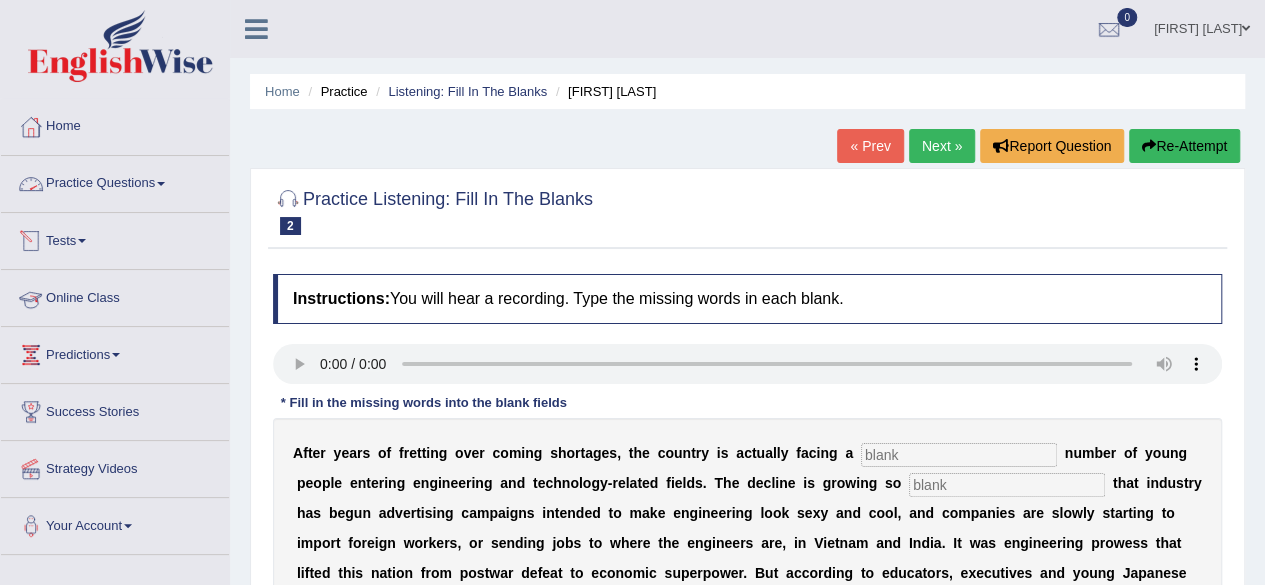 click on "Practice Questions" at bounding box center [115, 181] 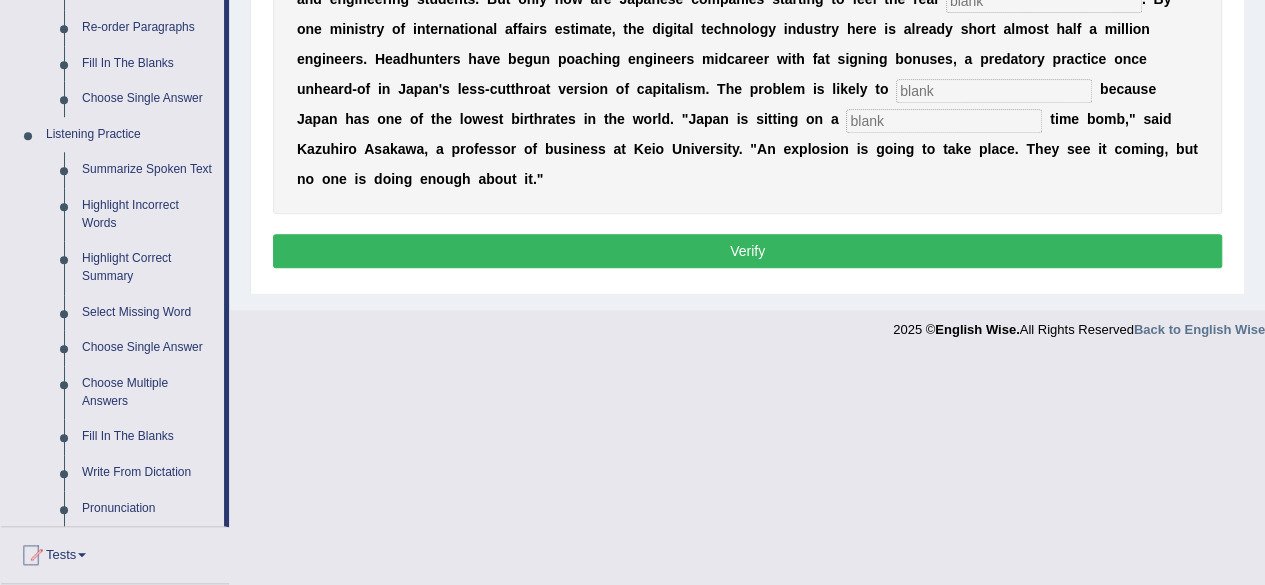 scroll, scrollTop: 750, scrollLeft: 0, axis: vertical 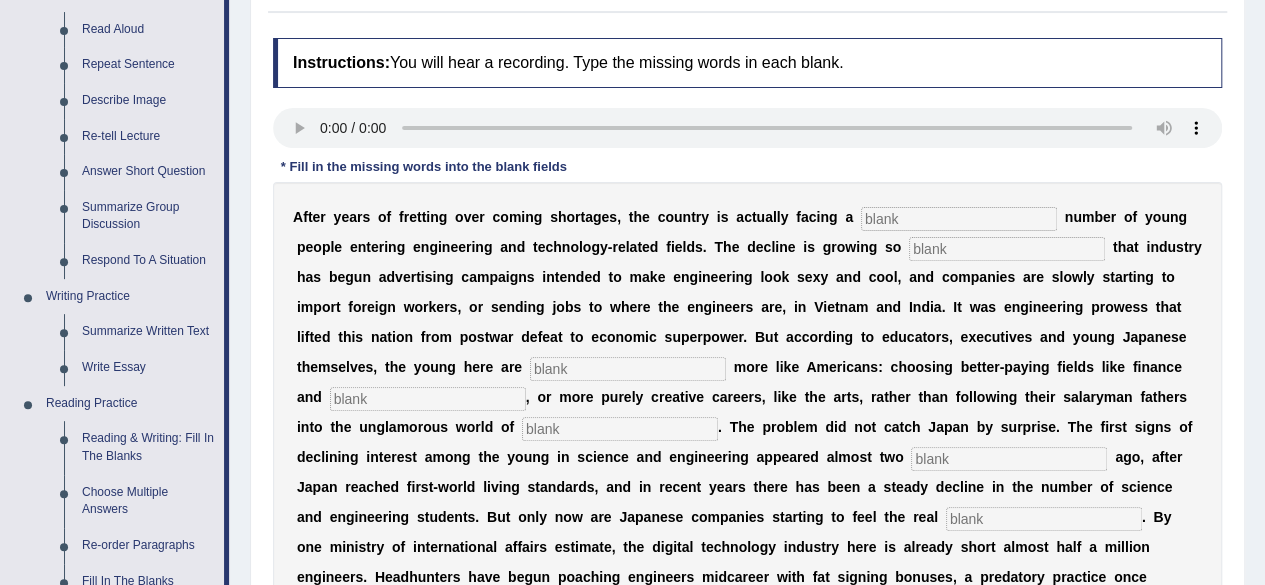 click at bounding box center [959, 219] 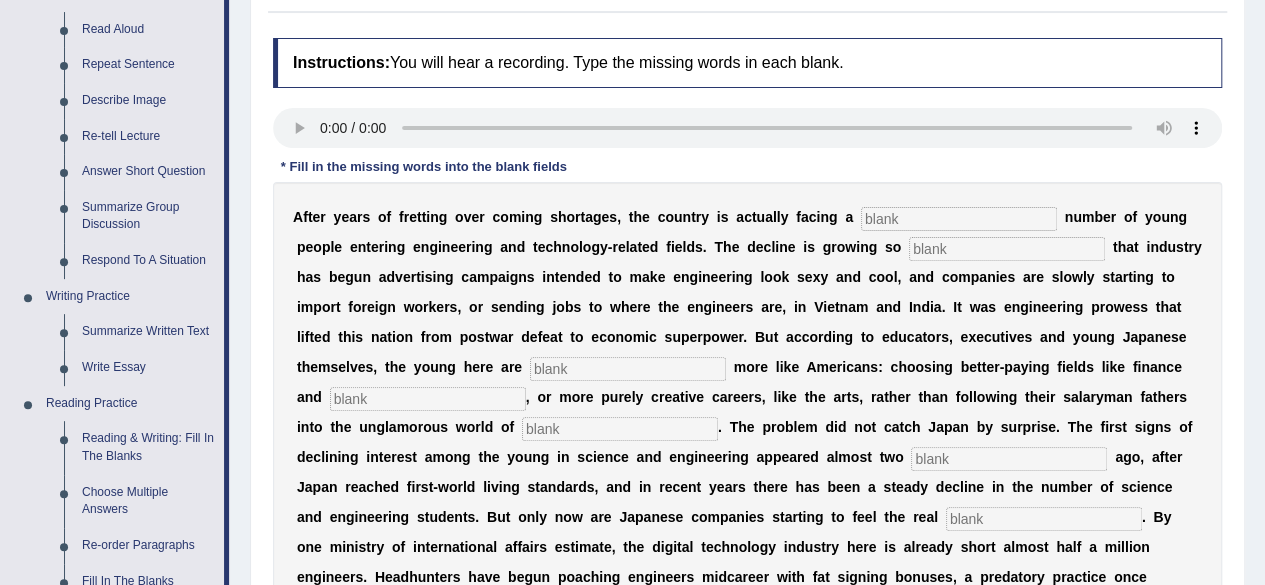click at bounding box center (959, 219) 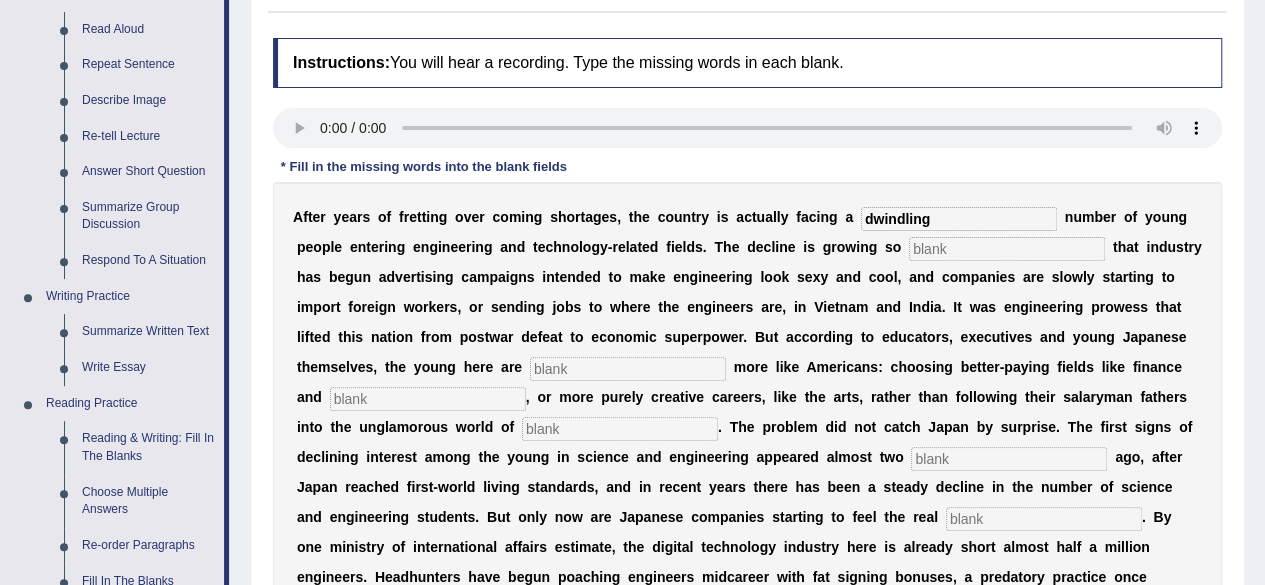 type on "dwindling" 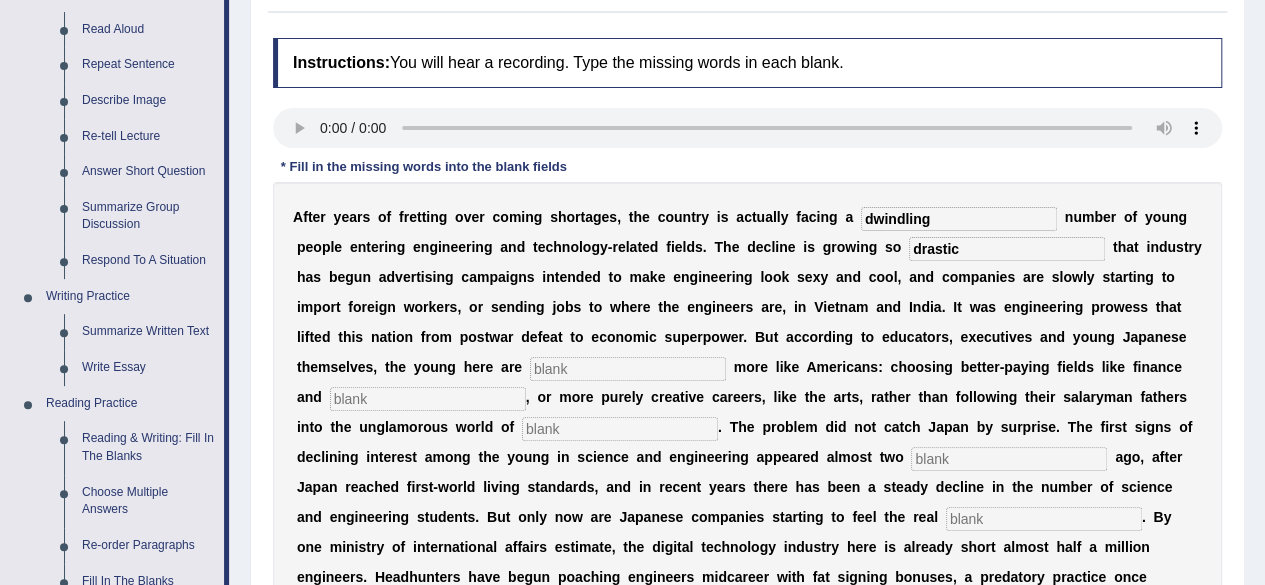 type on "drastic" 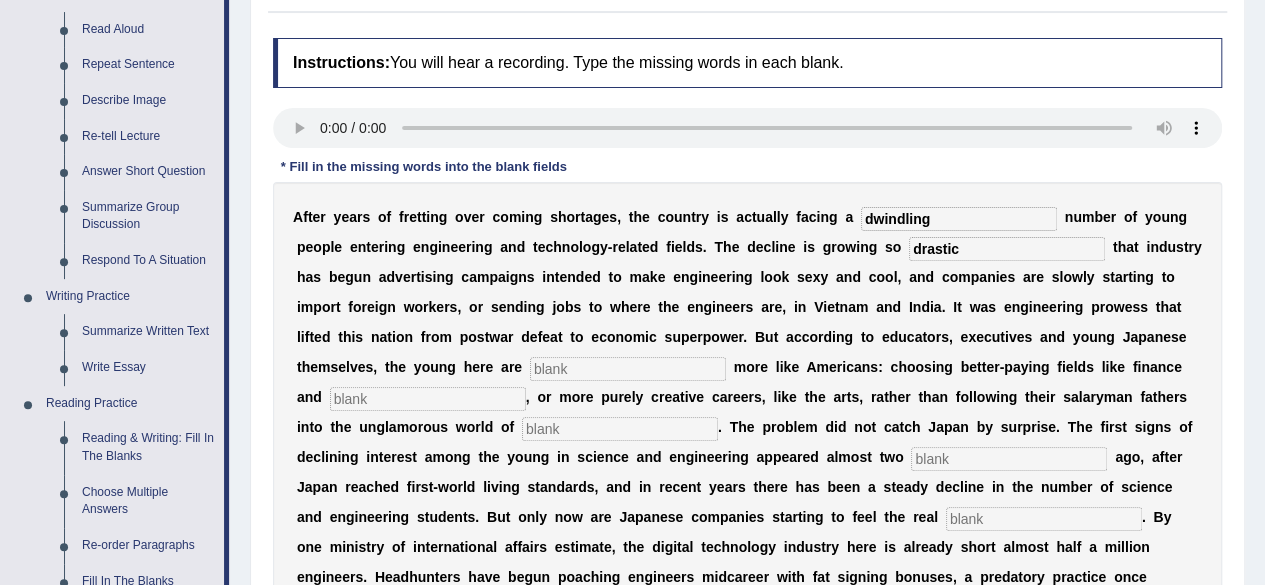 click at bounding box center (628, 369) 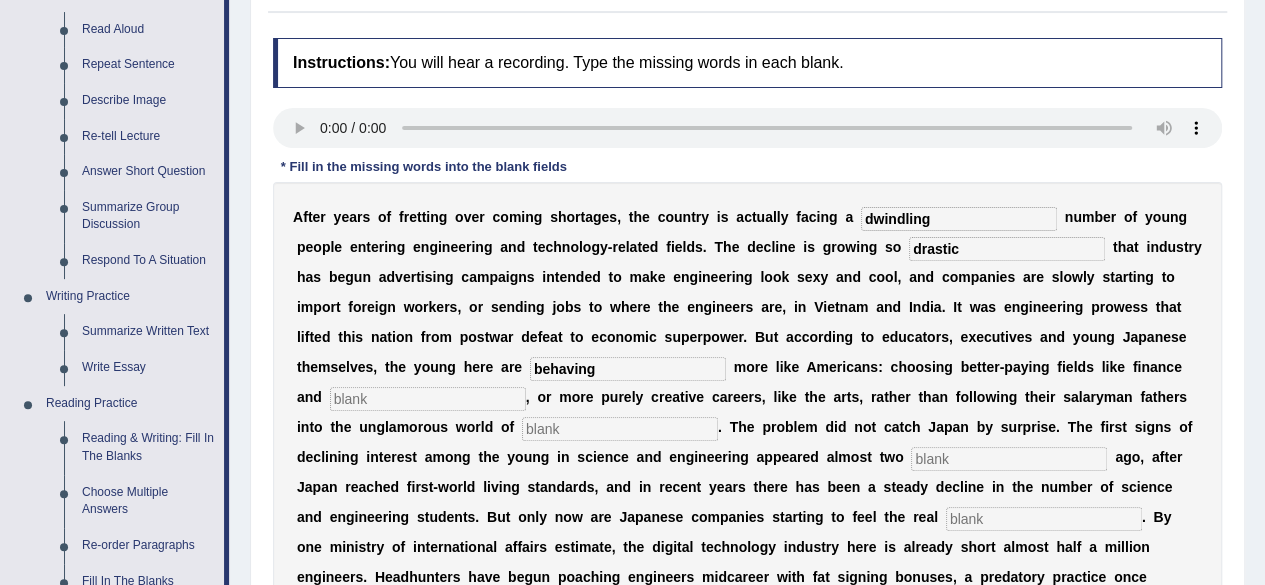 type on "behaving" 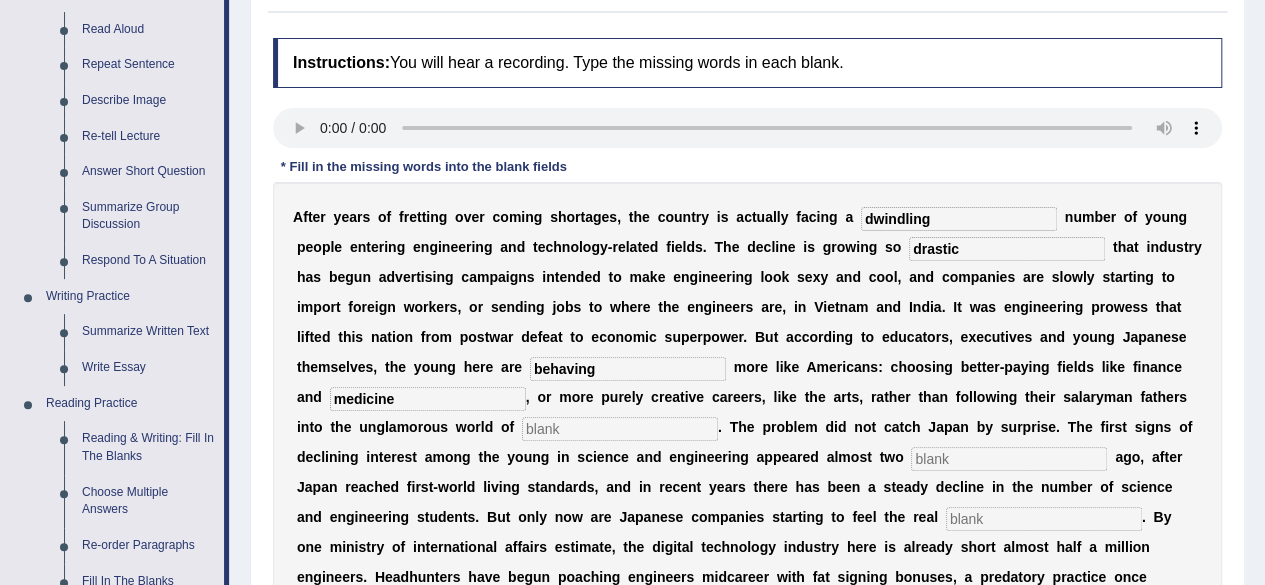 type on "medicine" 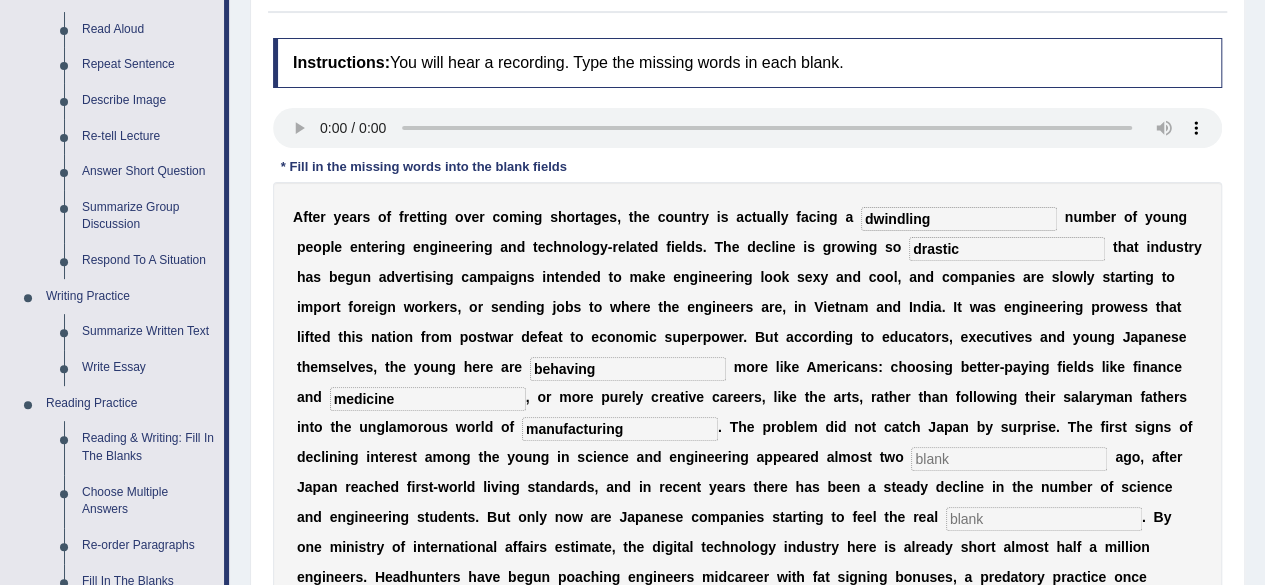 type on "manufacturing" 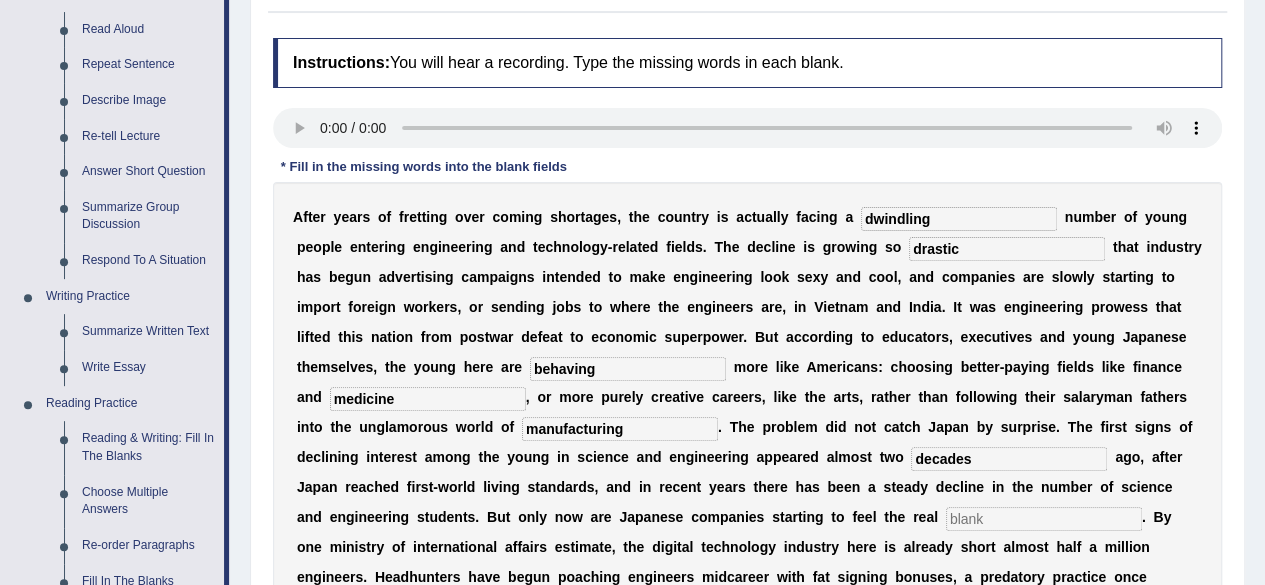 type on "decades" 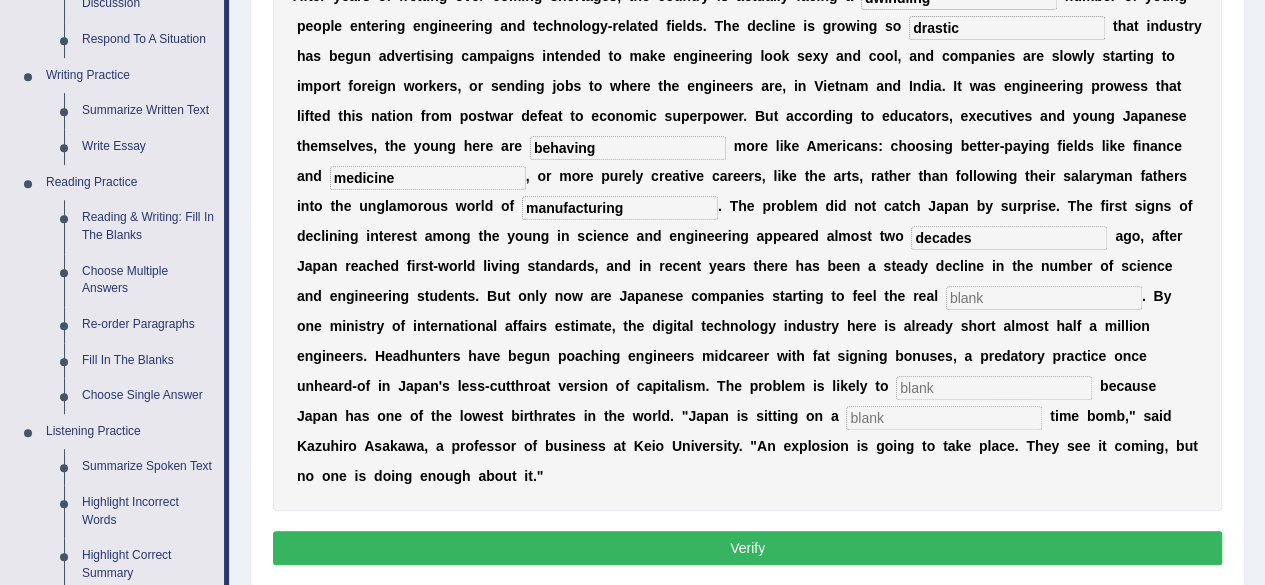 scroll, scrollTop: 459, scrollLeft: 0, axis: vertical 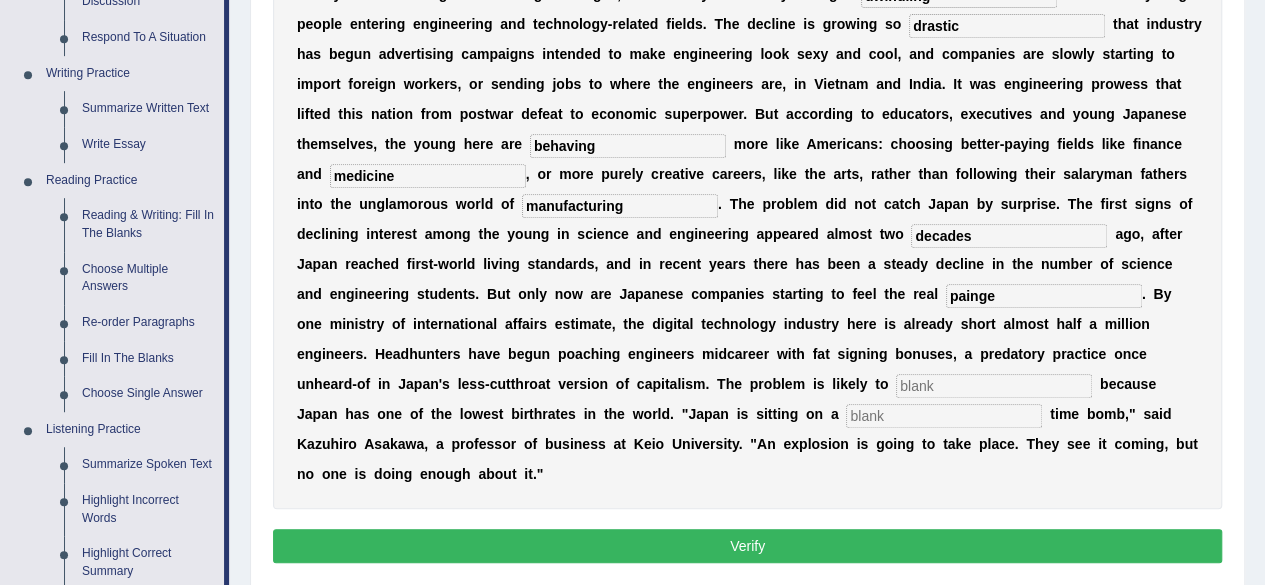 type on "painge" 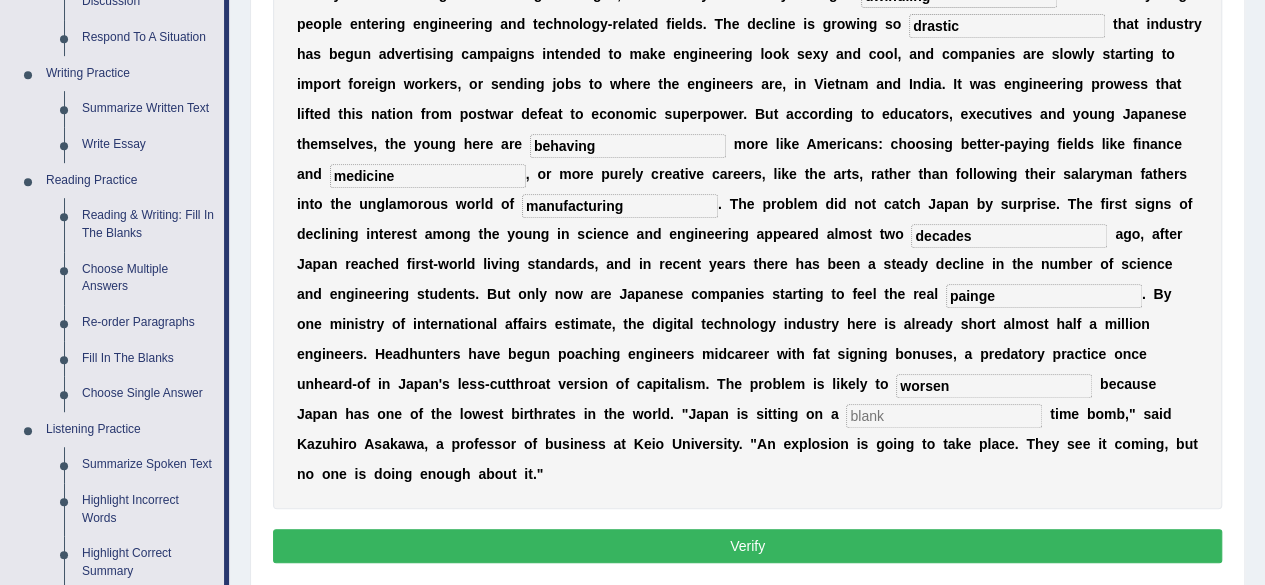 type on "worsen" 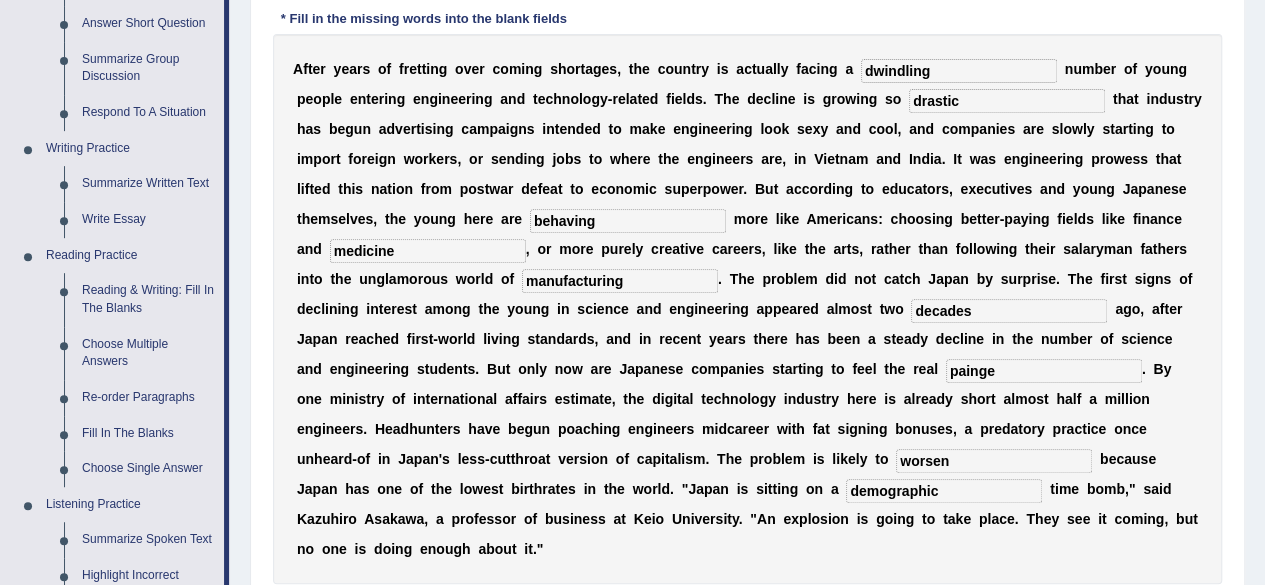 scroll, scrollTop: 382, scrollLeft: 0, axis: vertical 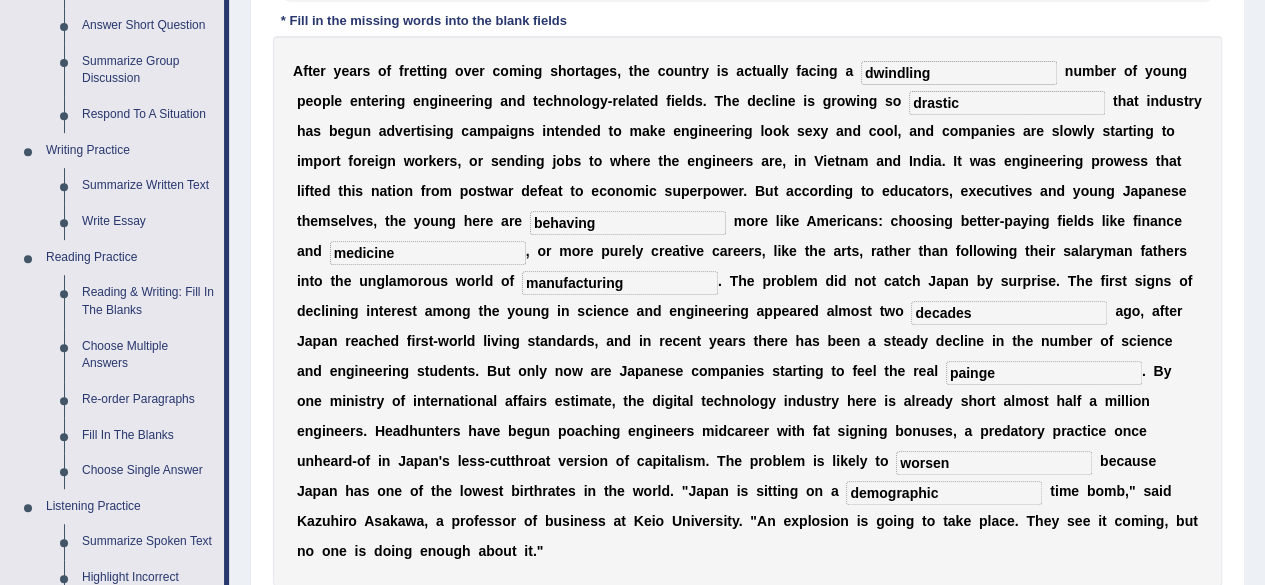 type on "demographic" 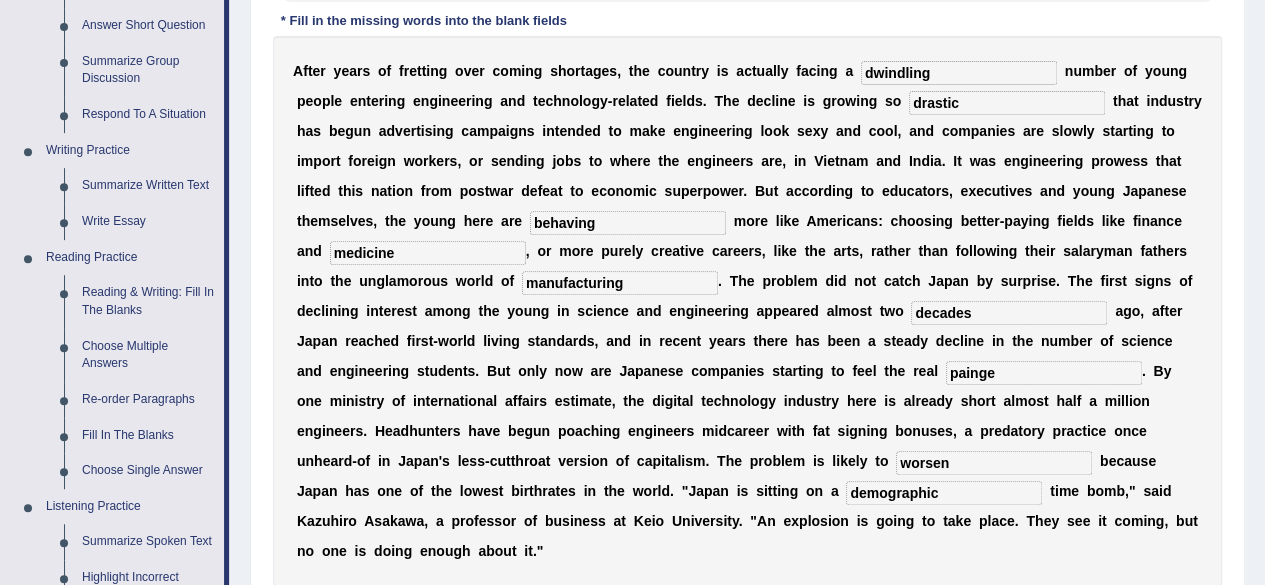 click on "painge" at bounding box center [1044, 373] 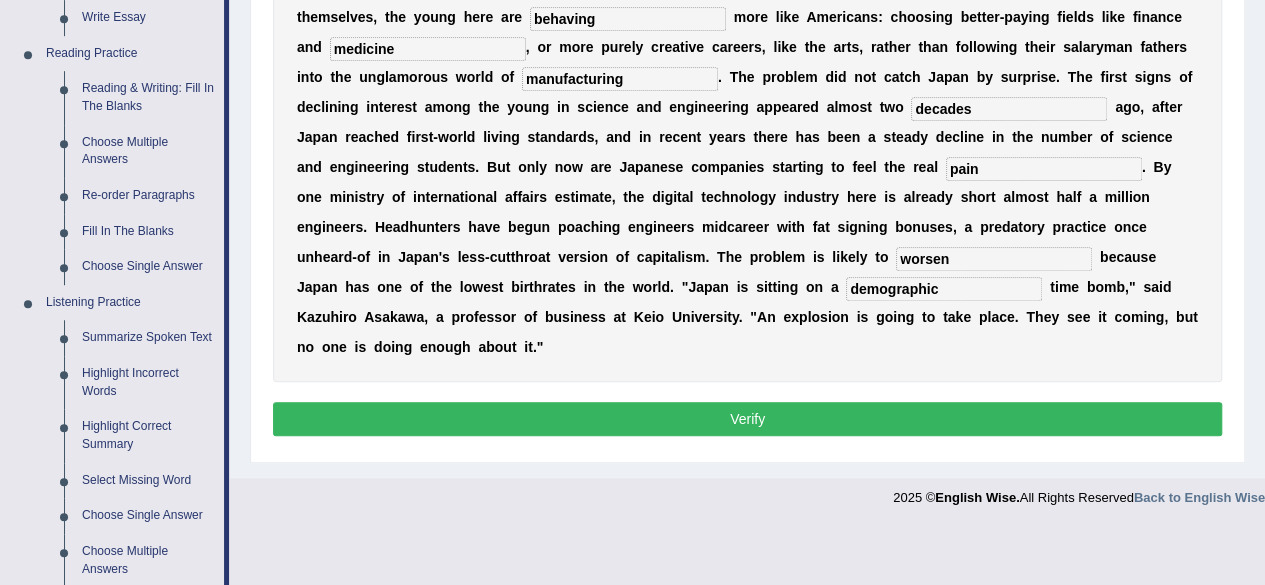 scroll, scrollTop: 602, scrollLeft: 0, axis: vertical 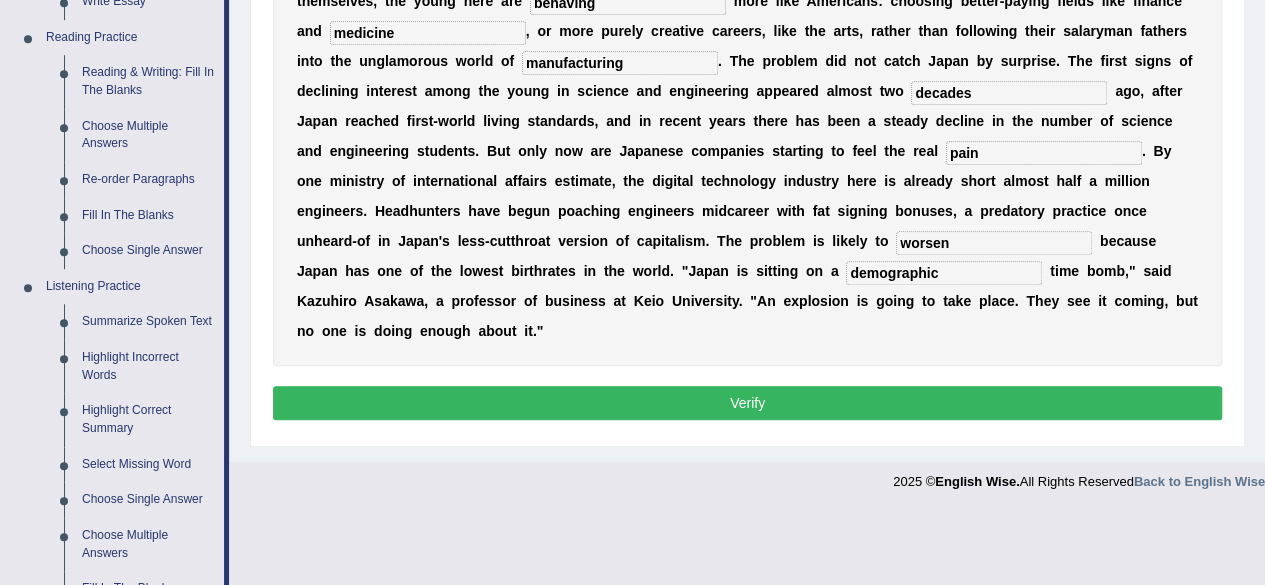 type on "pain" 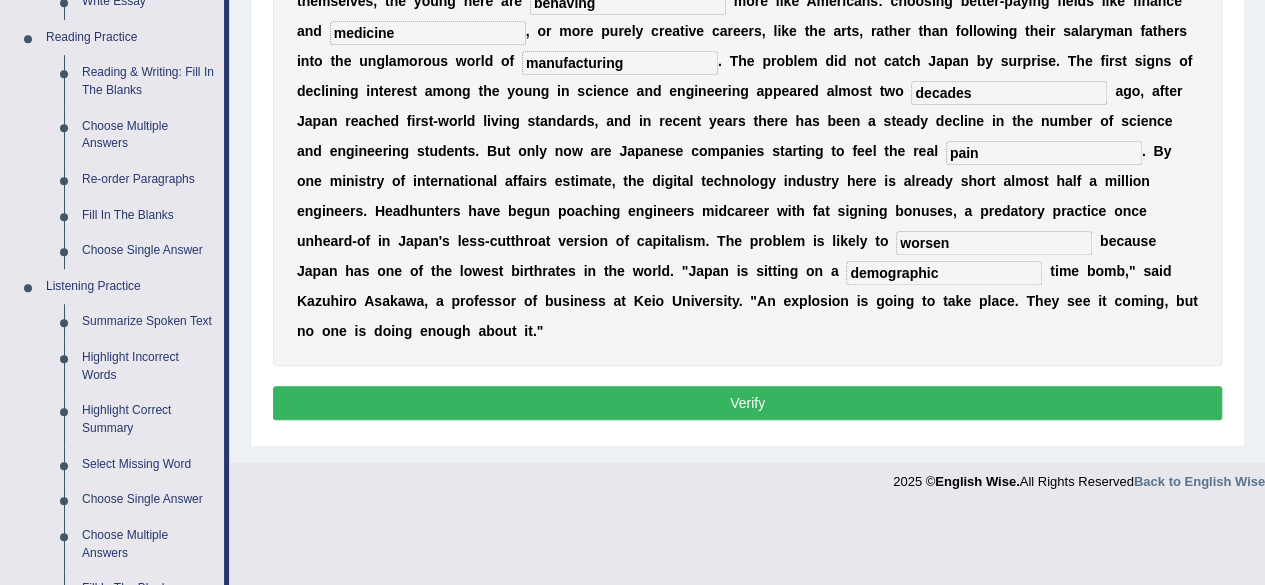 click on "Instructions: You will hear a recording. Type the missing words in each blank.
* Fill in the missing words into the blank fields After years of fretting over coming shortages, the country is actually facing a dwindling number of young people entering engineering and technology-related fields. The decline is growing so drastic that industry has begun advertising campaigns intended to make engineering look sexy and cool, and companies are slowly starting to import foreign workers, or sending jobs to where the engineers" at bounding box center (747, 49) 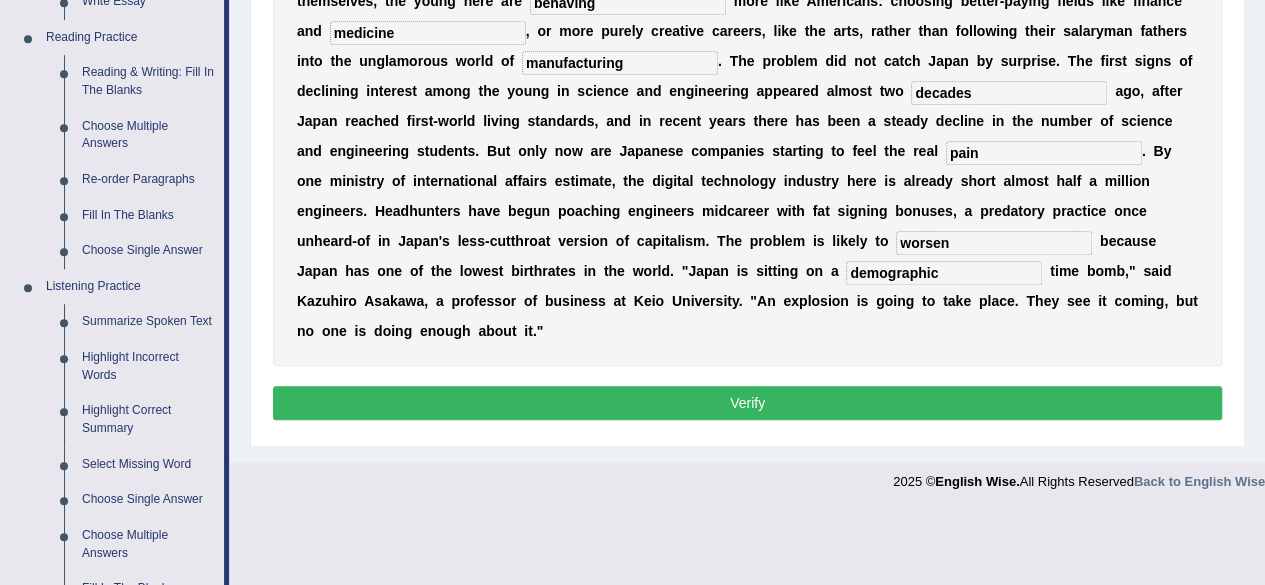 click on "Verify" at bounding box center [747, 403] 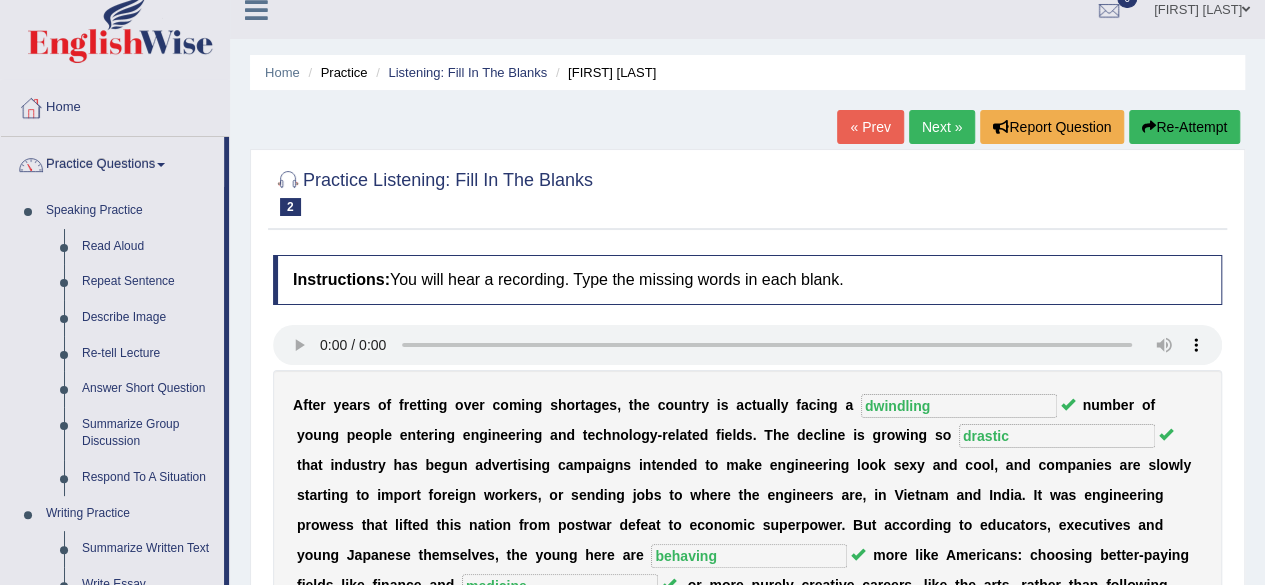 scroll, scrollTop: 0, scrollLeft: 0, axis: both 